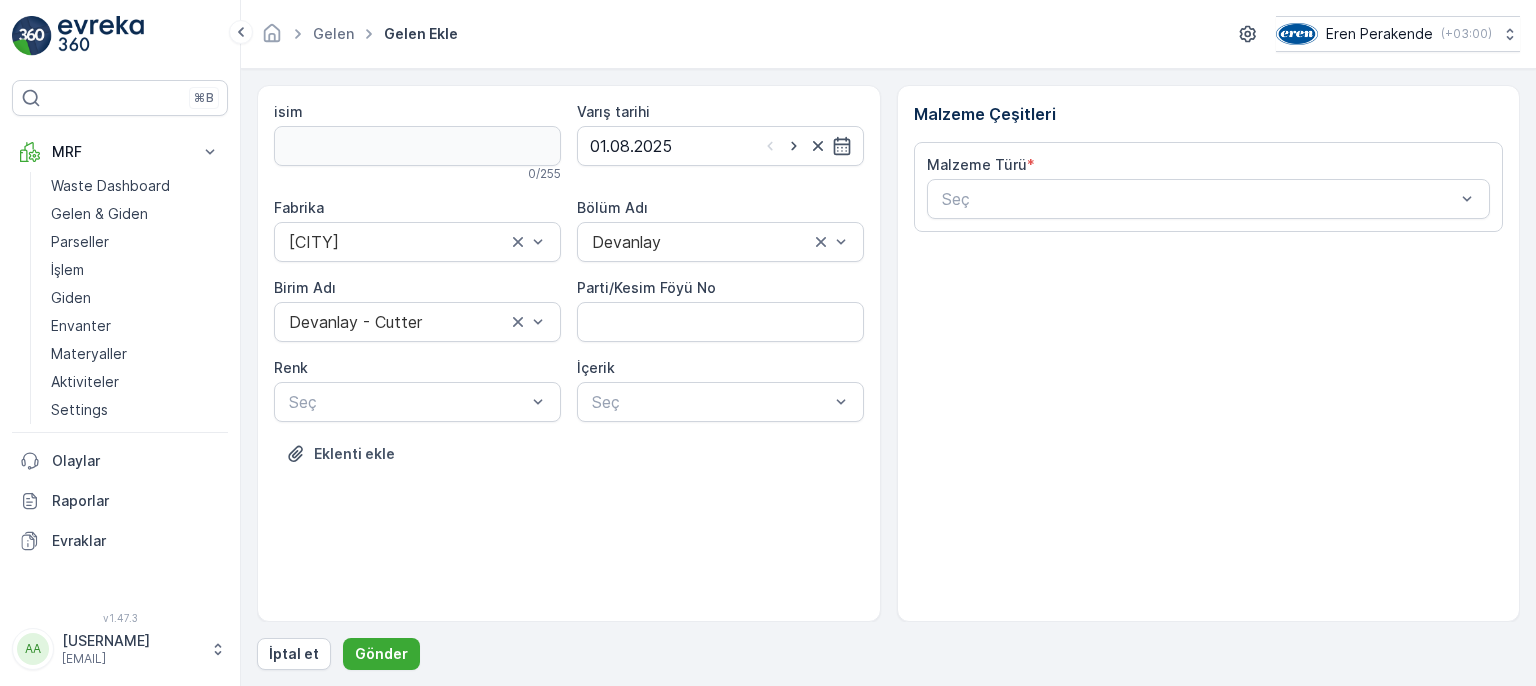 scroll, scrollTop: 0, scrollLeft: 0, axis: both 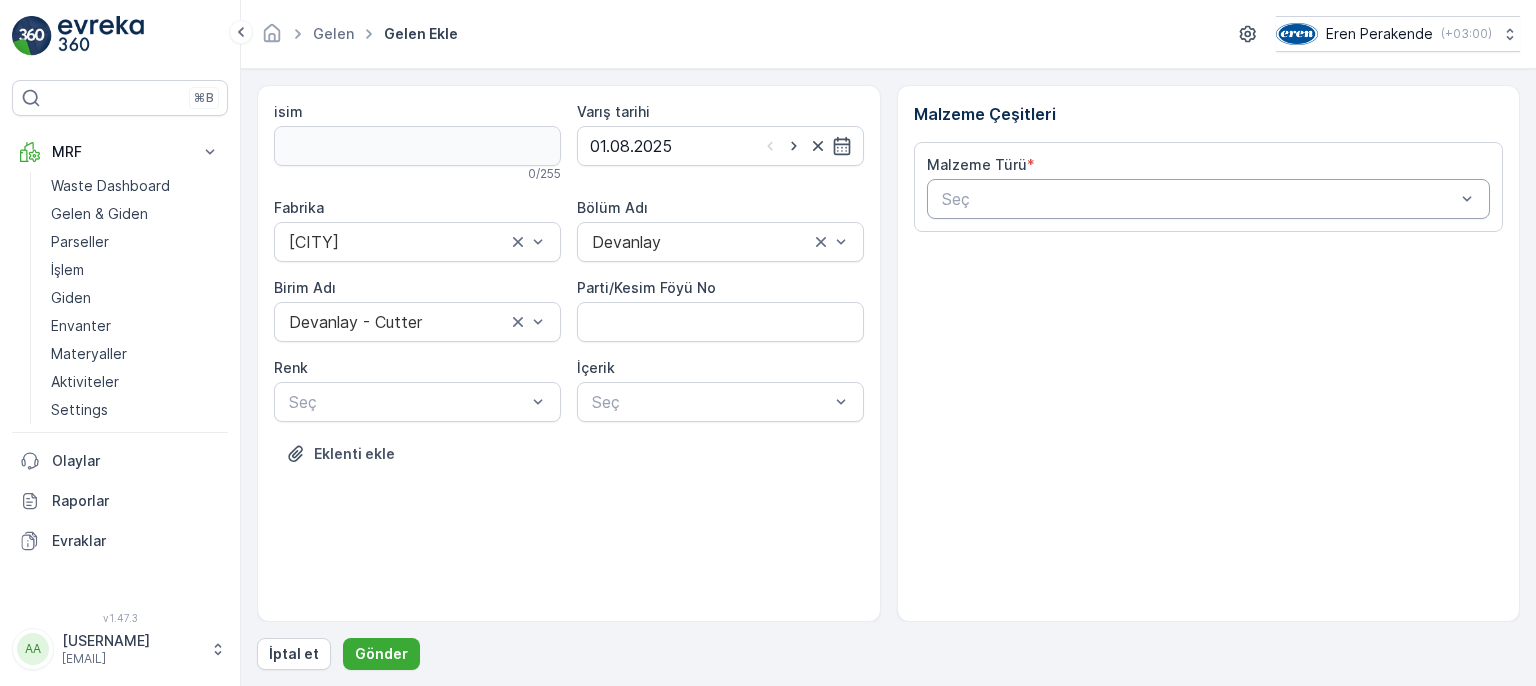 click on "Seç" at bounding box center (1209, 199) 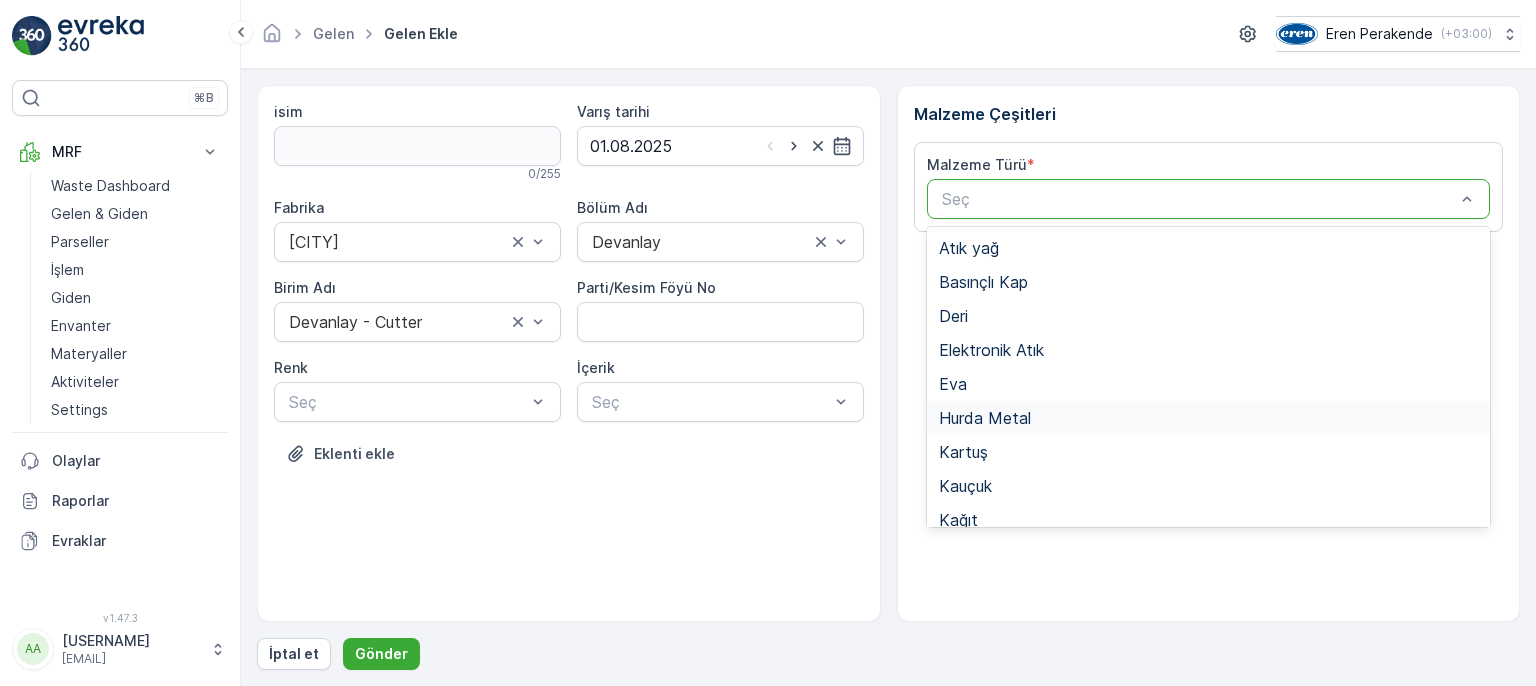 scroll, scrollTop: 300, scrollLeft: 0, axis: vertical 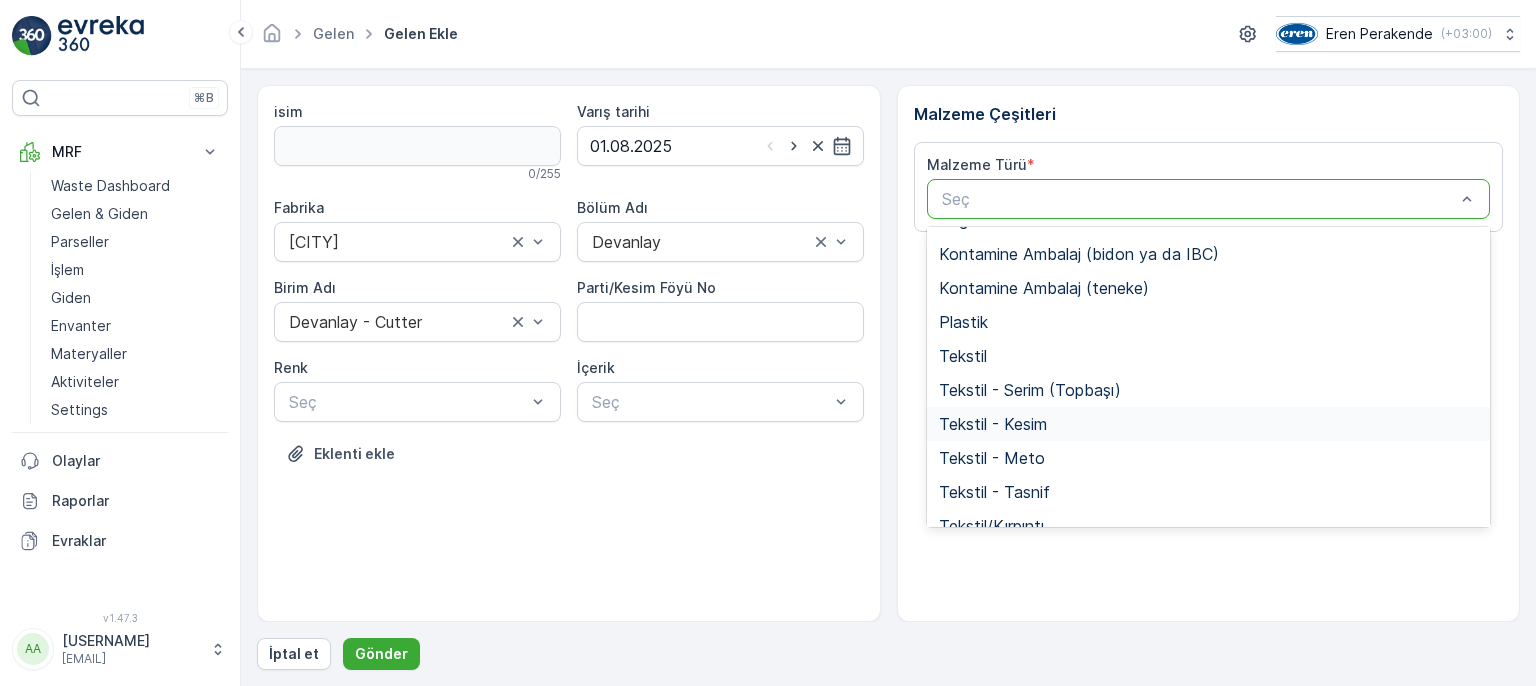 click on "Tekstil - Kesim" at bounding box center (993, 424) 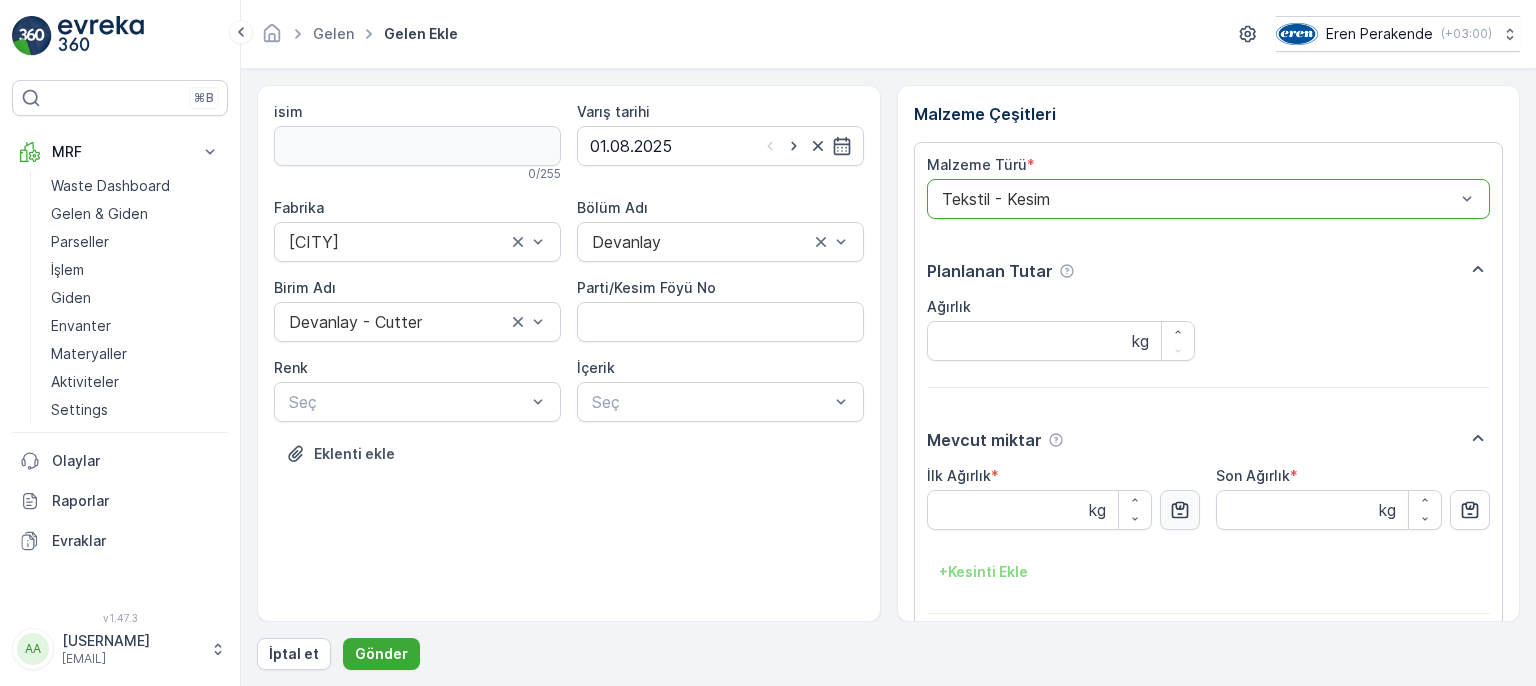 click 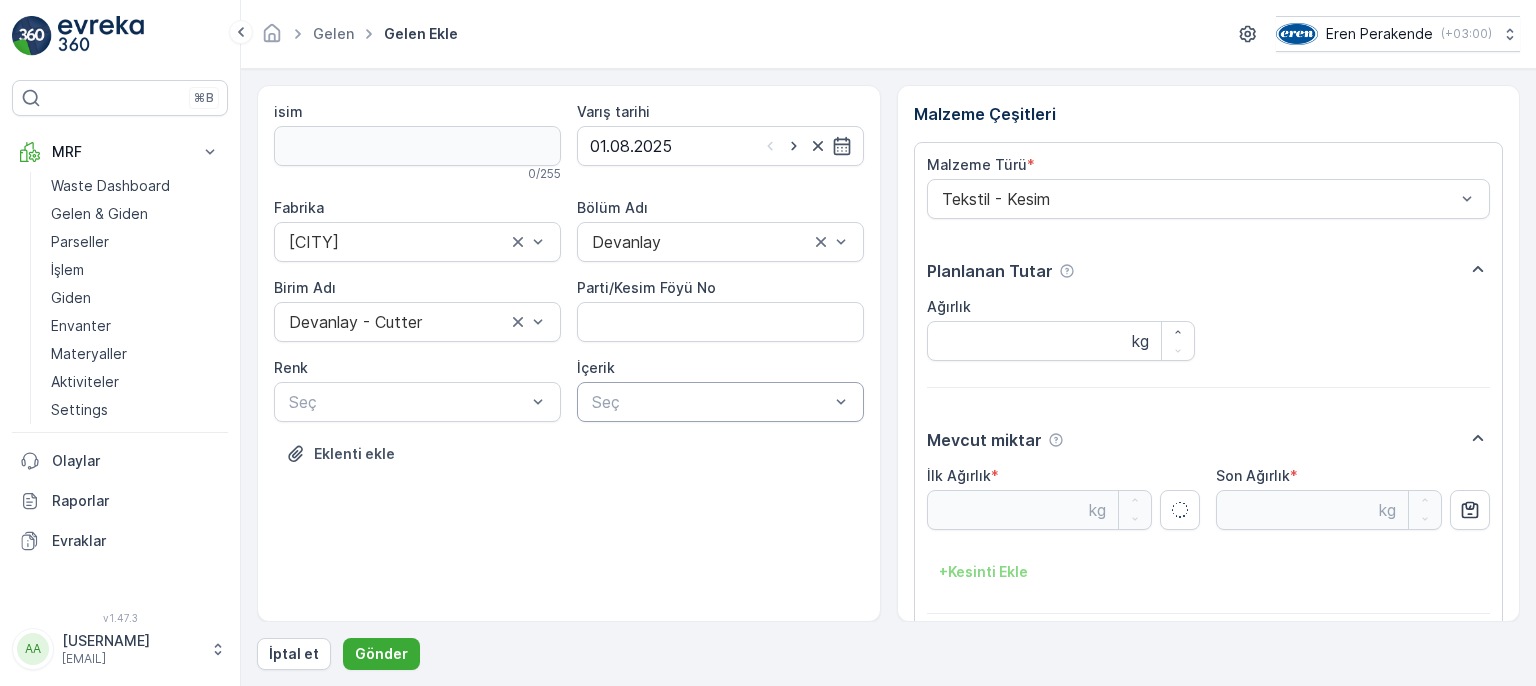 type on "4.96" 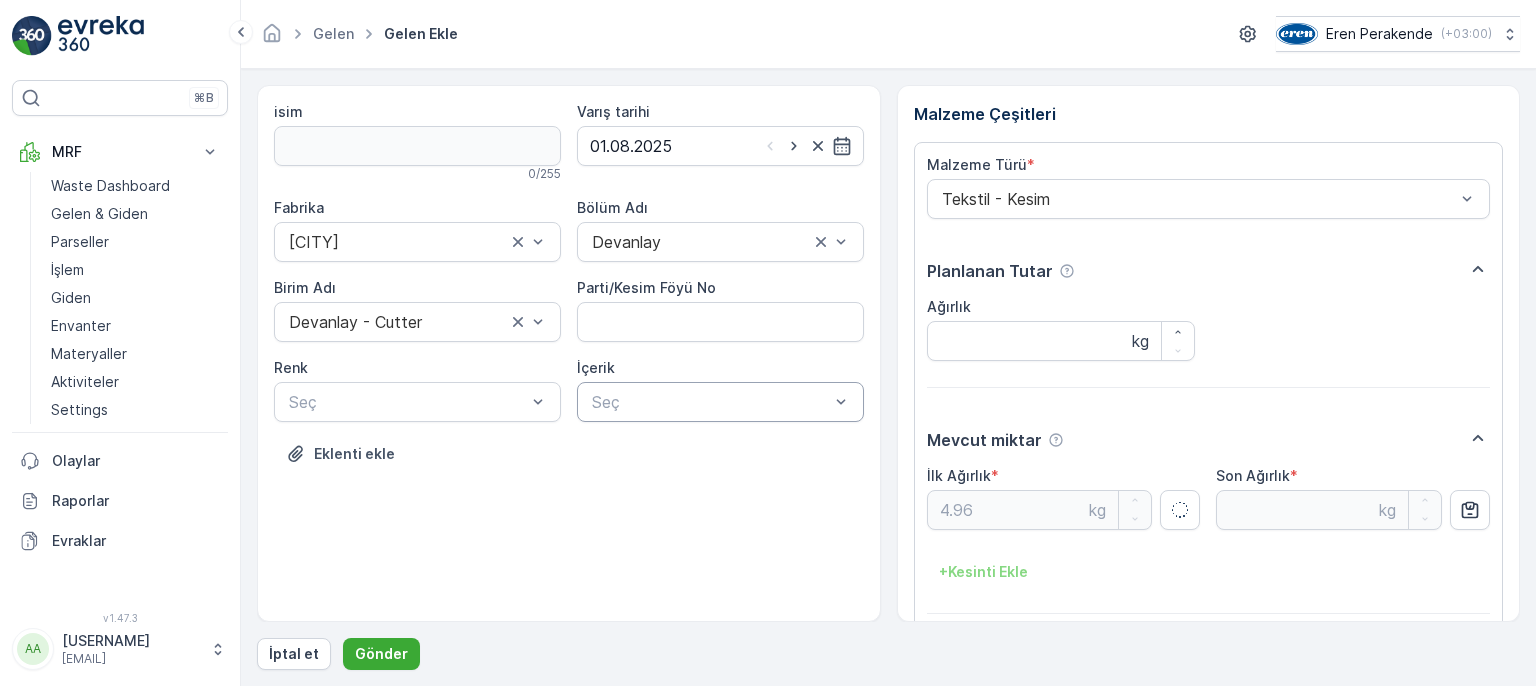 click on "Seç" at bounding box center (720, 402) 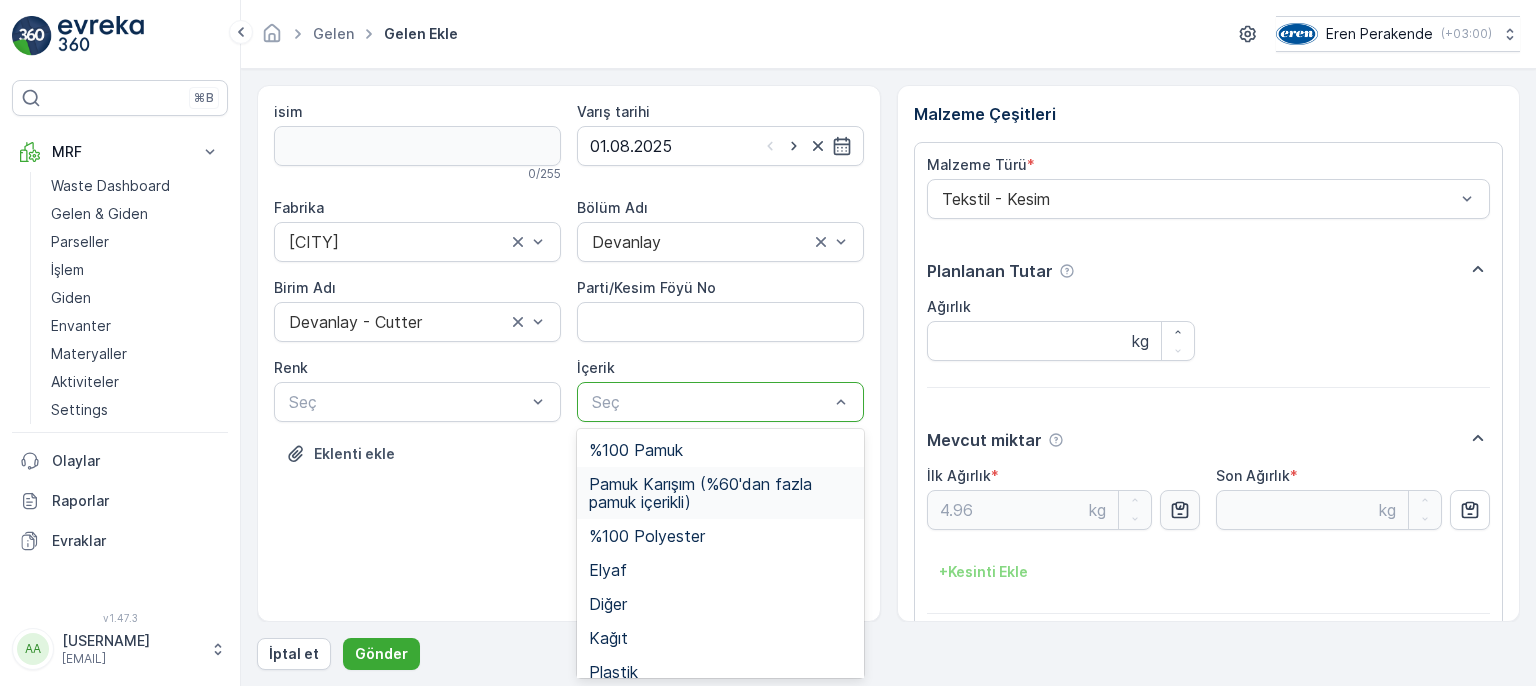 click on "Pamuk Karışım (%60'dan fazla pamuk içerikli)" at bounding box center (720, 493) 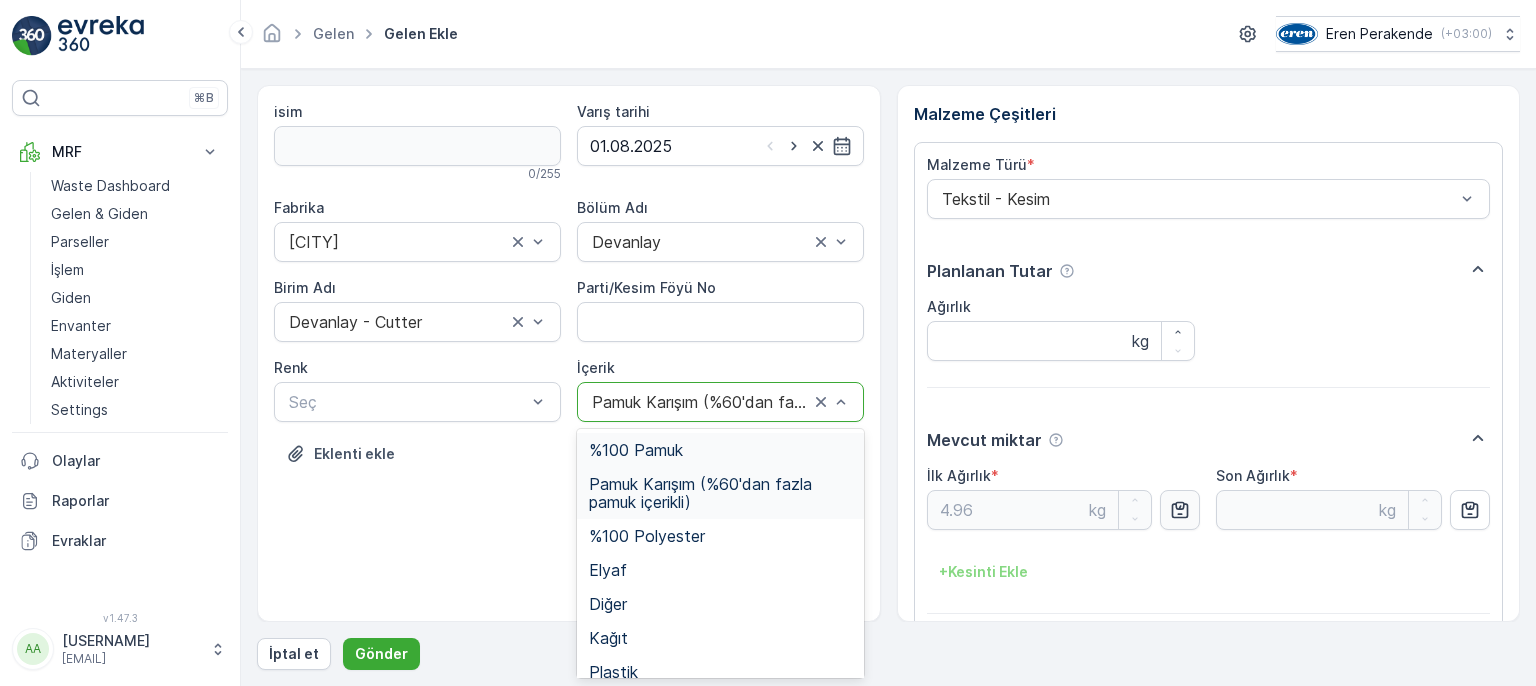 click at bounding box center (700, 402) 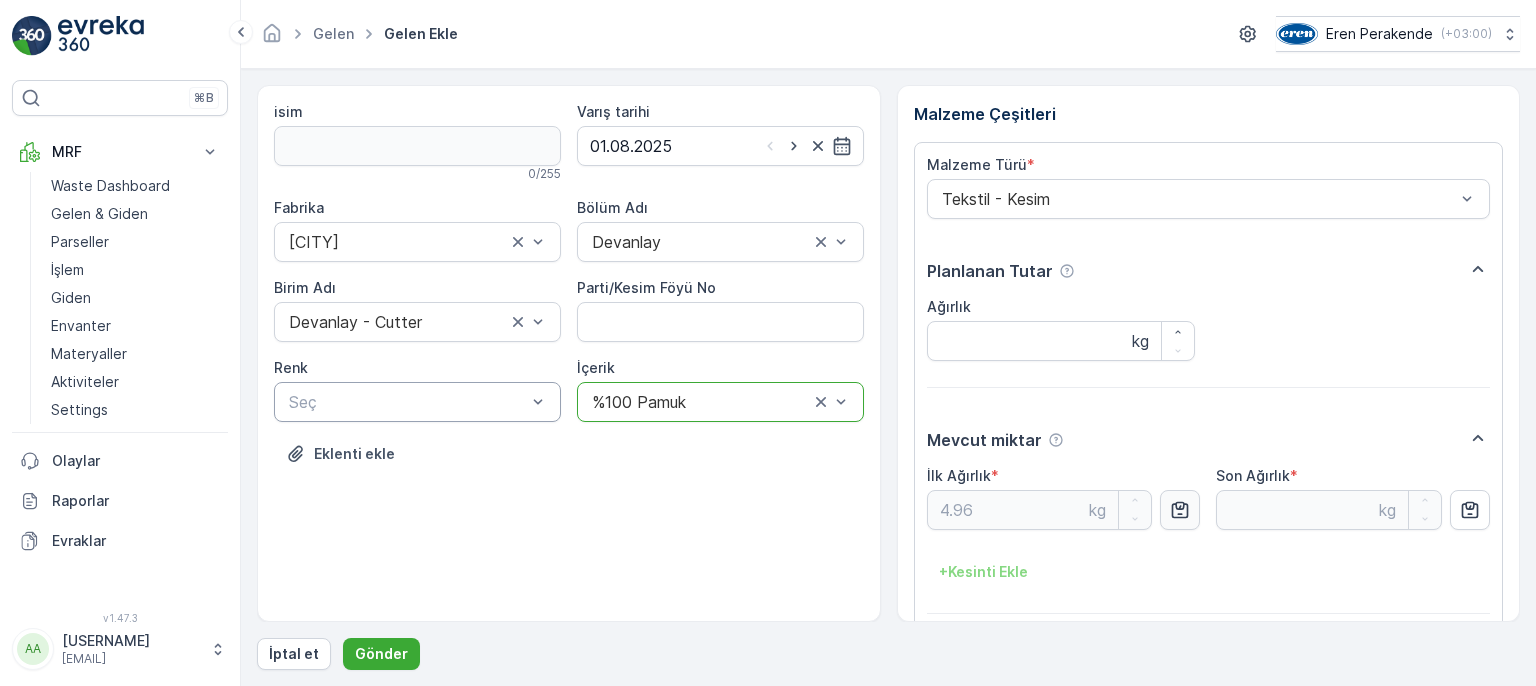 click at bounding box center (407, 402) 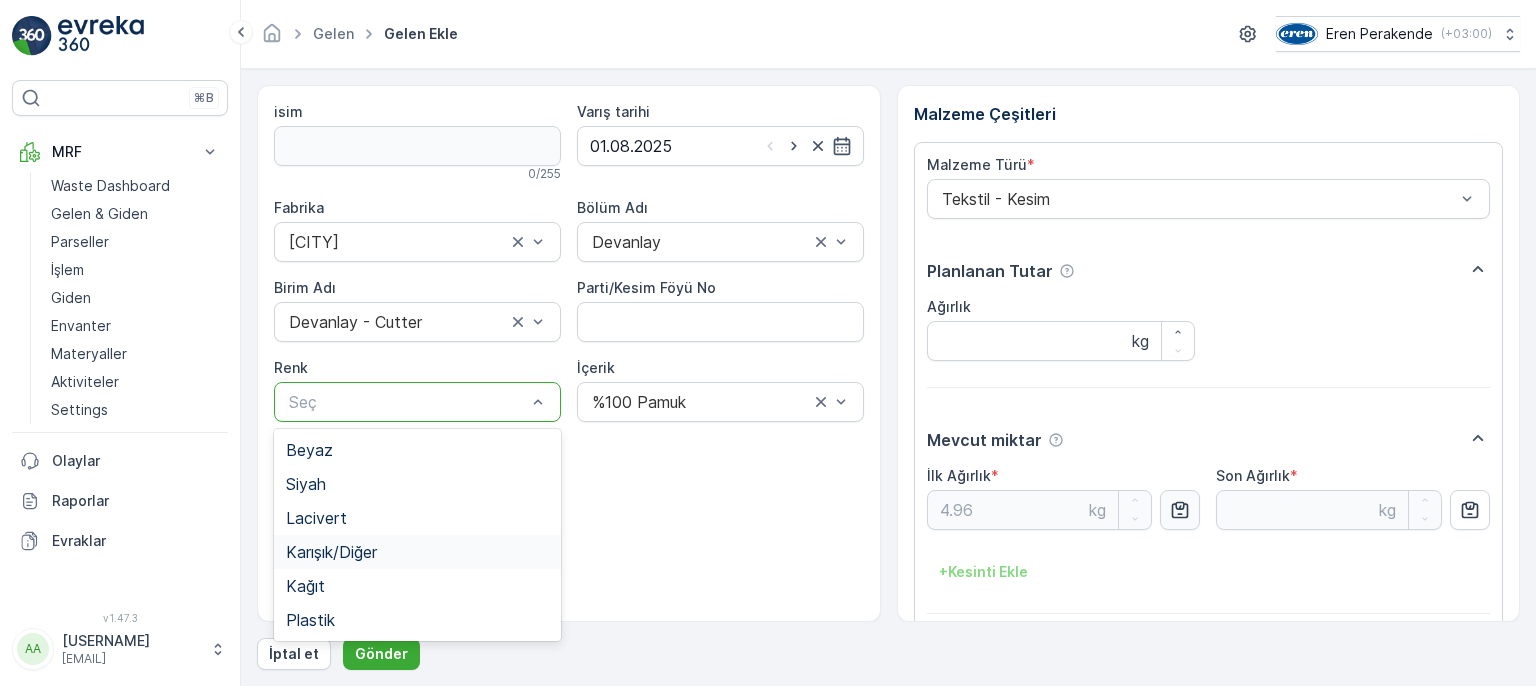 click on "Karışık/Diğer" at bounding box center (417, 552) 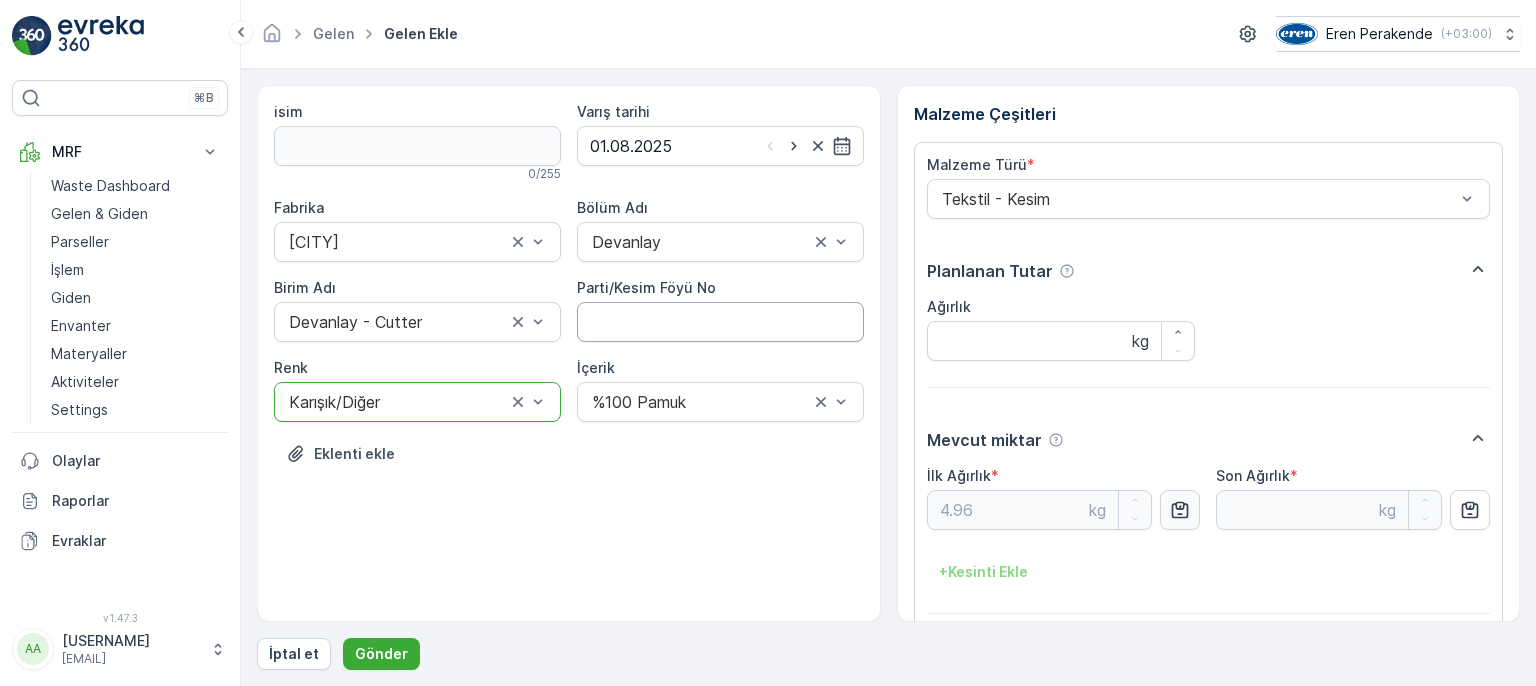 click on "Parti/Kesim Föyü No" at bounding box center (720, 322) 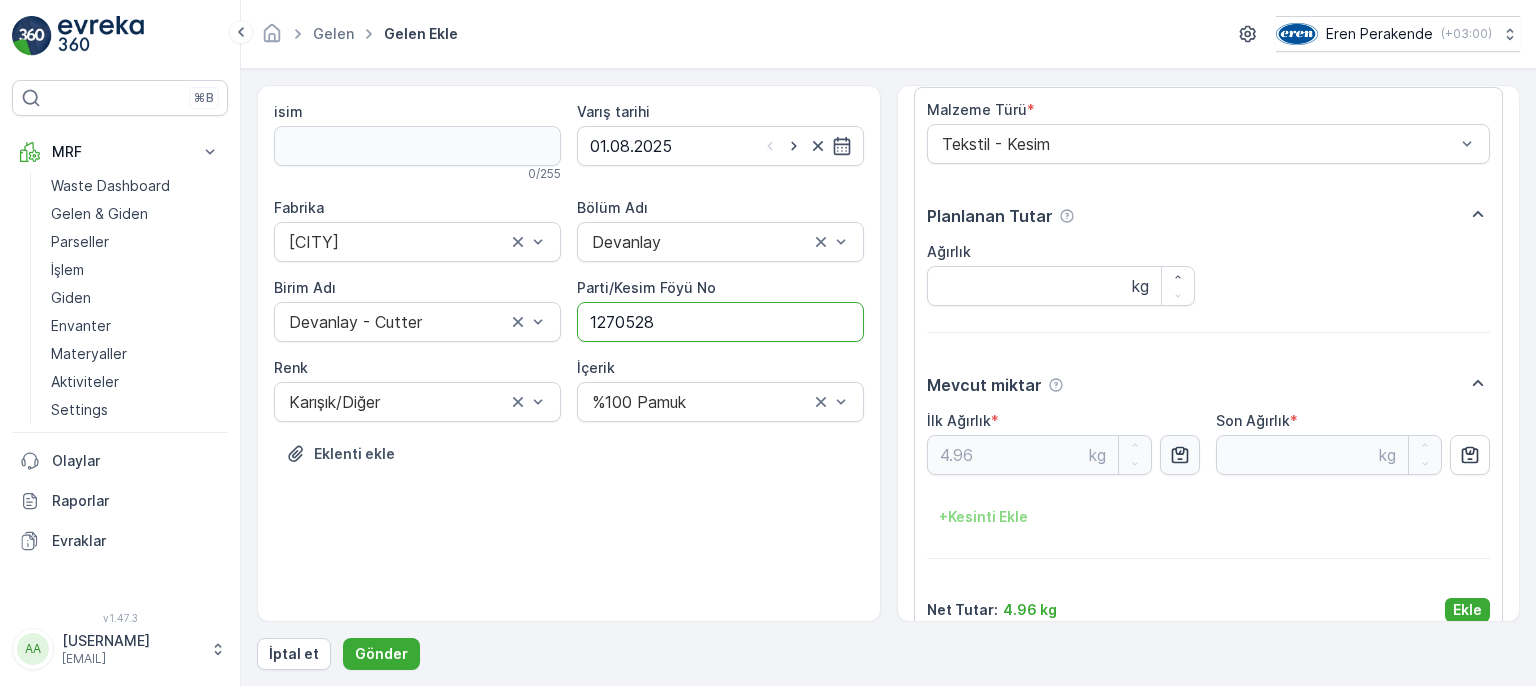 scroll, scrollTop: 84, scrollLeft: 0, axis: vertical 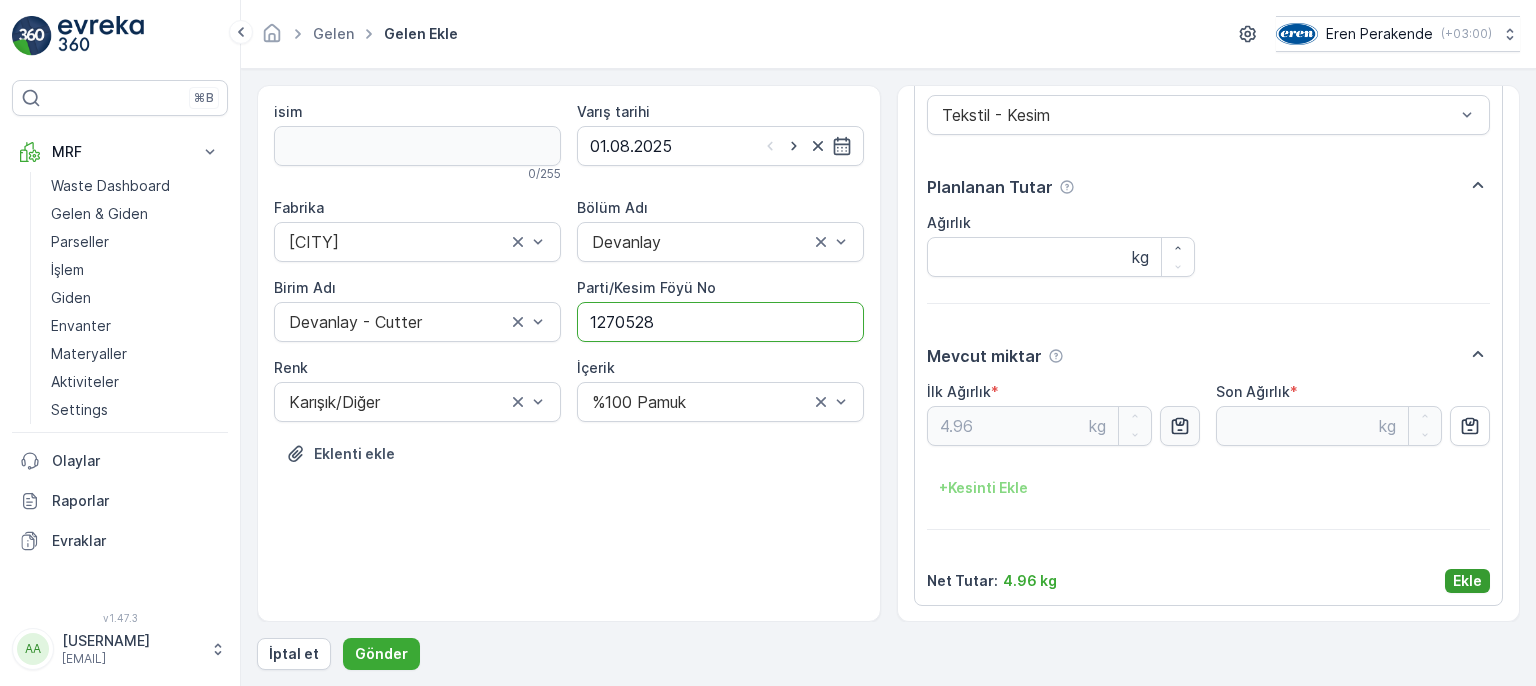 type on "1270528" 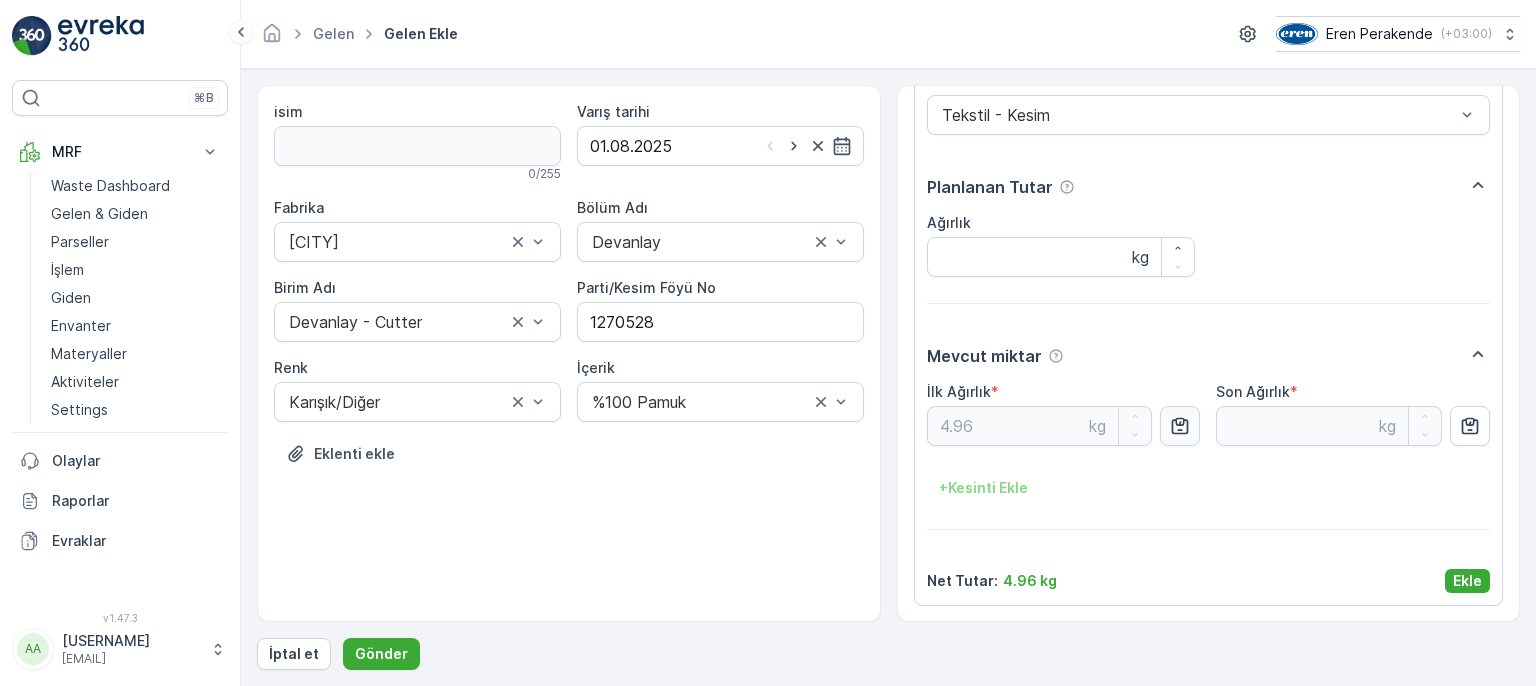 drag, startPoint x: 1457, startPoint y: 577, endPoint x: 1335, endPoint y: 619, distance: 129.02713 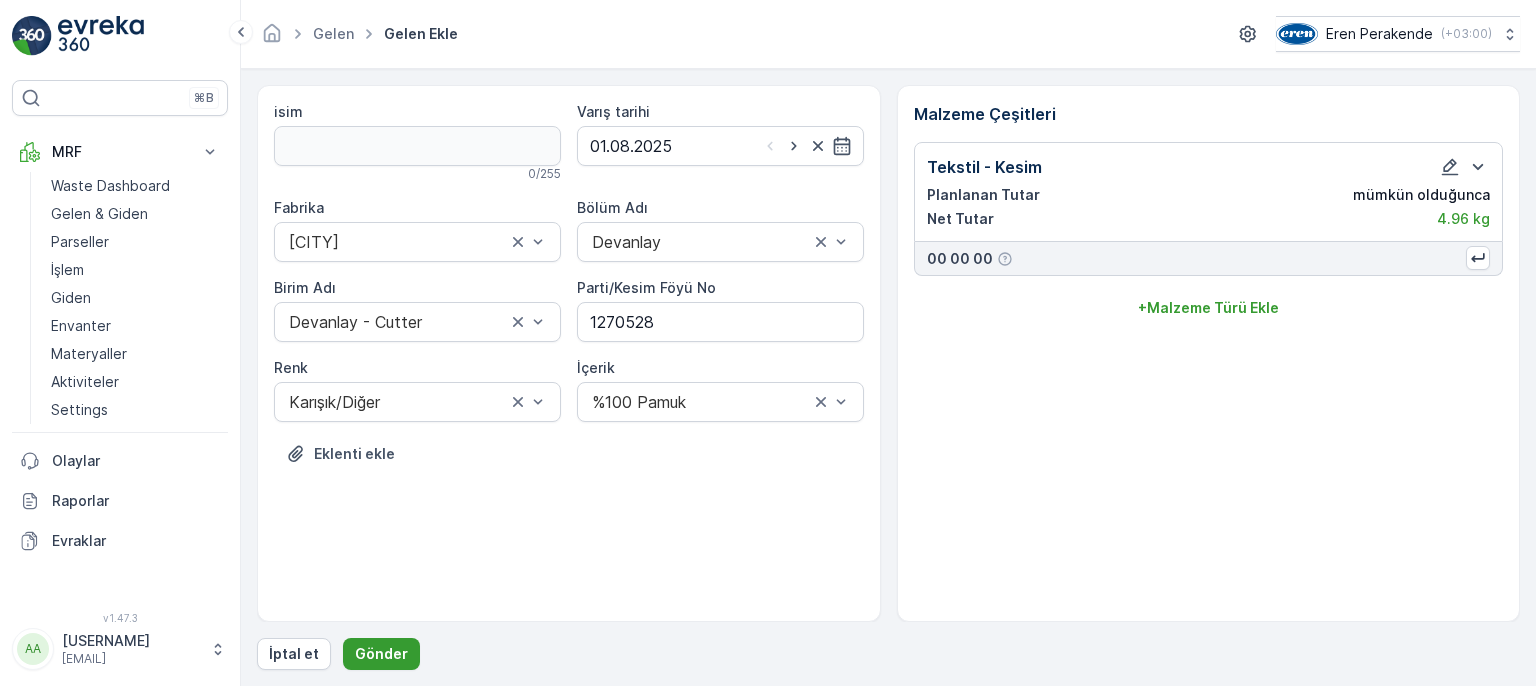 click on "Gönder" at bounding box center [381, 654] 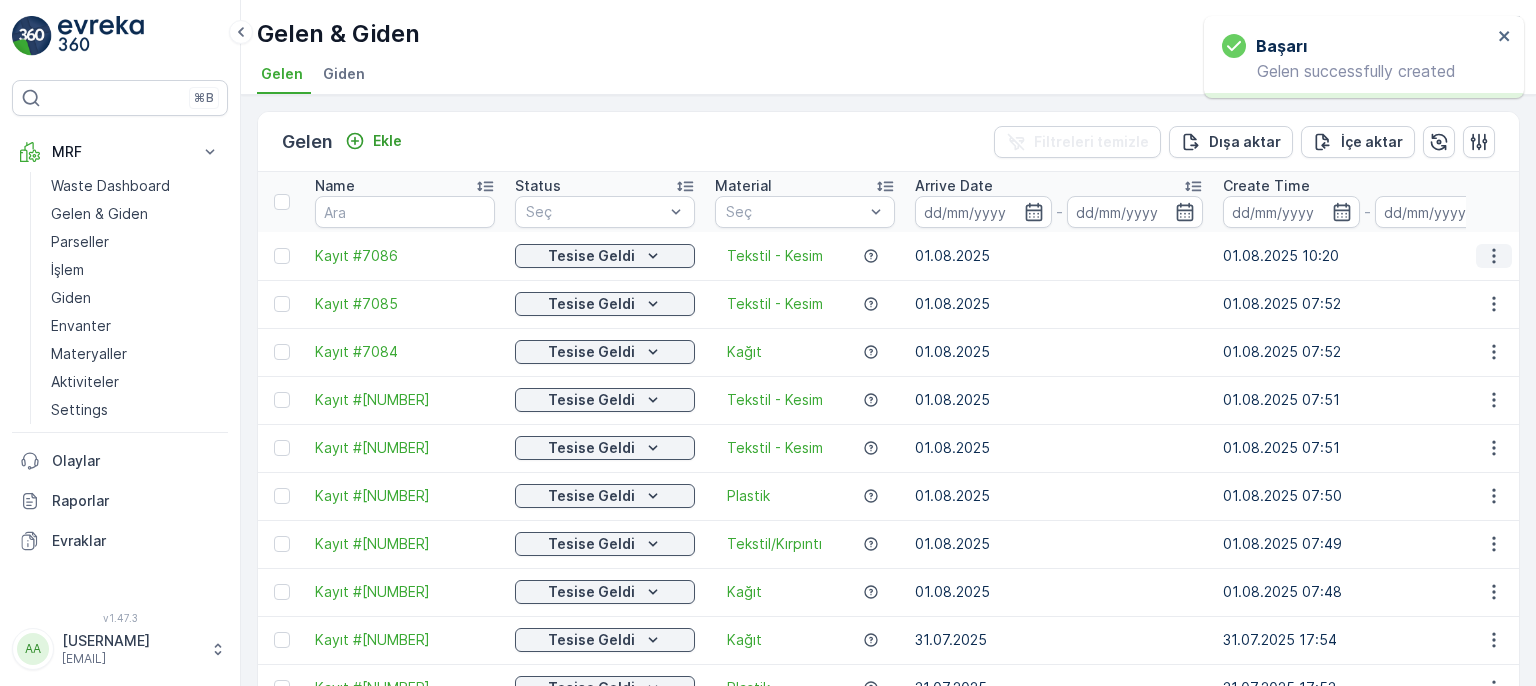 click 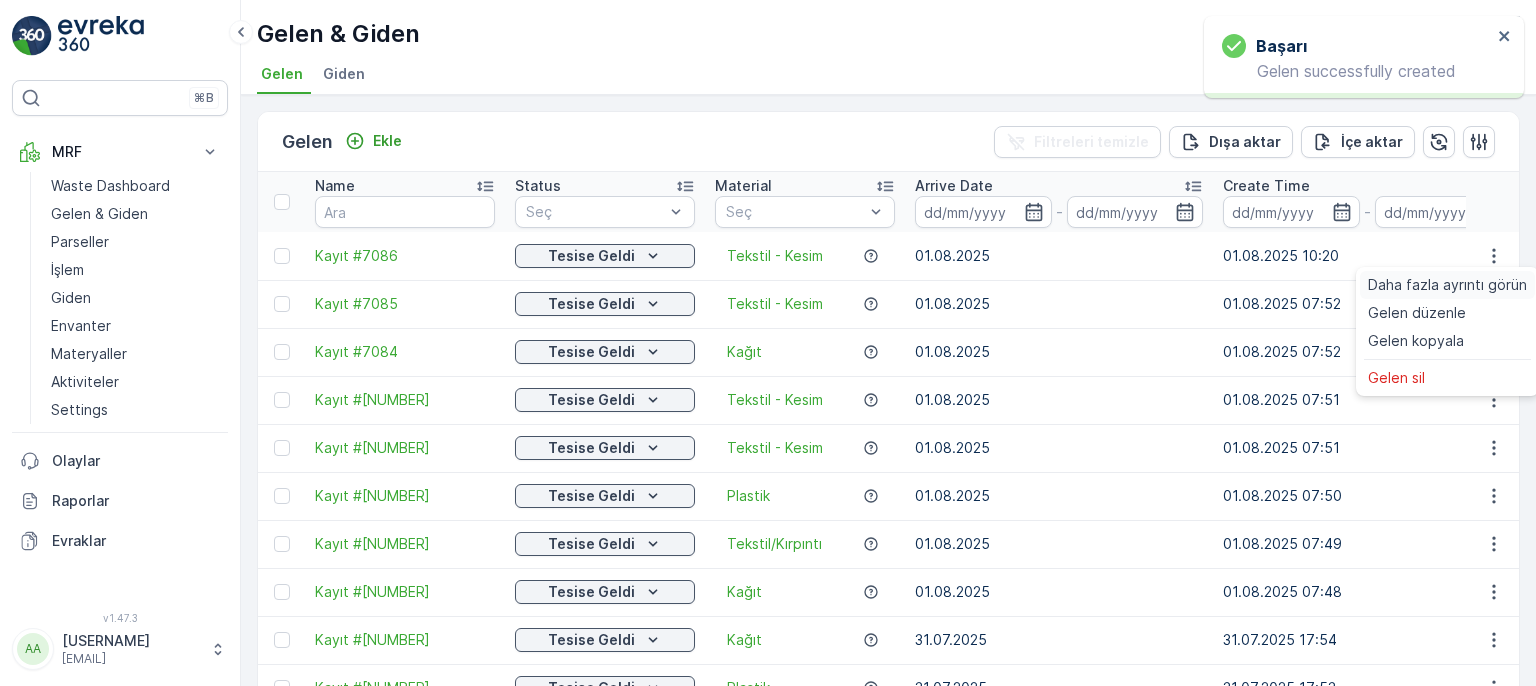 click on "Daha fazla ayrıntı görün" at bounding box center (1447, 285) 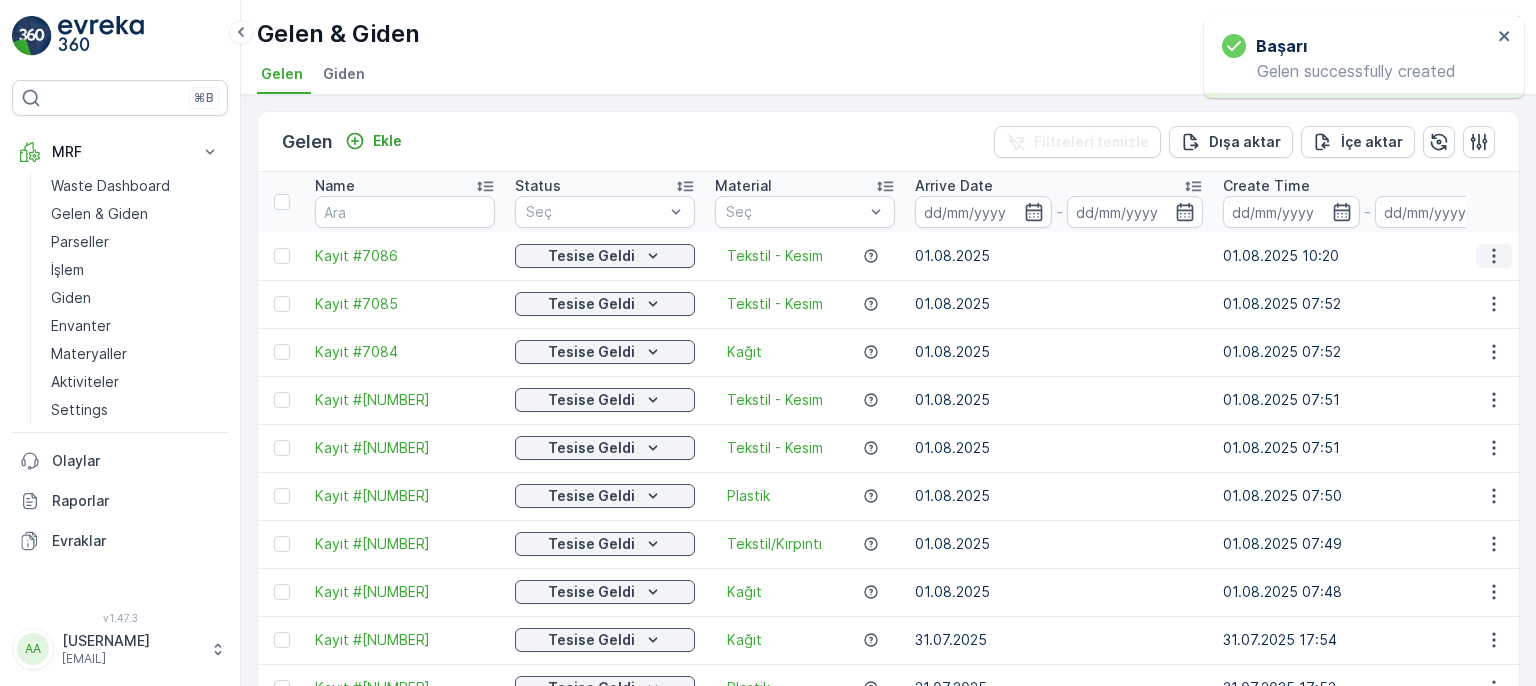 click 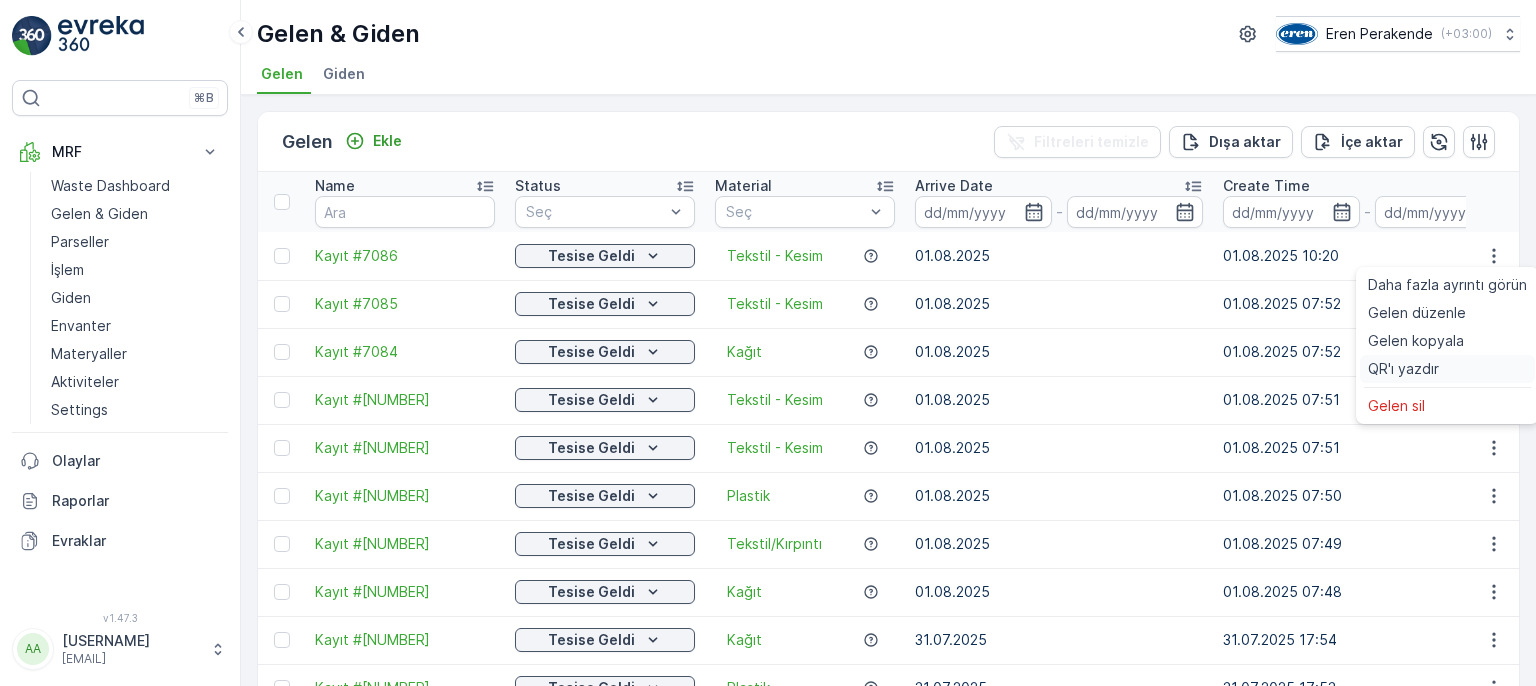 click on "QR'ı yazdır" at bounding box center [1447, 369] 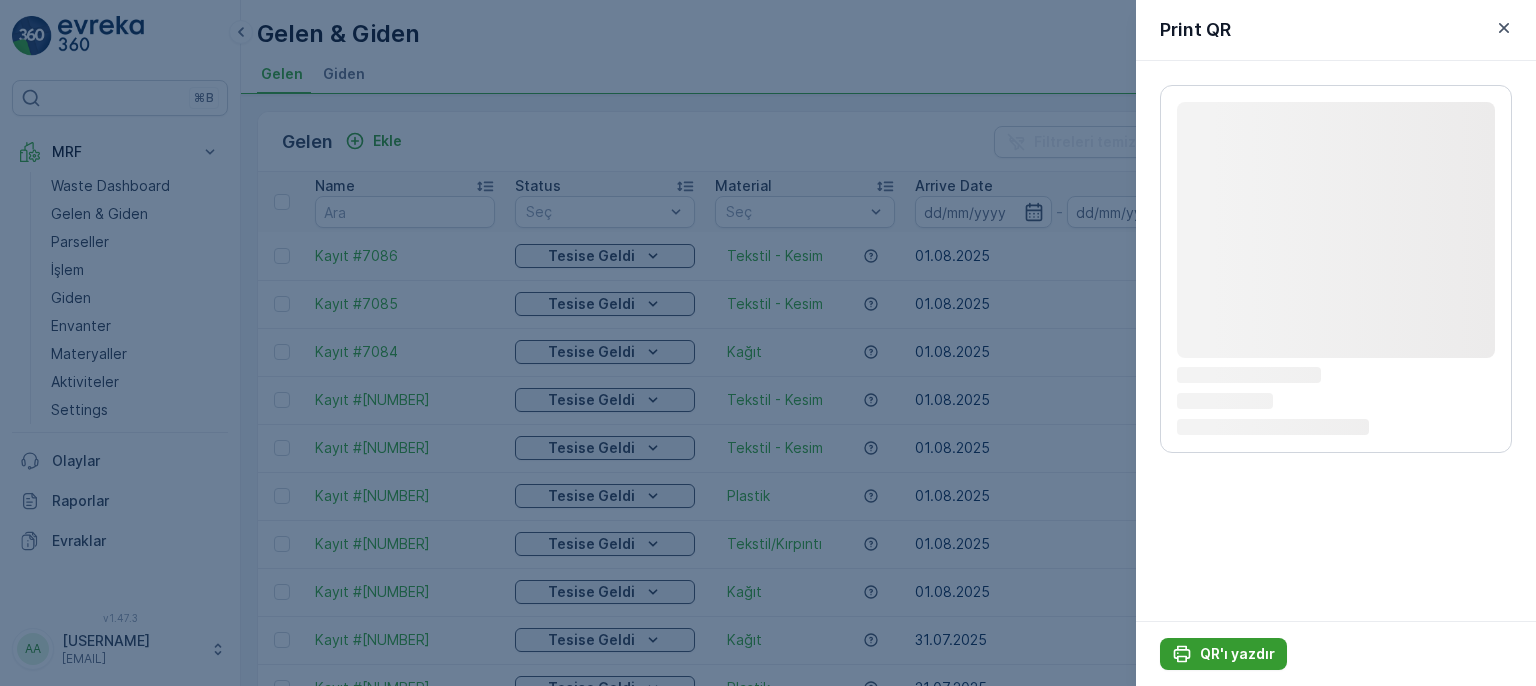 click on "QR'ı yazdır" at bounding box center (1237, 654) 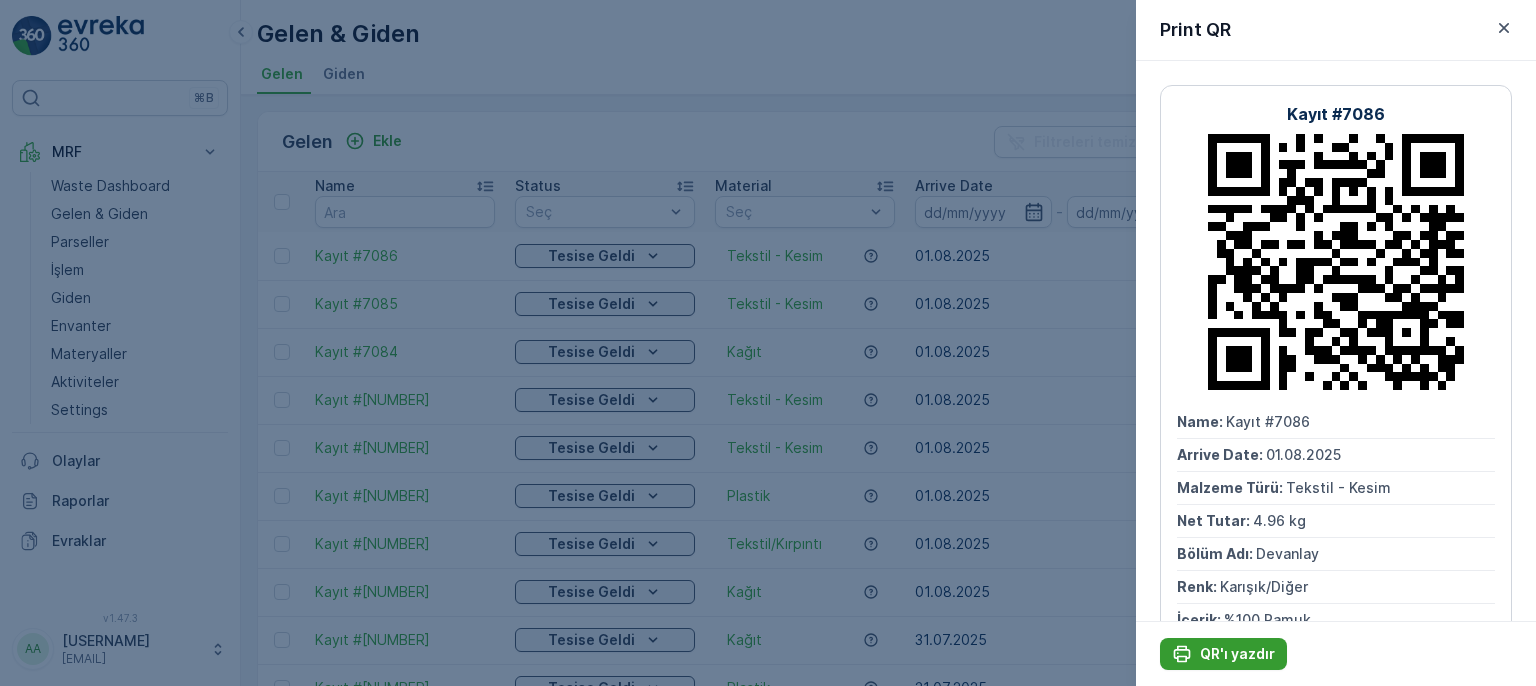 click on "QR'ı yazdır" at bounding box center (1237, 654) 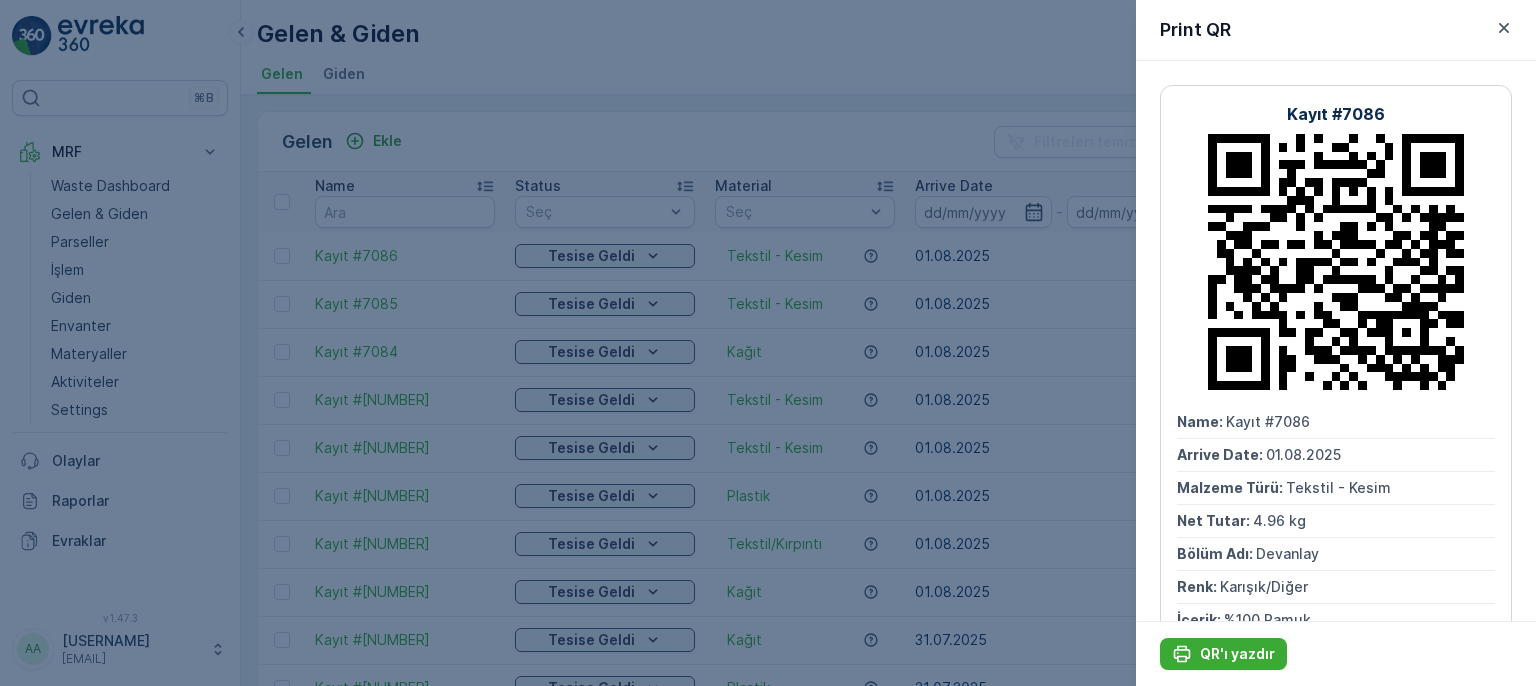 click at bounding box center [768, 343] 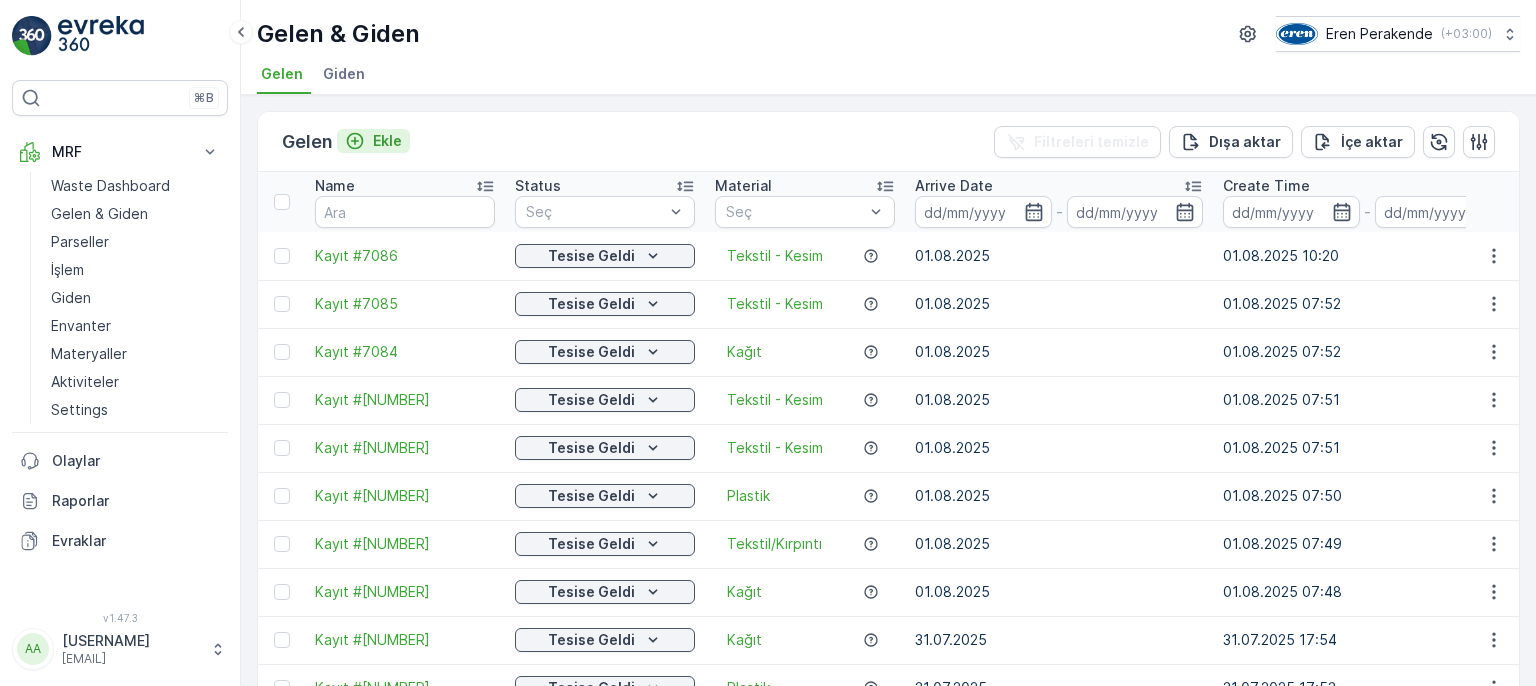 click on "Ekle" at bounding box center (387, 141) 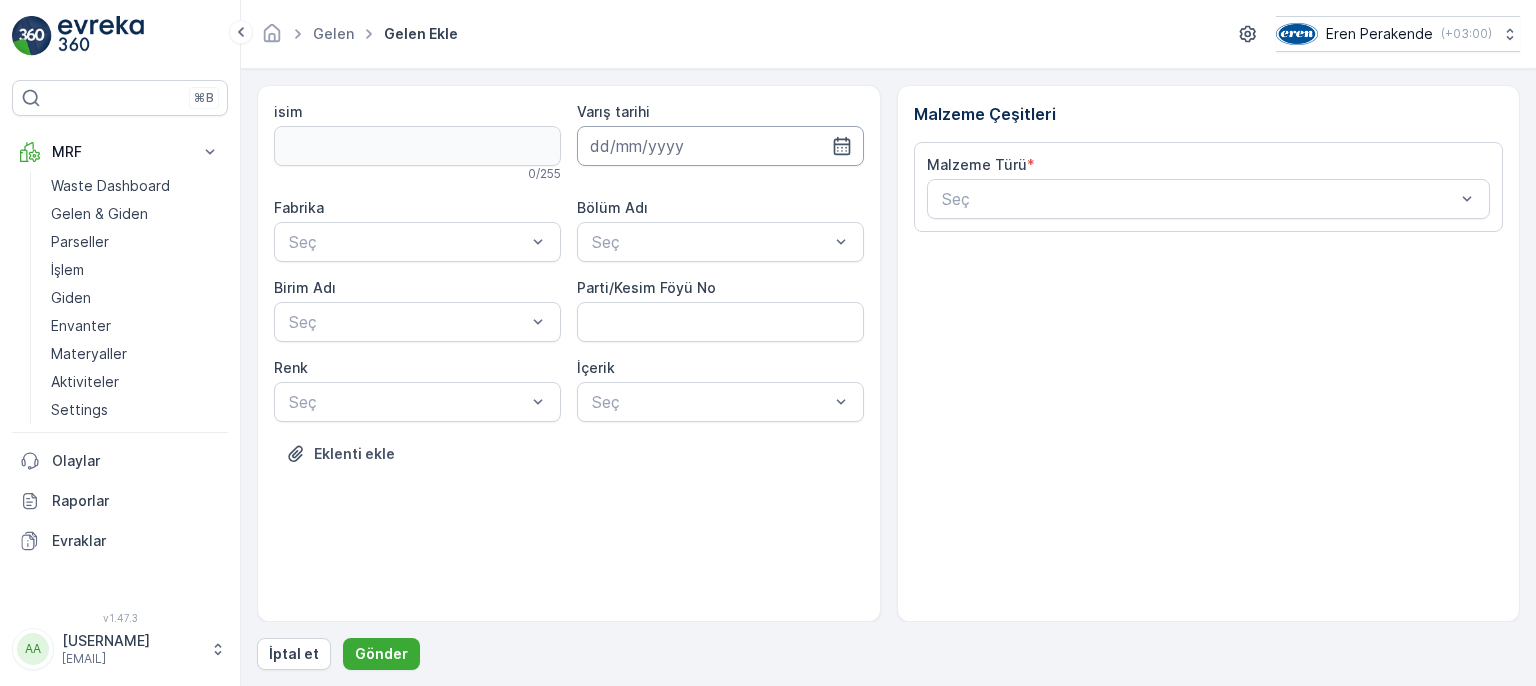 click at bounding box center [720, 146] 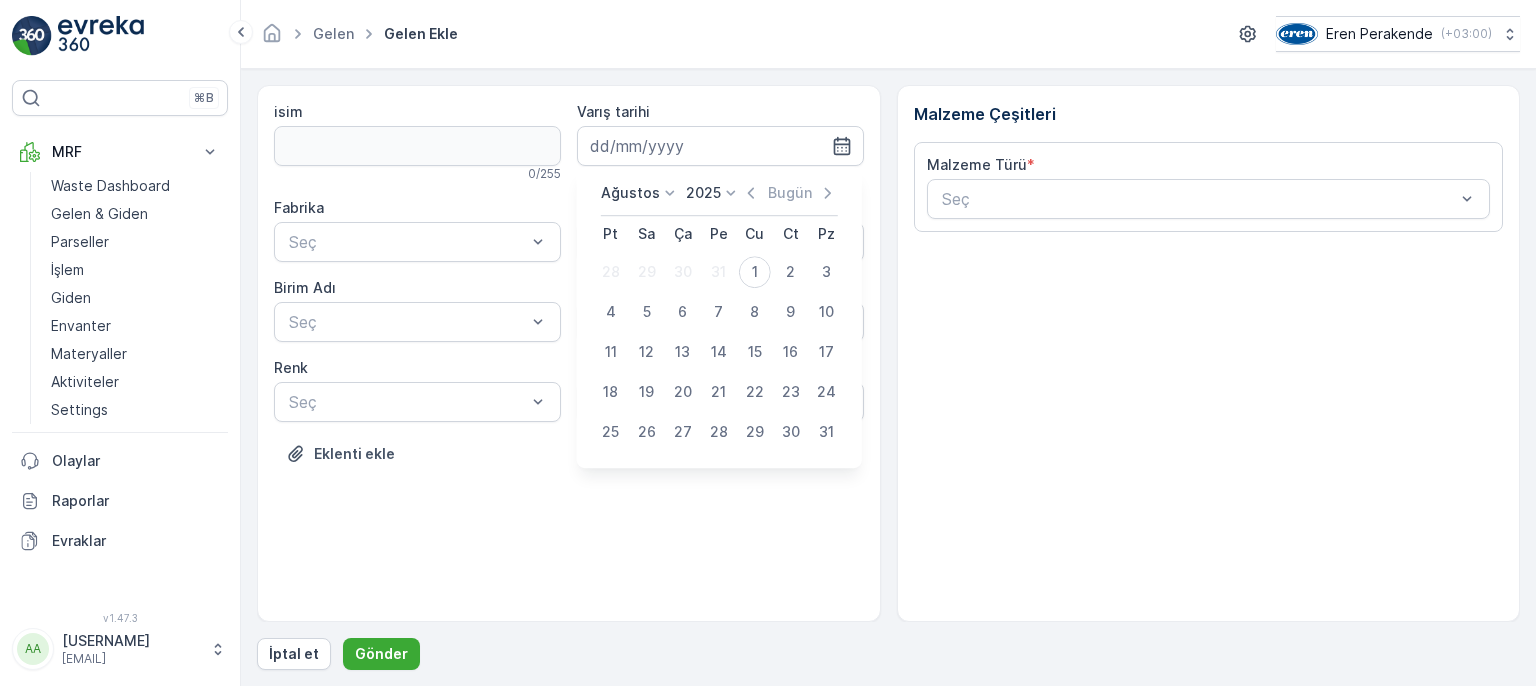 click on "1" at bounding box center [755, 272] 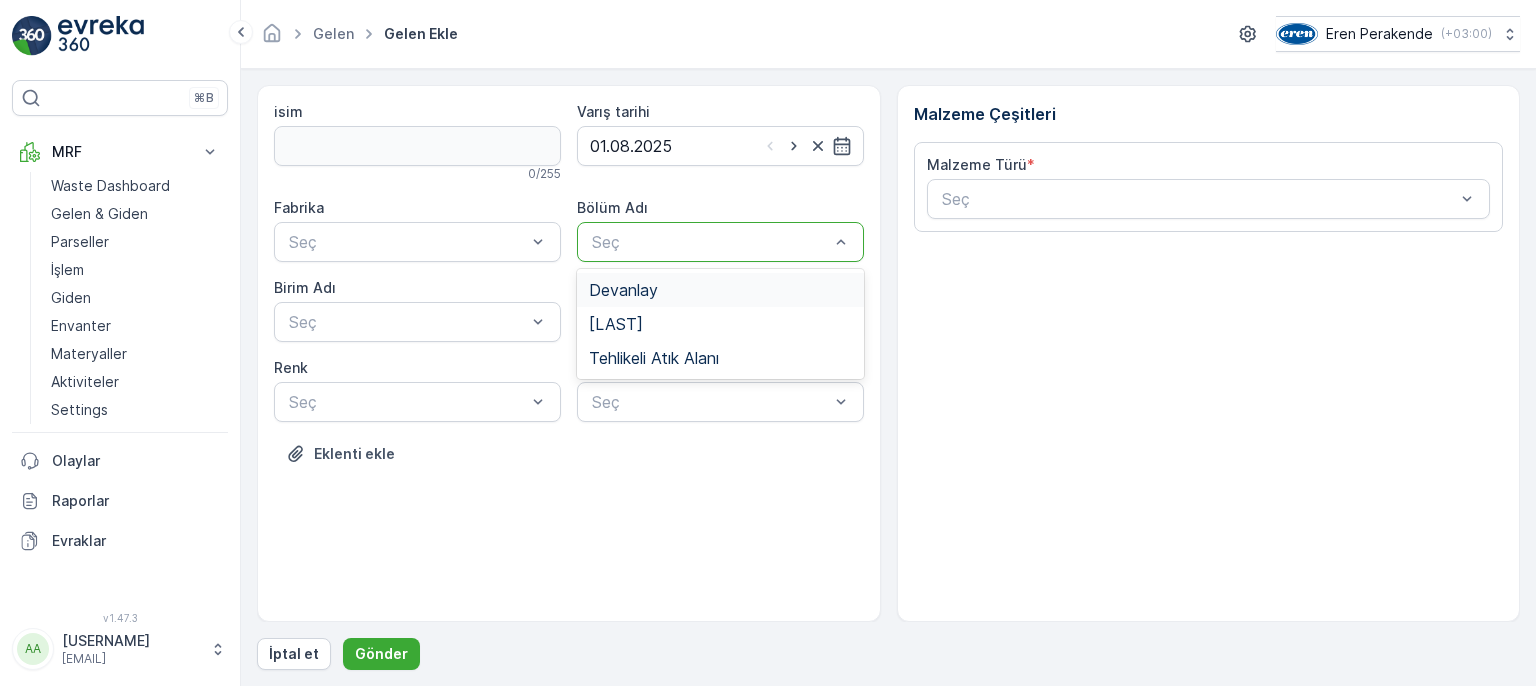 click on "Devanlay" at bounding box center (720, 290) 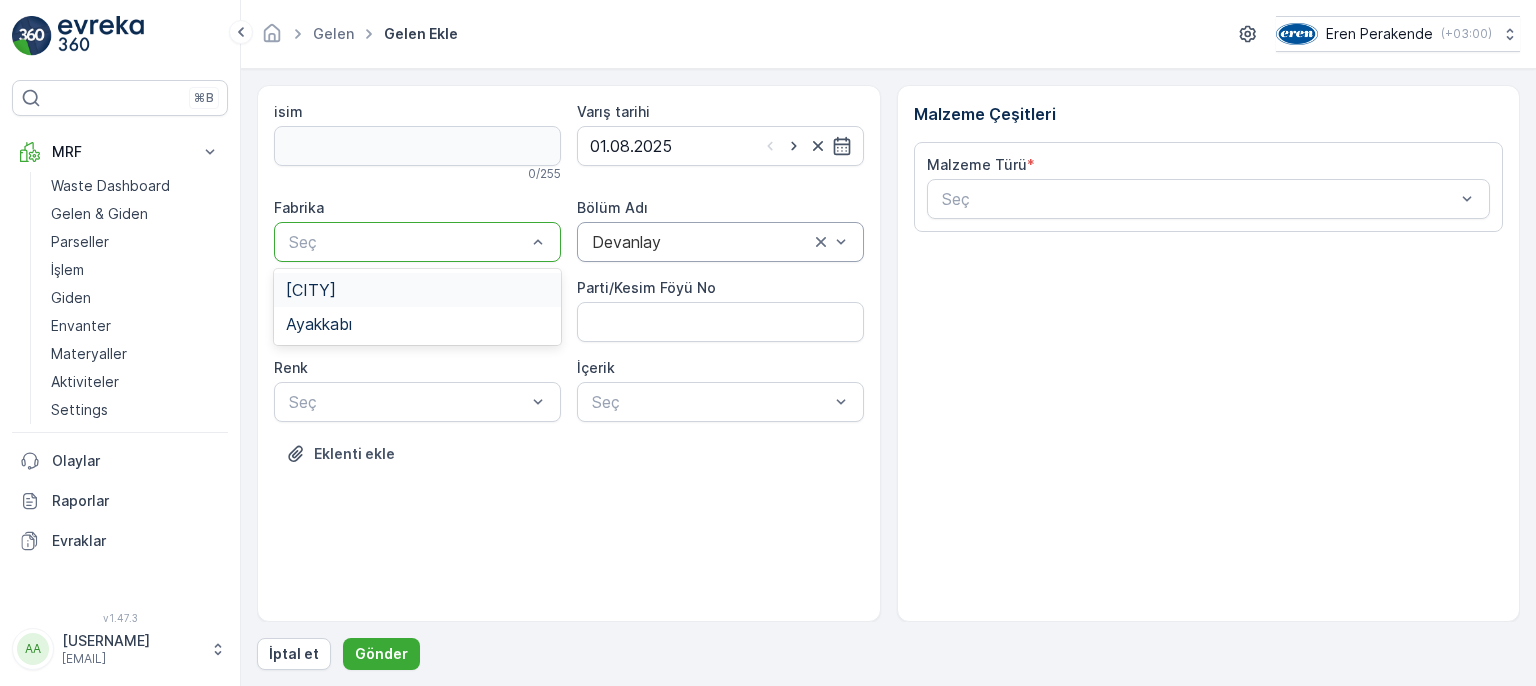 click on "Seç" at bounding box center (417, 242) 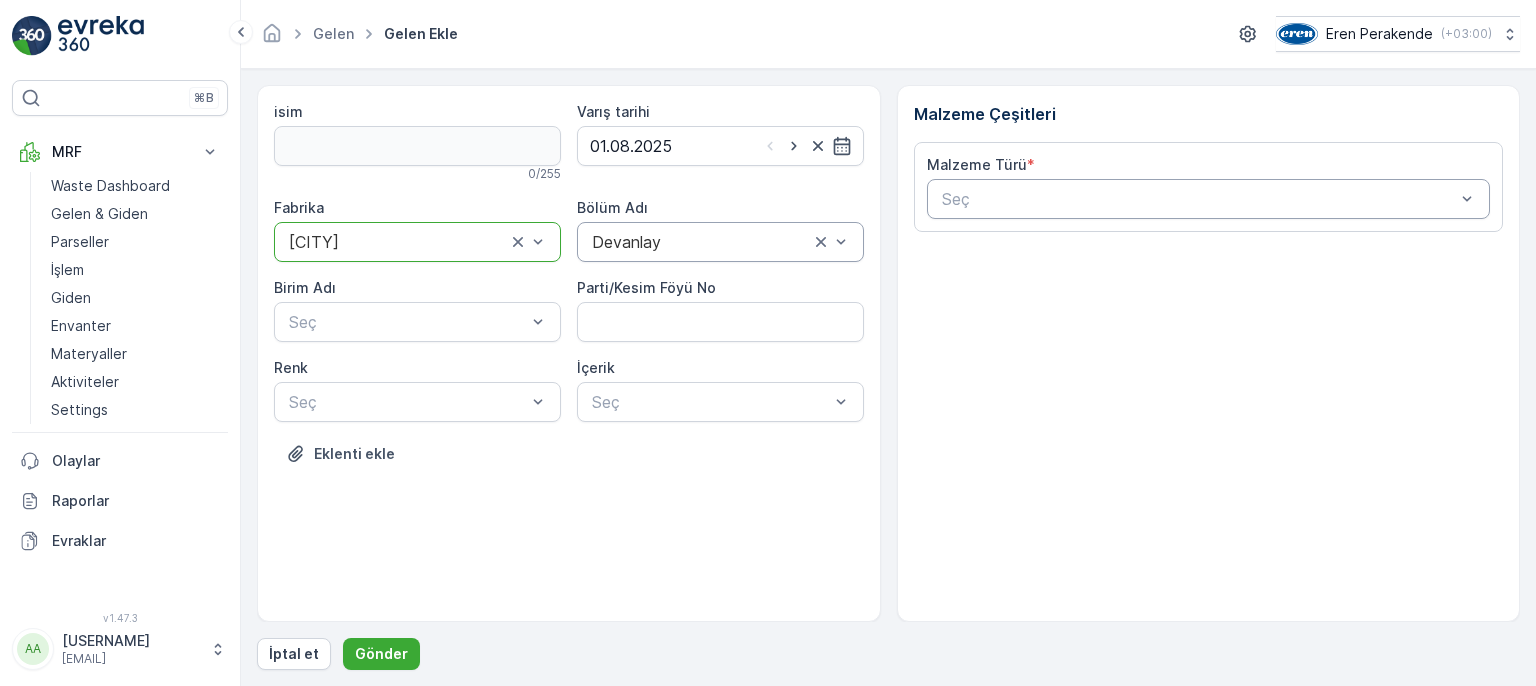 click at bounding box center (1199, 199) 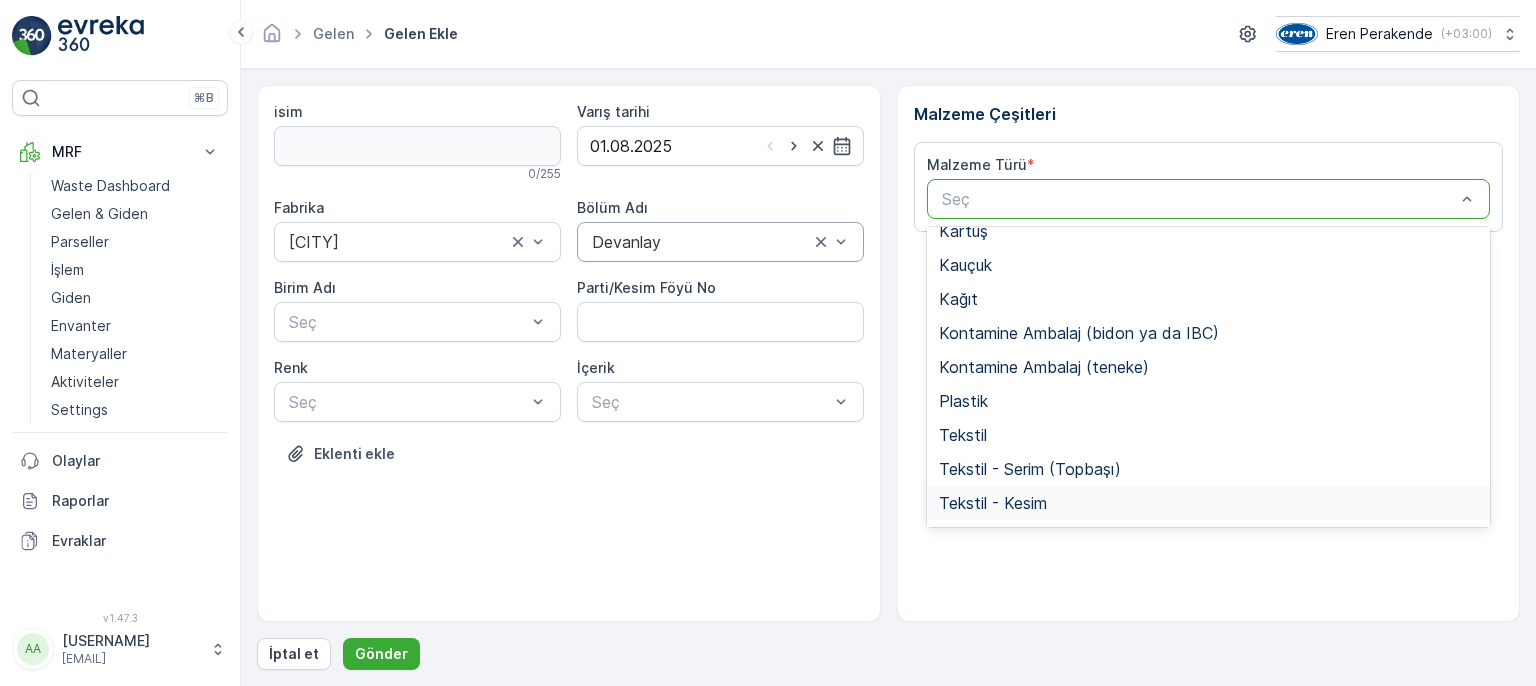 scroll, scrollTop: 388, scrollLeft: 0, axis: vertical 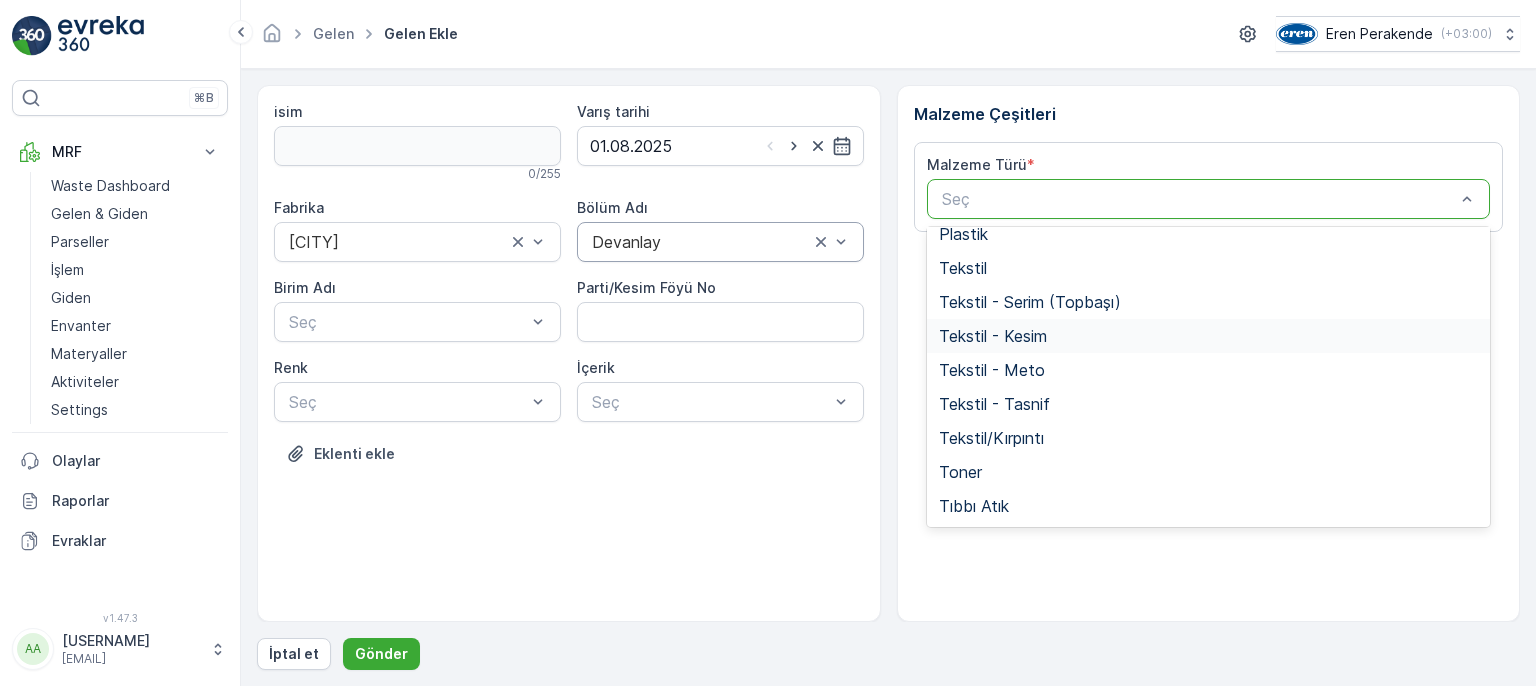 click on "Tekstil - Kesim" at bounding box center [1209, 336] 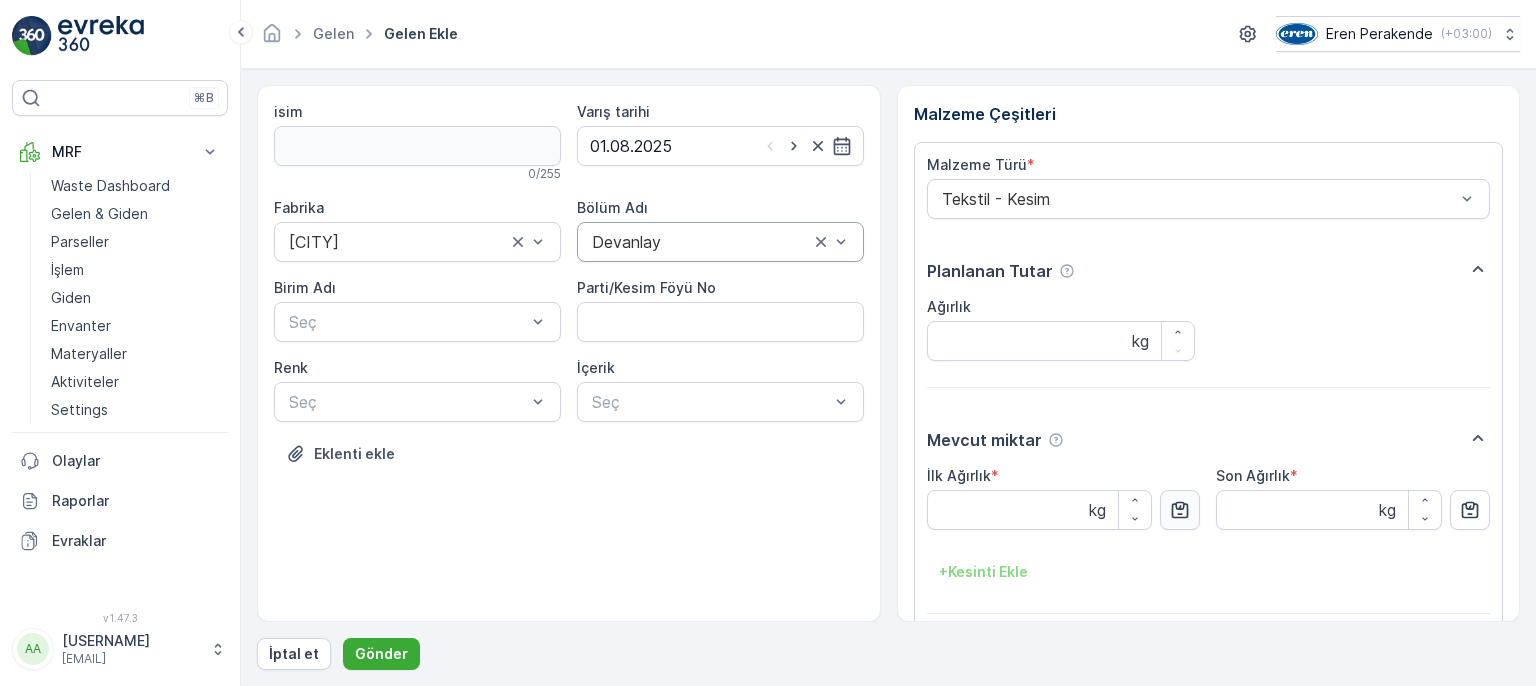 click 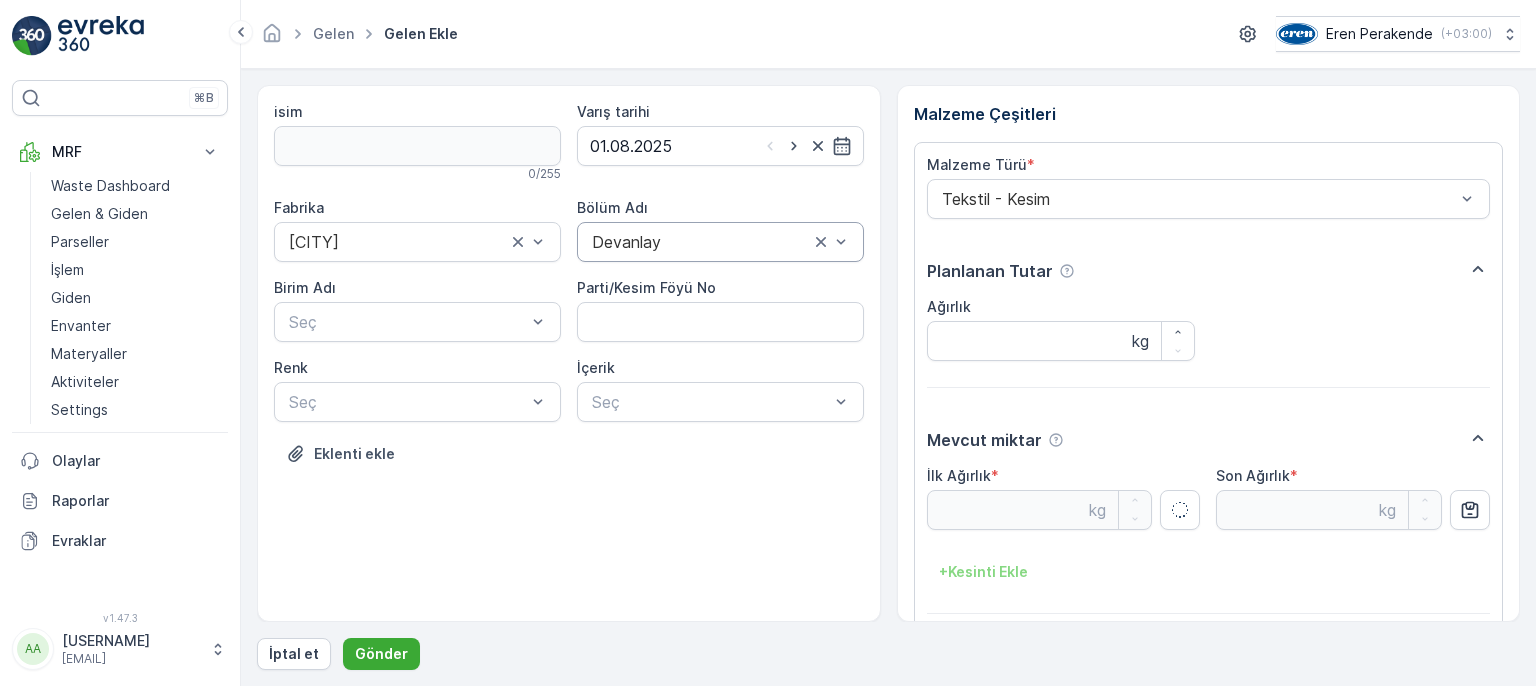 type on "6.58" 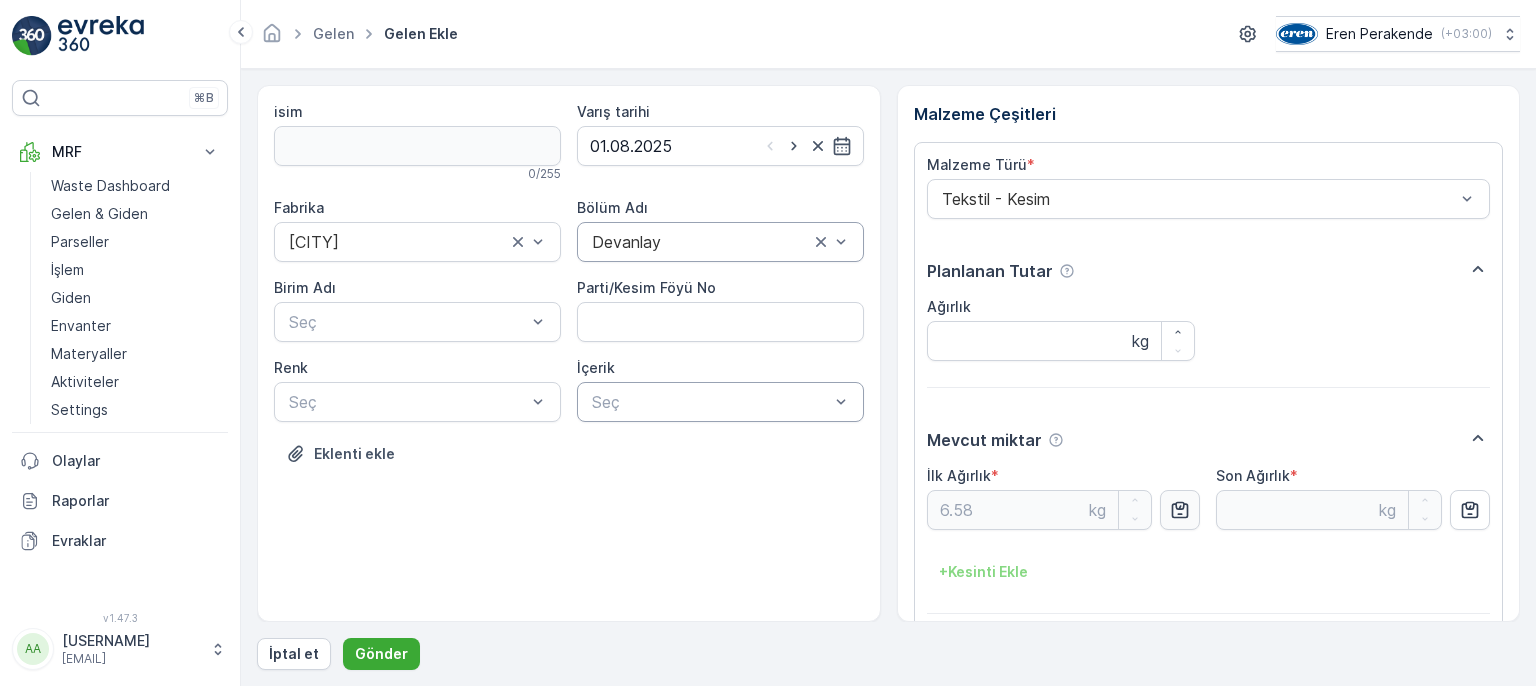 click at bounding box center (710, 402) 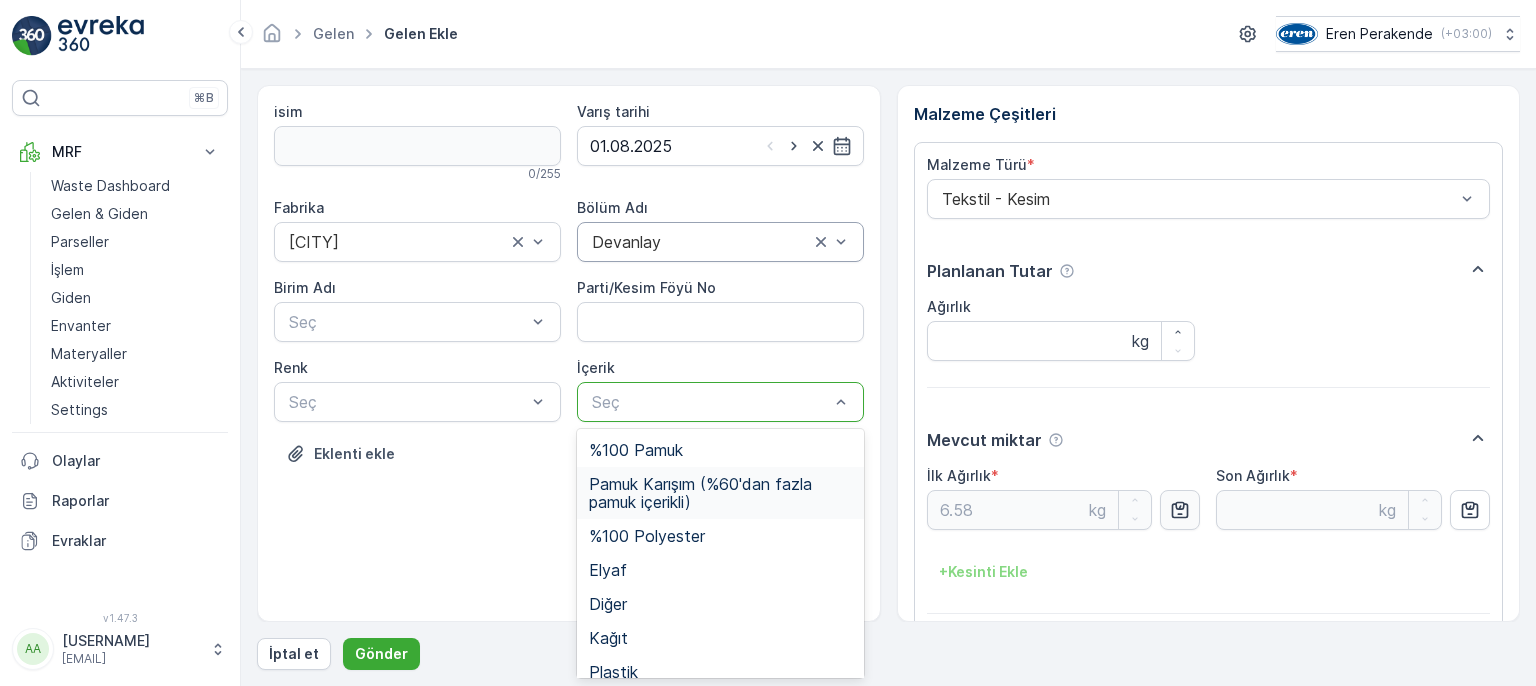 click on "Pamuk Karışım (%60'dan fazla pamuk içerikli)" at bounding box center [720, 493] 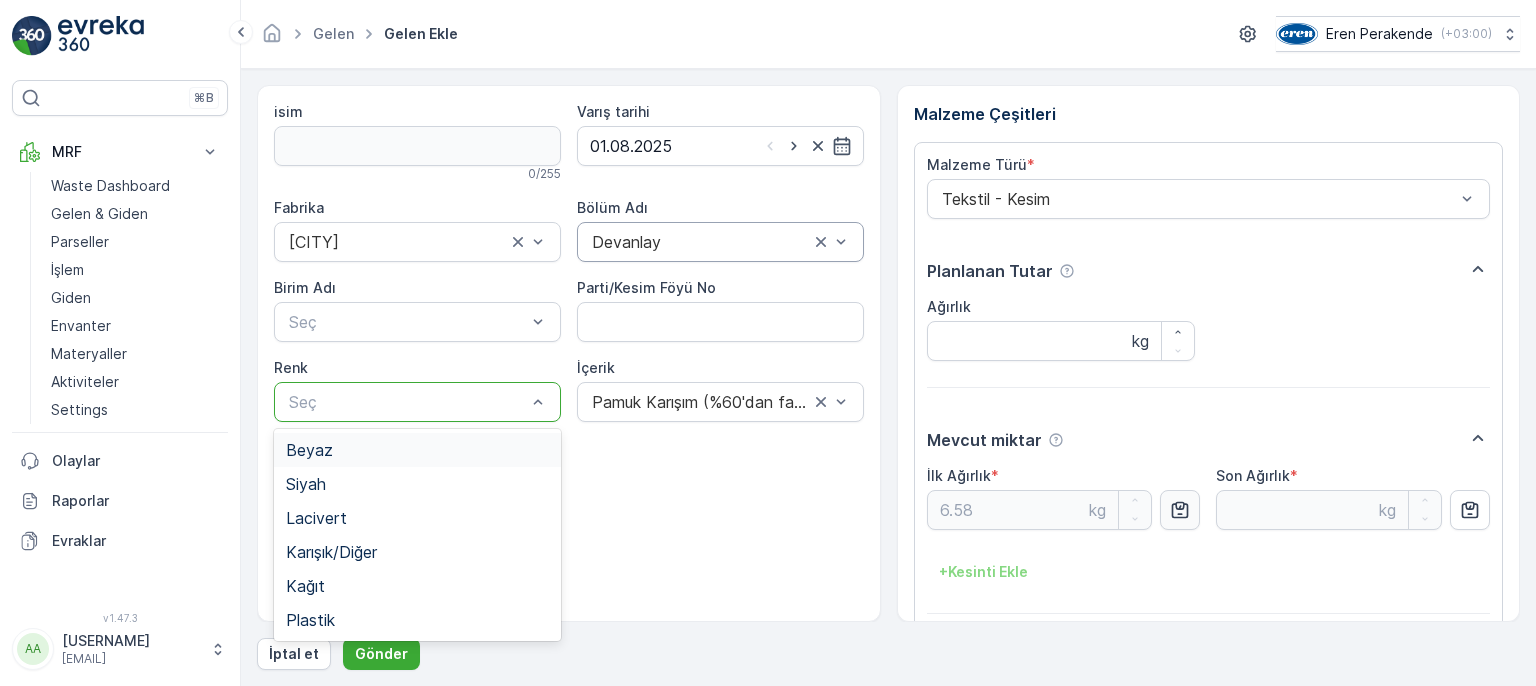 click on "Seç" at bounding box center (417, 402) 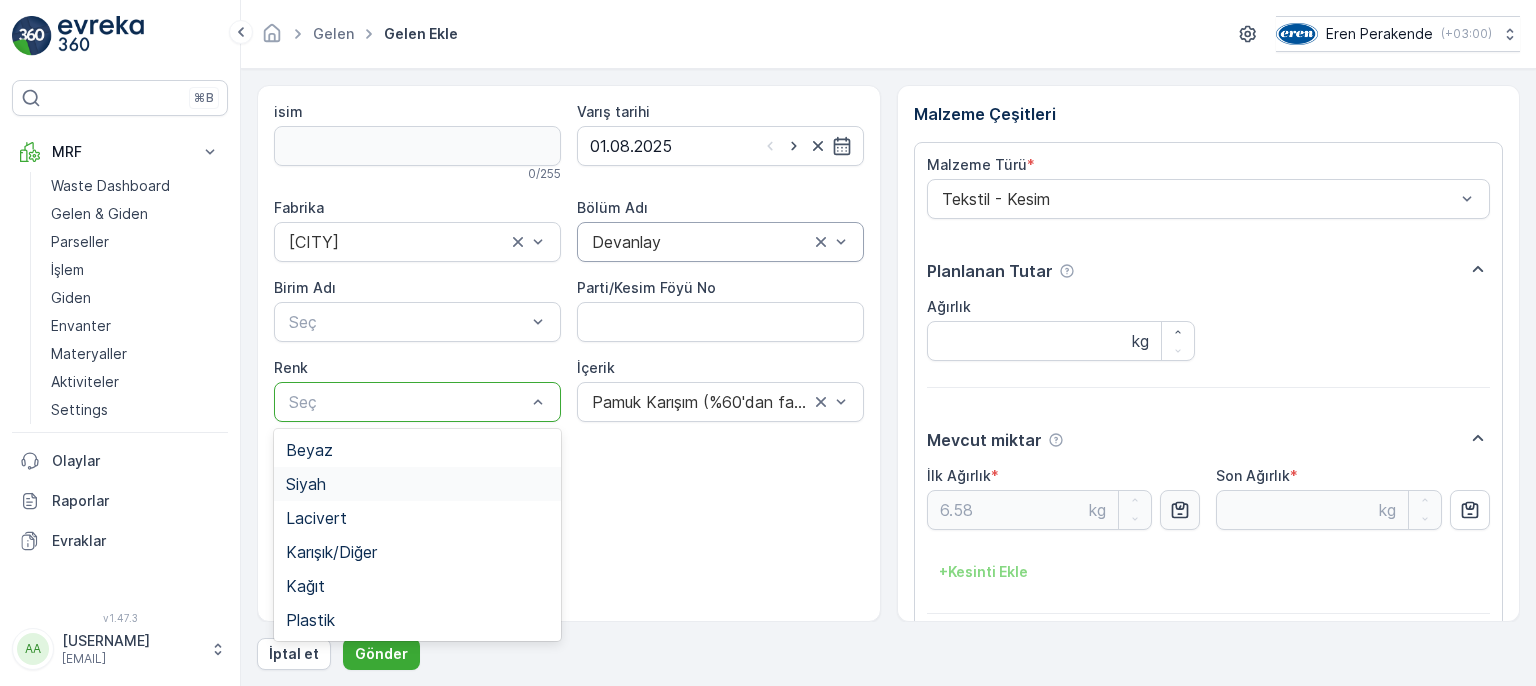 click on "Siyah" at bounding box center (417, 484) 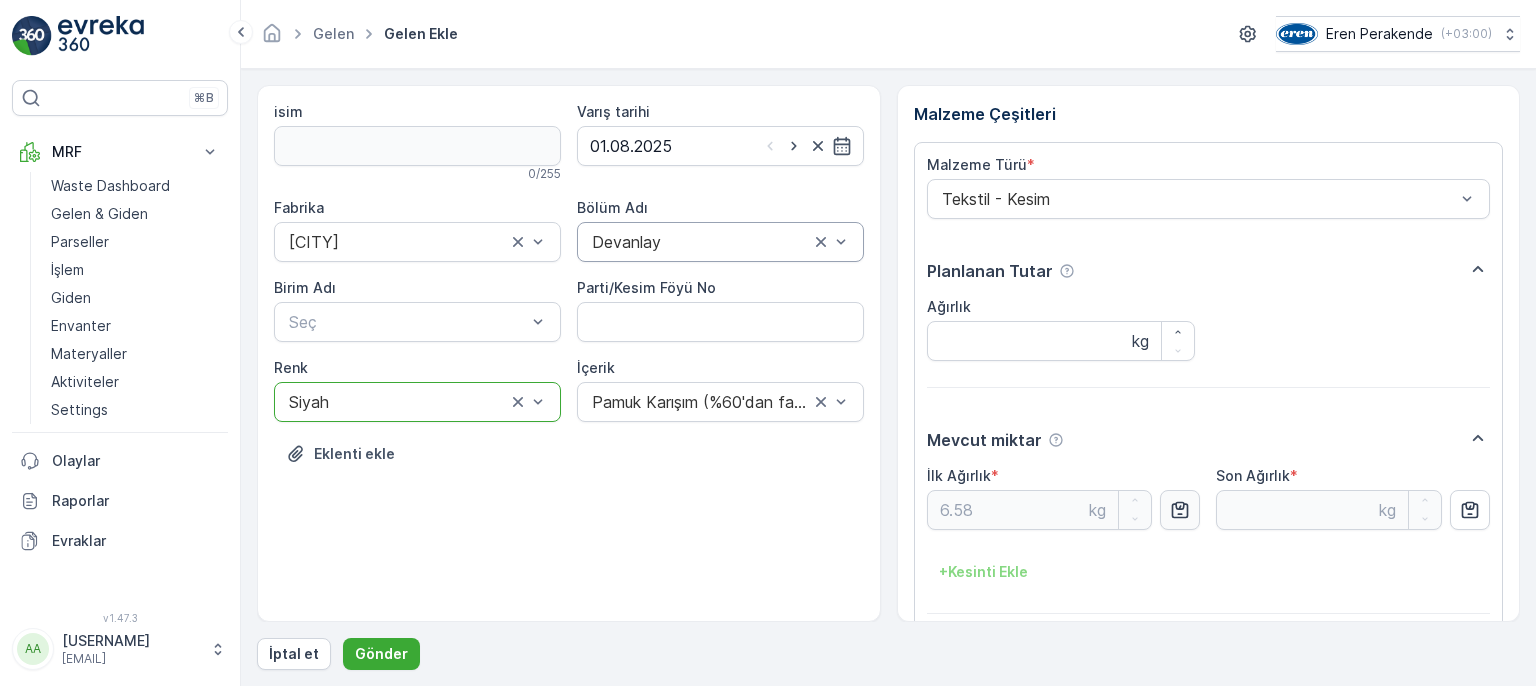 click on "Birim Adı" at bounding box center (417, 288) 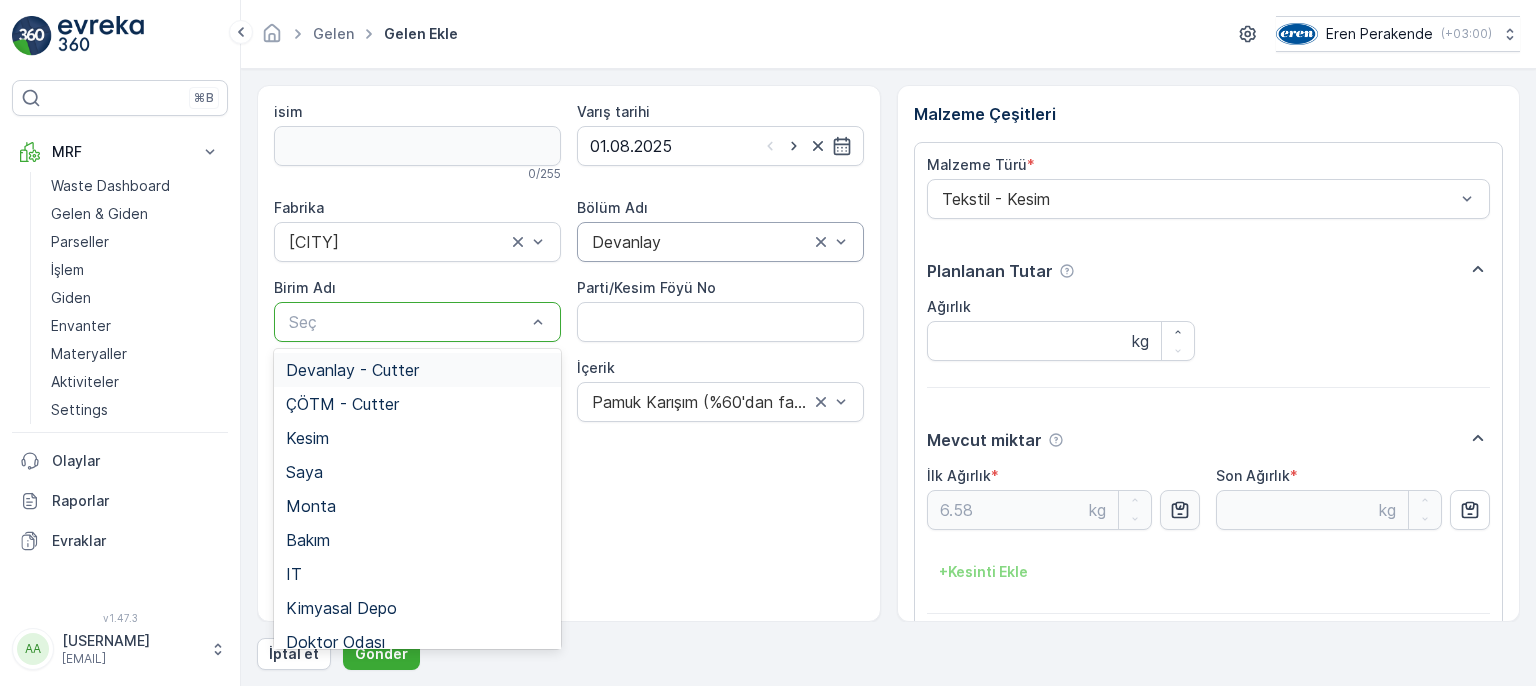 click on "Devanlay  - Cutter" at bounding box center (352, 370) 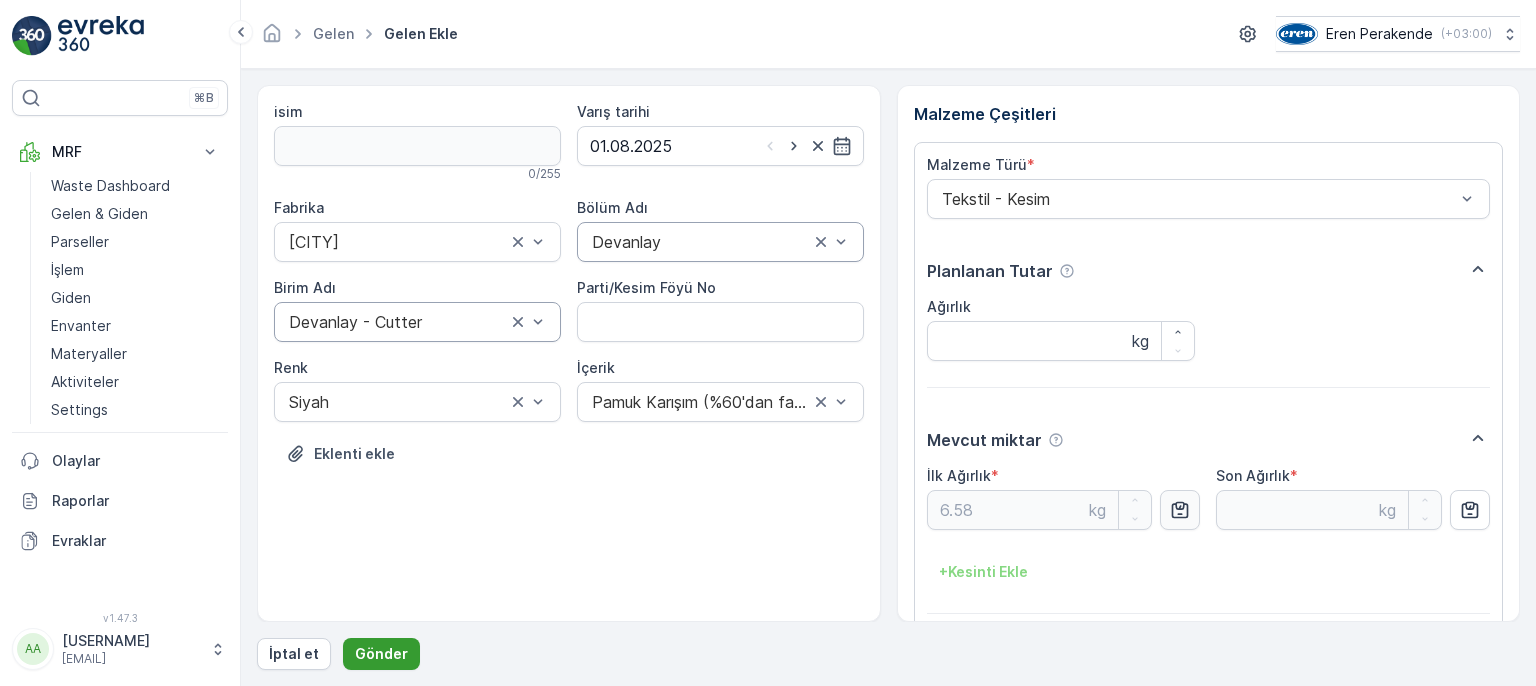 click on "Gönder" at bounding box center (381, 654) 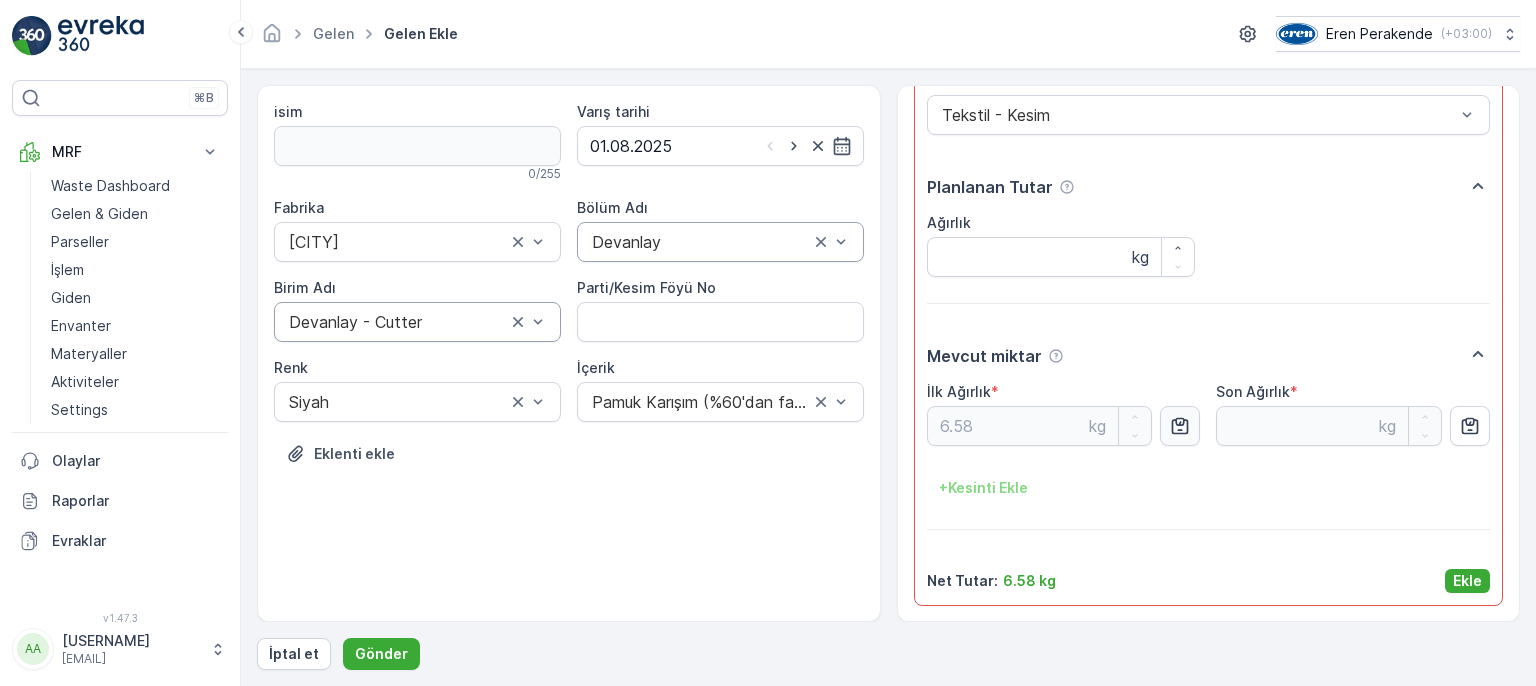 scroll, scrollTop: 104, scrollLeft: 0, axis: vertical 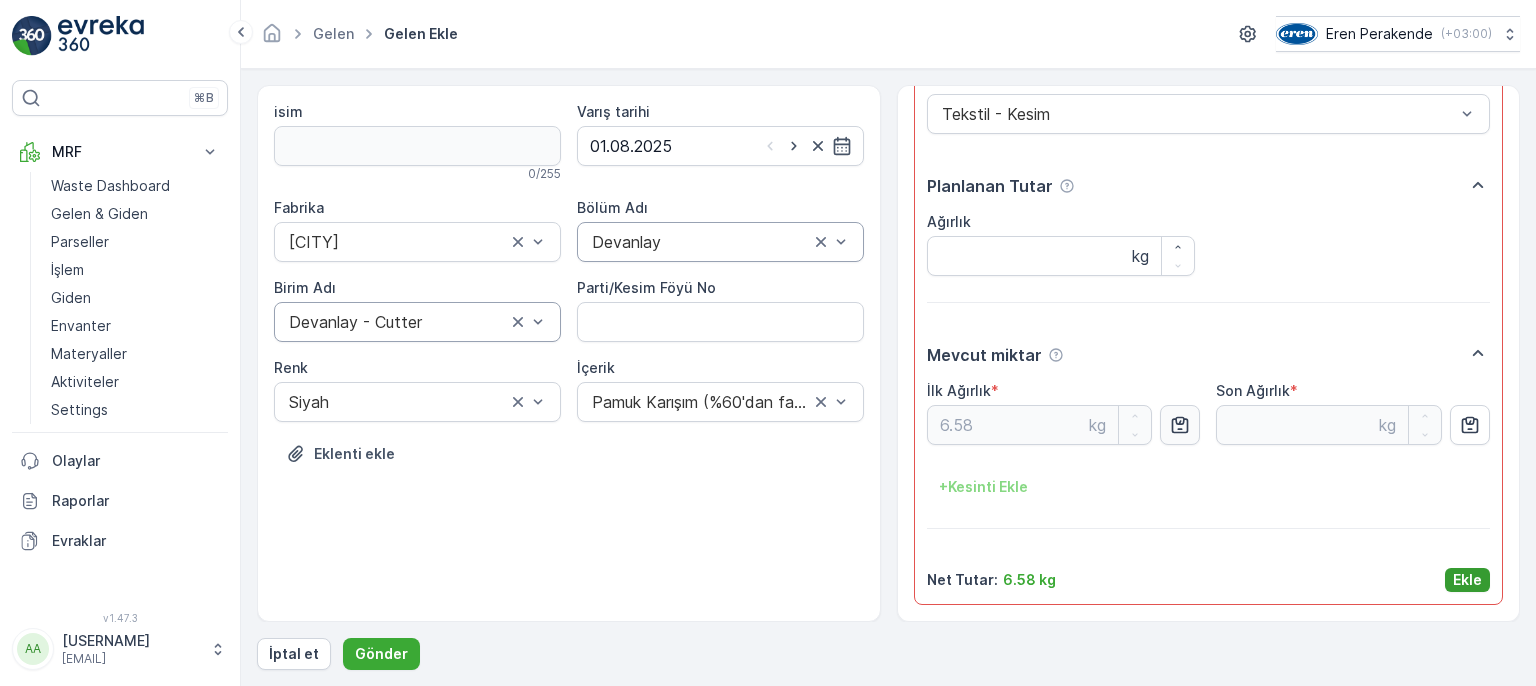 click on "Ekle" at bounding box center [1467, 580] 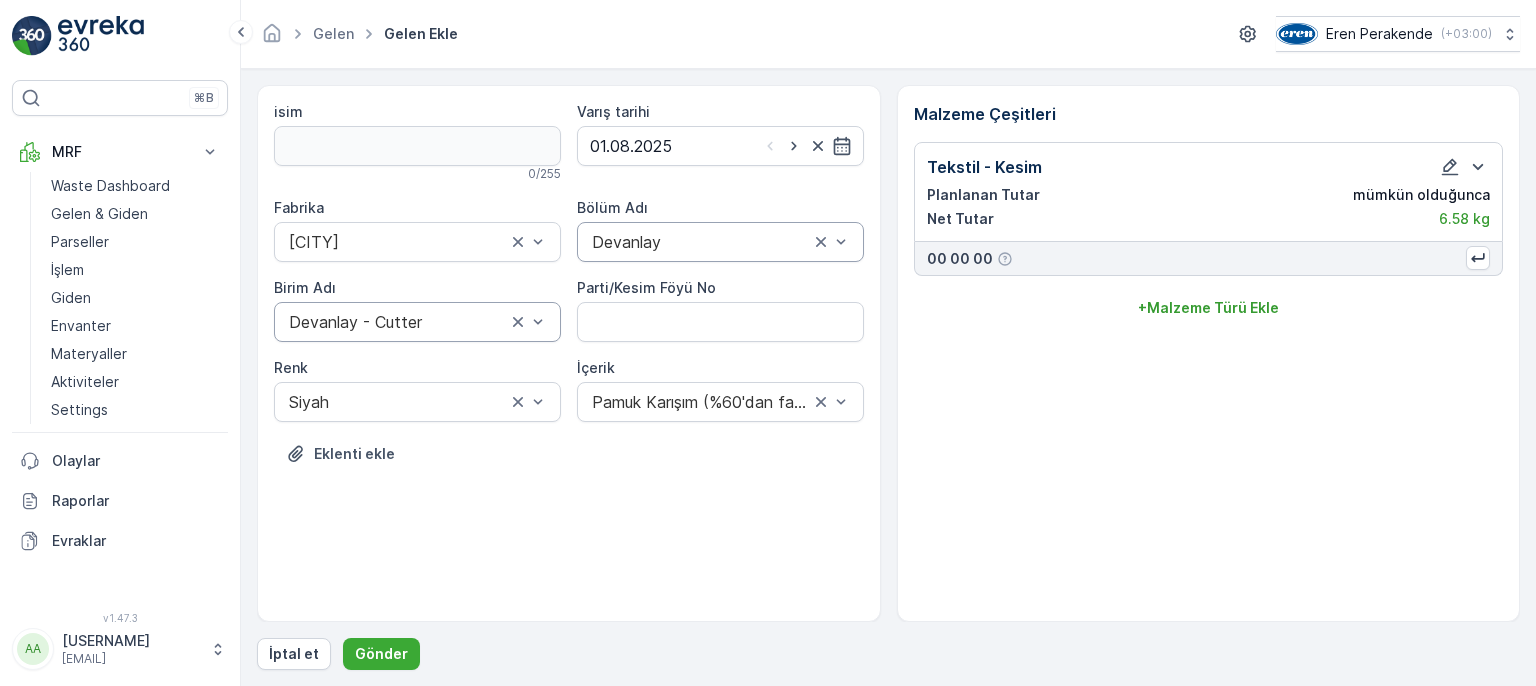 scroll, scrollTop: 0, scrollLeft: 0, axis: both 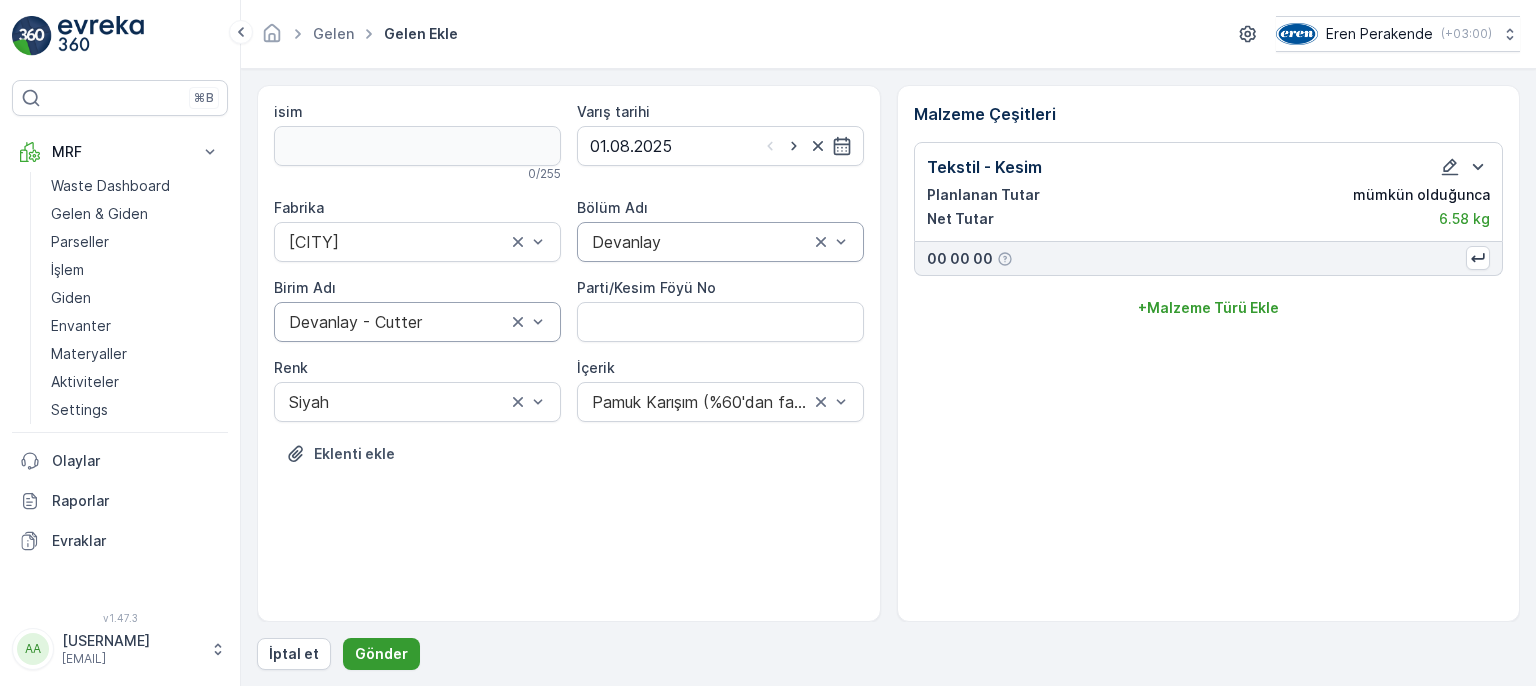 click on "Gönder" at bounding box center (381, 654) 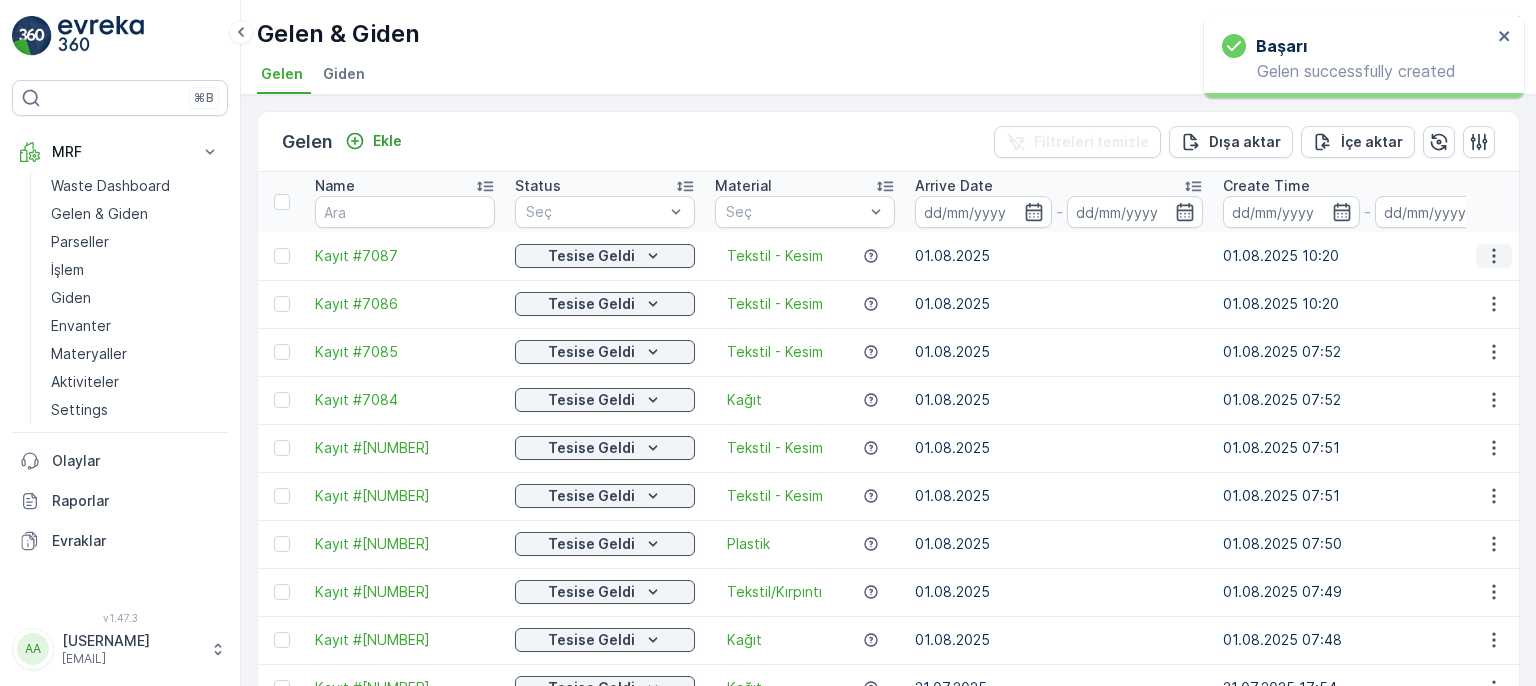 click at bounding box center [1494, 256] 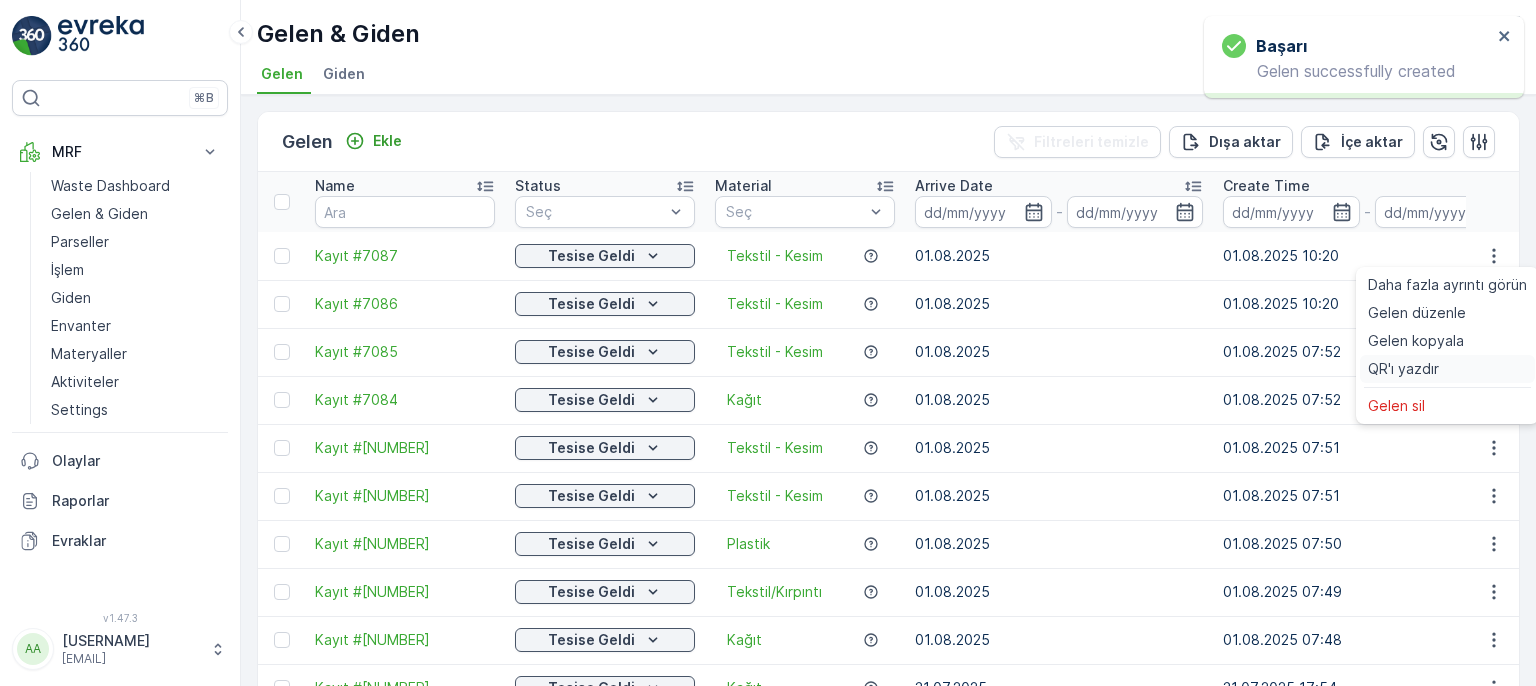 click on "QR'ı yazdır" at bounding box center (1447, 369) 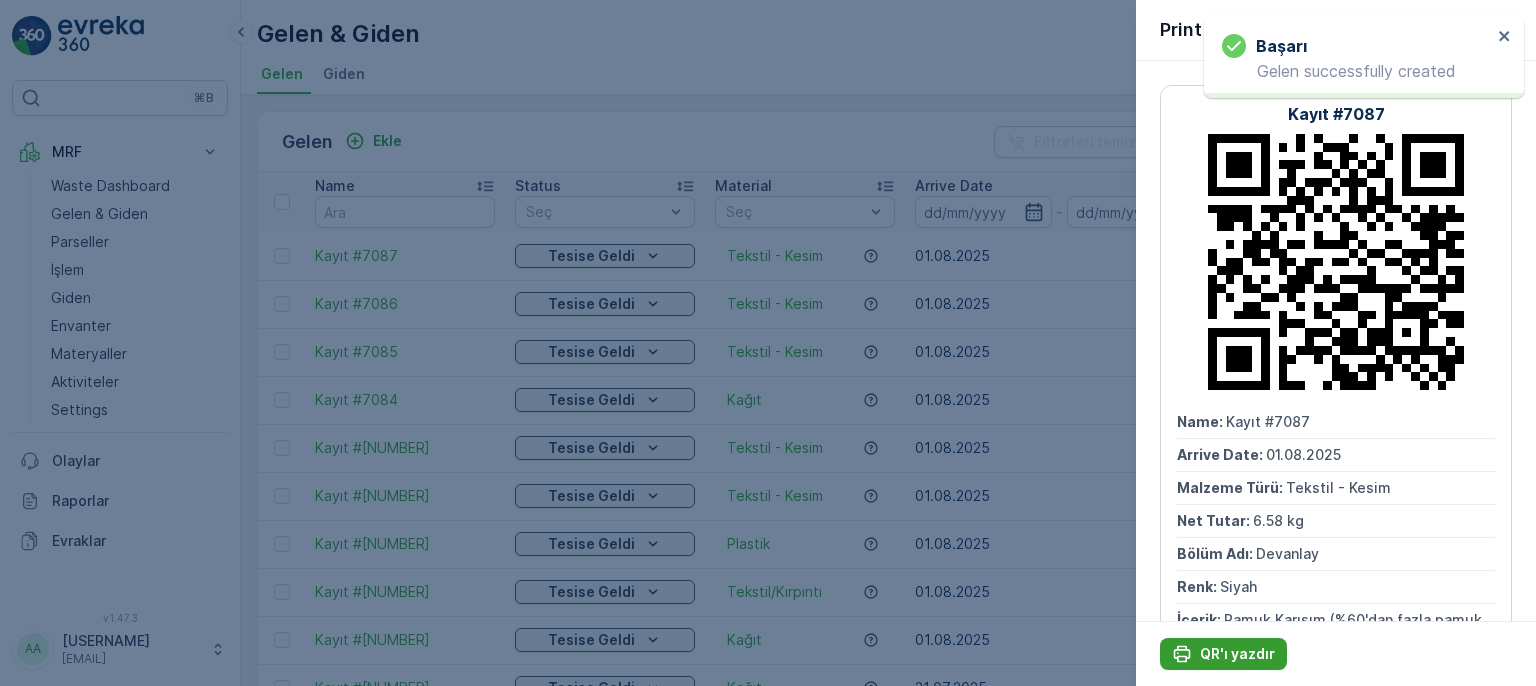 click on "QR'ı yazdır" at bounding box center [1237, 654] 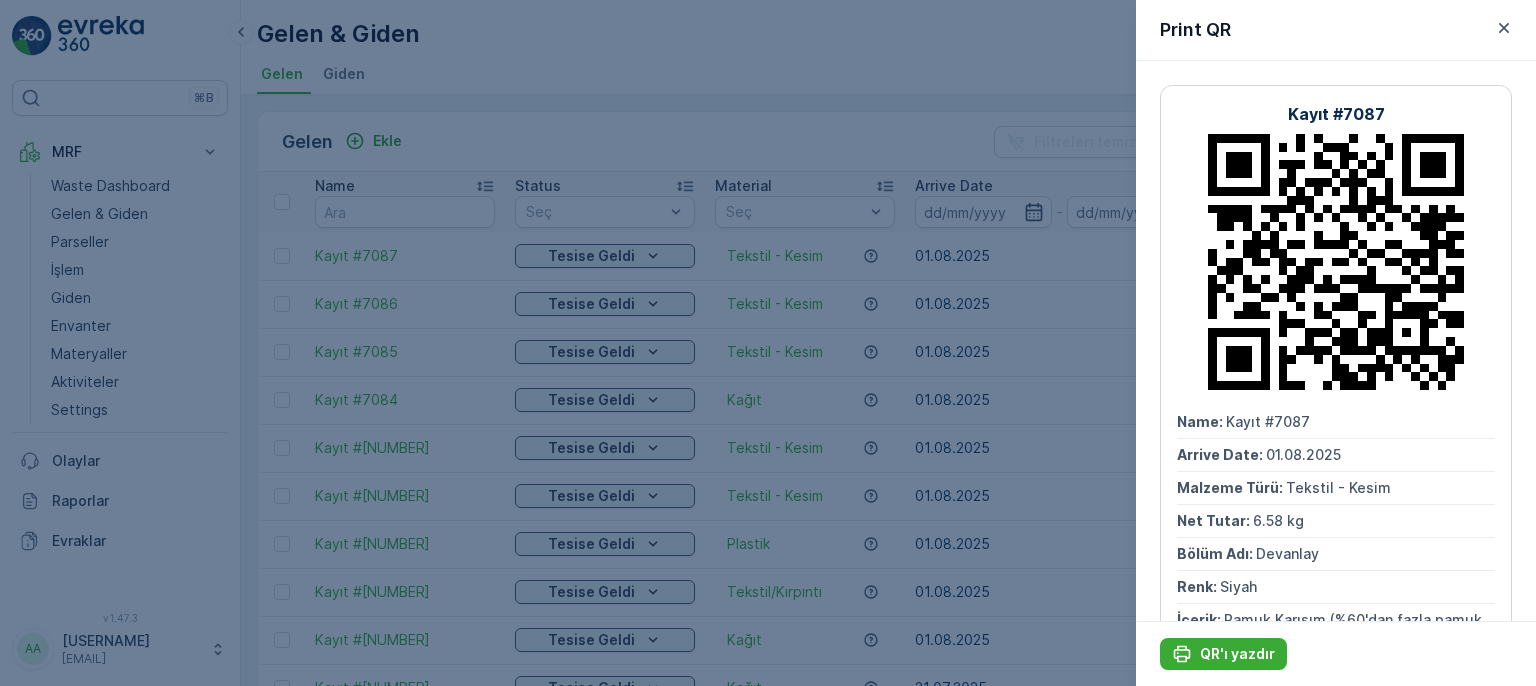 click at bounding box center (768, 343) 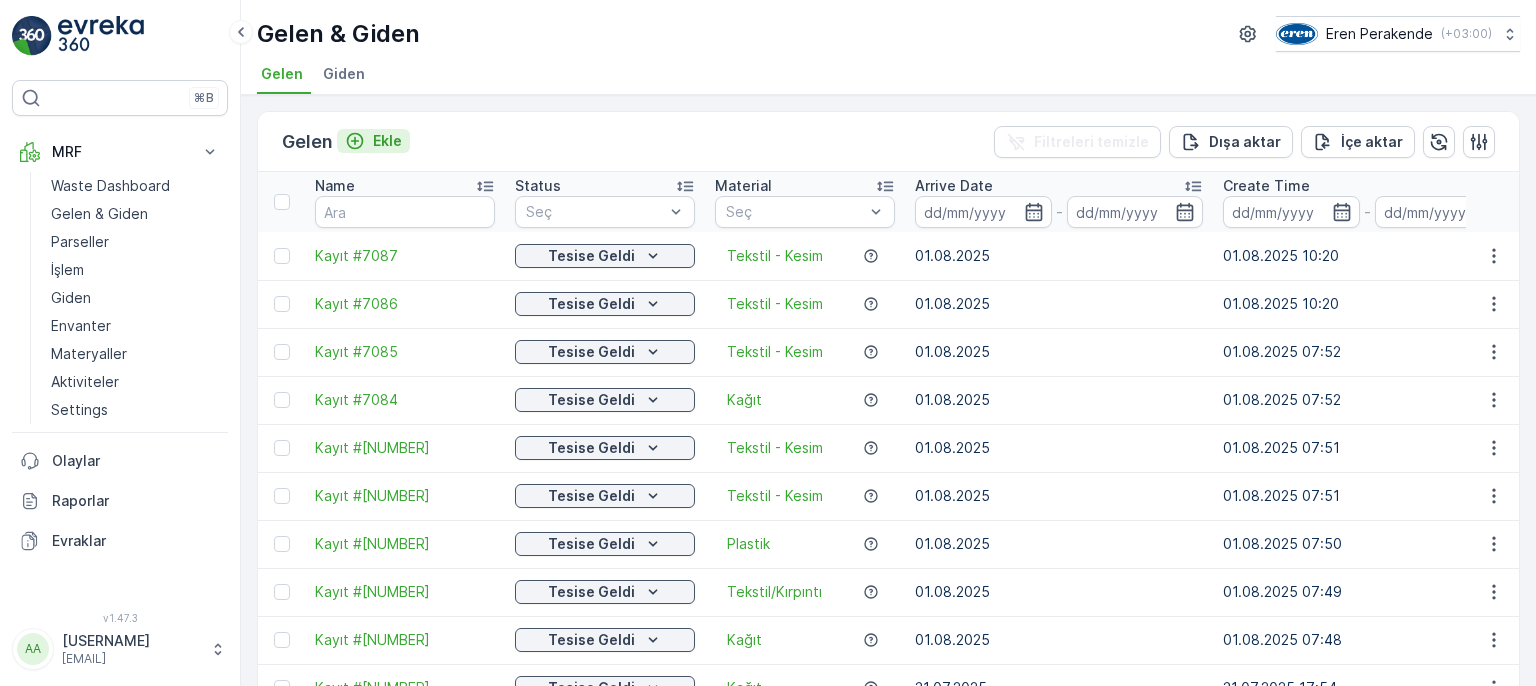 click 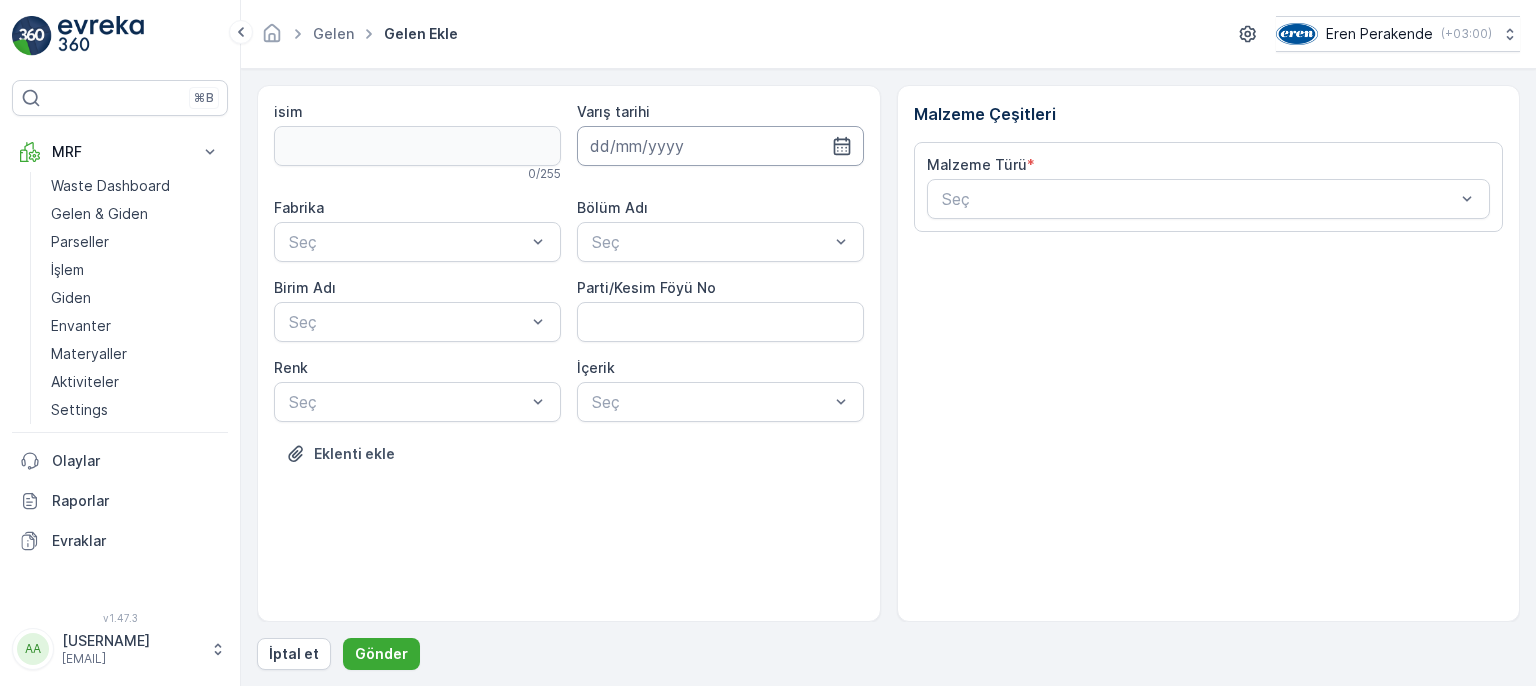 click at bounding box center (720, 146) 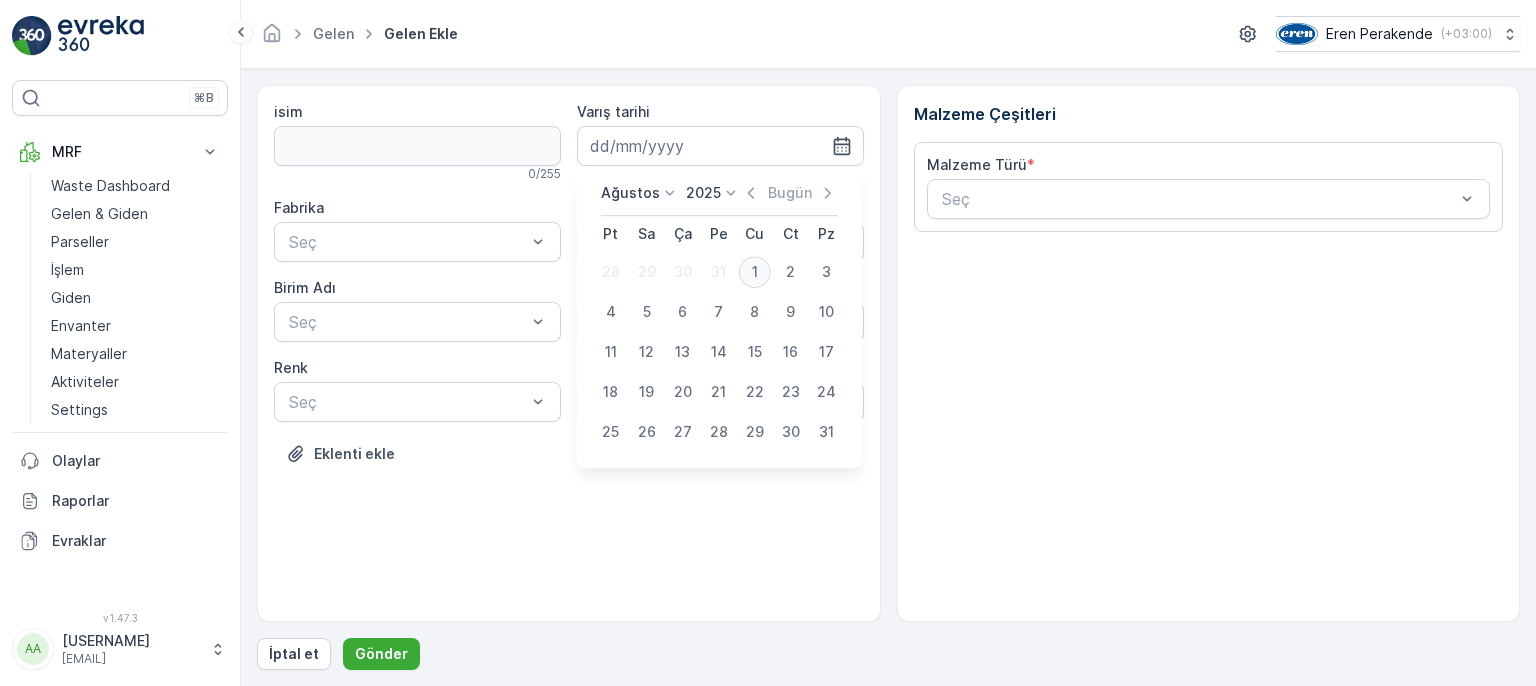 click on "1" at bounding box center (755, 272) 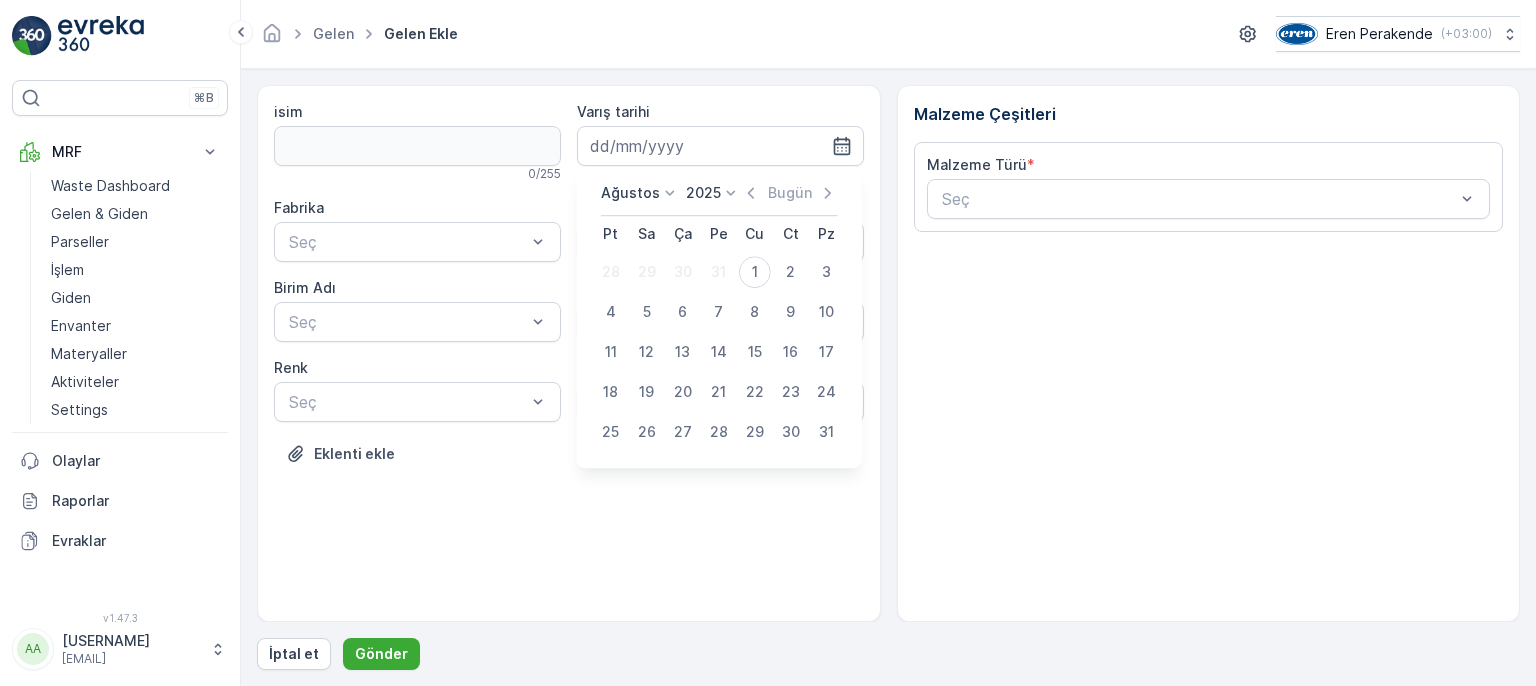 type on "01.08.2025" 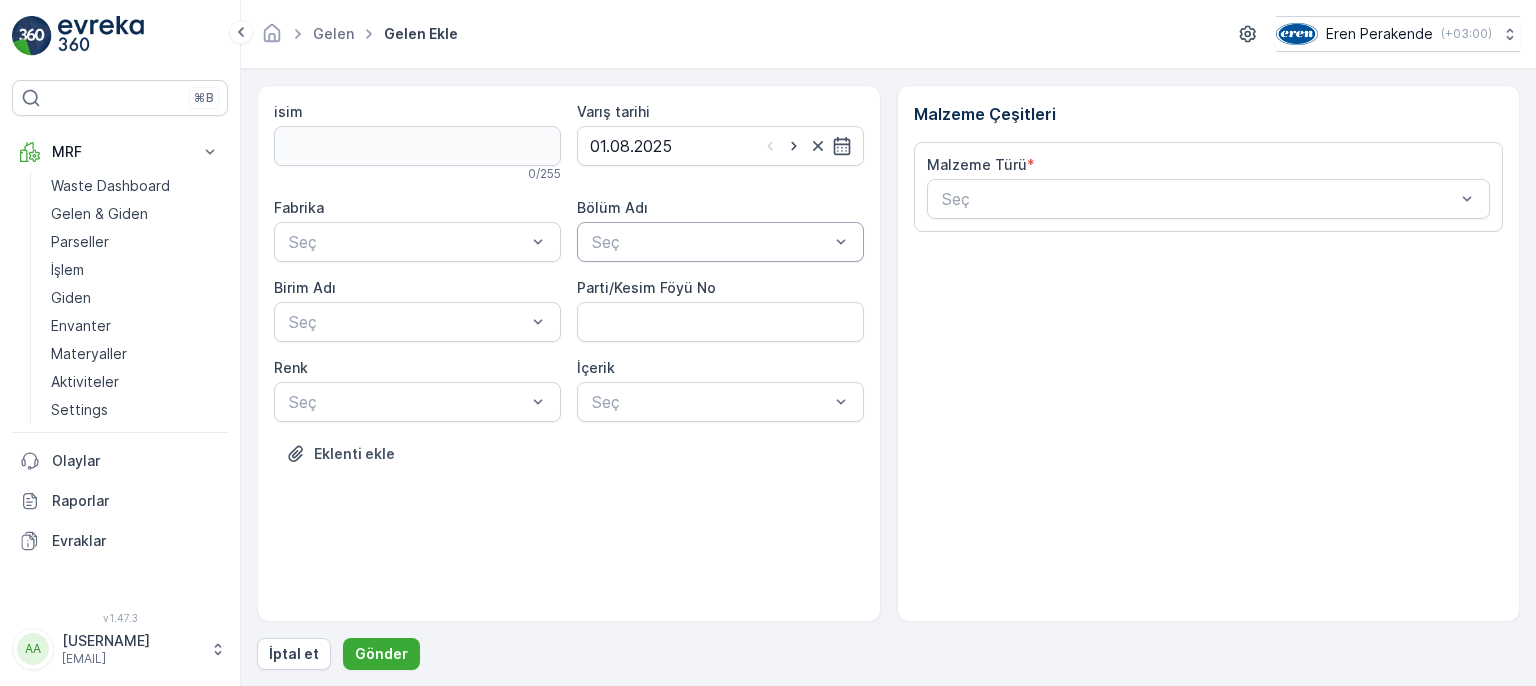 click at bounding box center (710, 242) 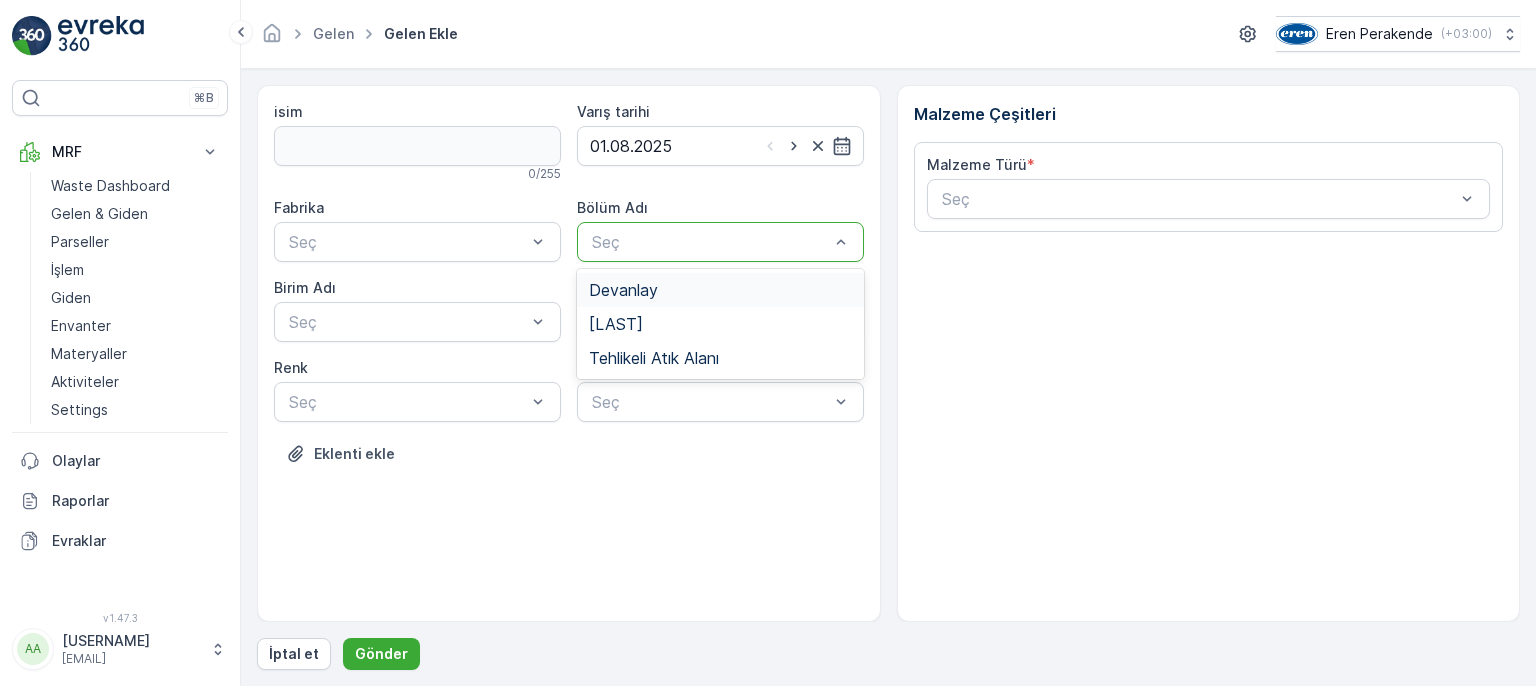 click on "Devanlay" at bounding box center (720, 290) 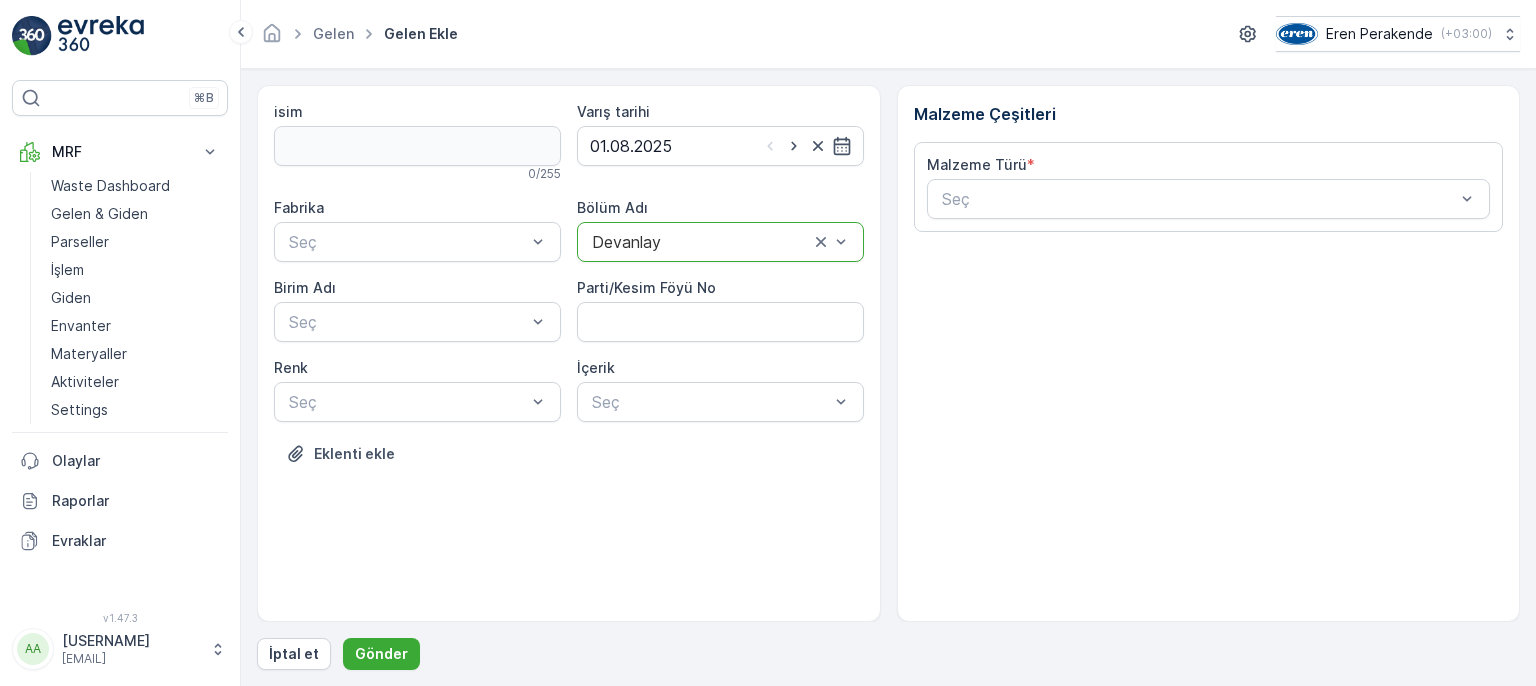 click on "Fabrika Seç Bölüm Adı option Devanlay, selected. Devanlay Birim Adı Seç Parti/Kesim Föyü No Renk Seç İçerik Seç" at bounding box center [569, 310] 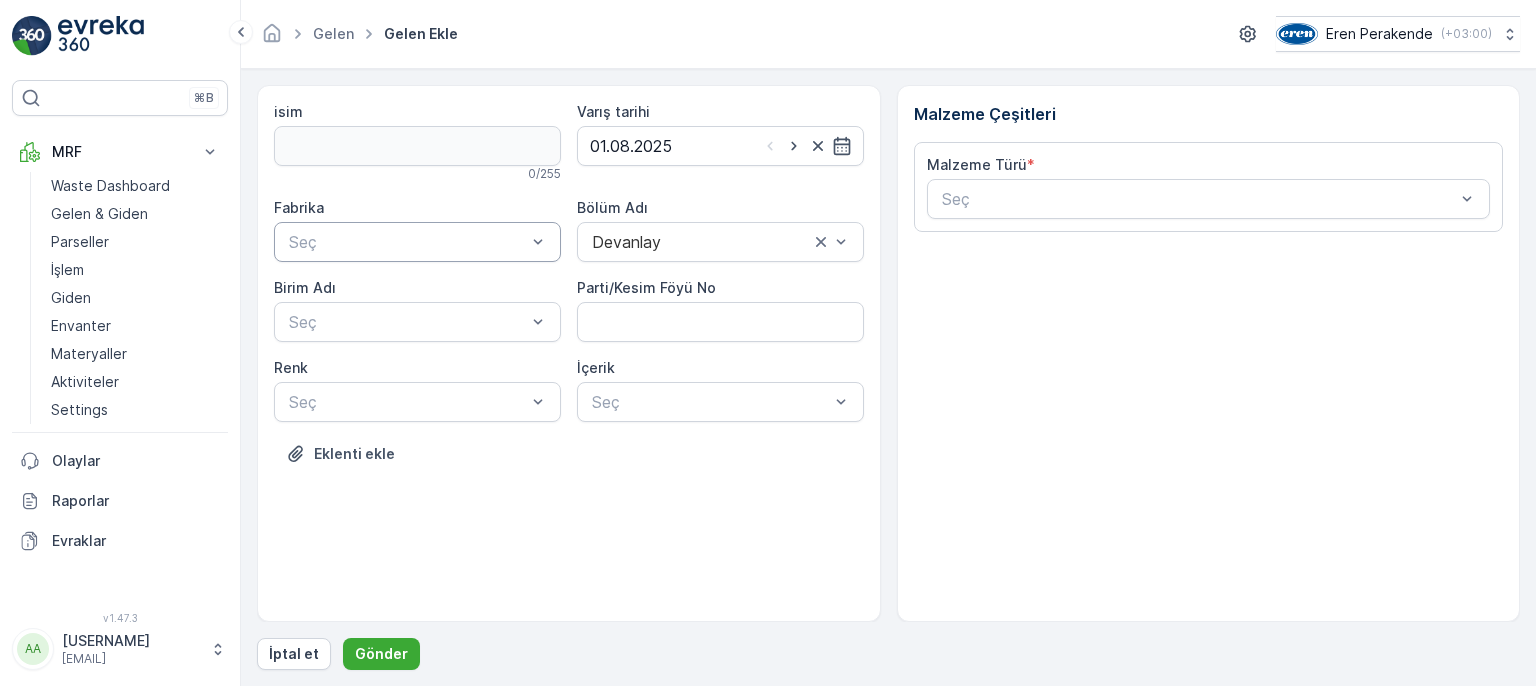click at bounding box center [407, 242] 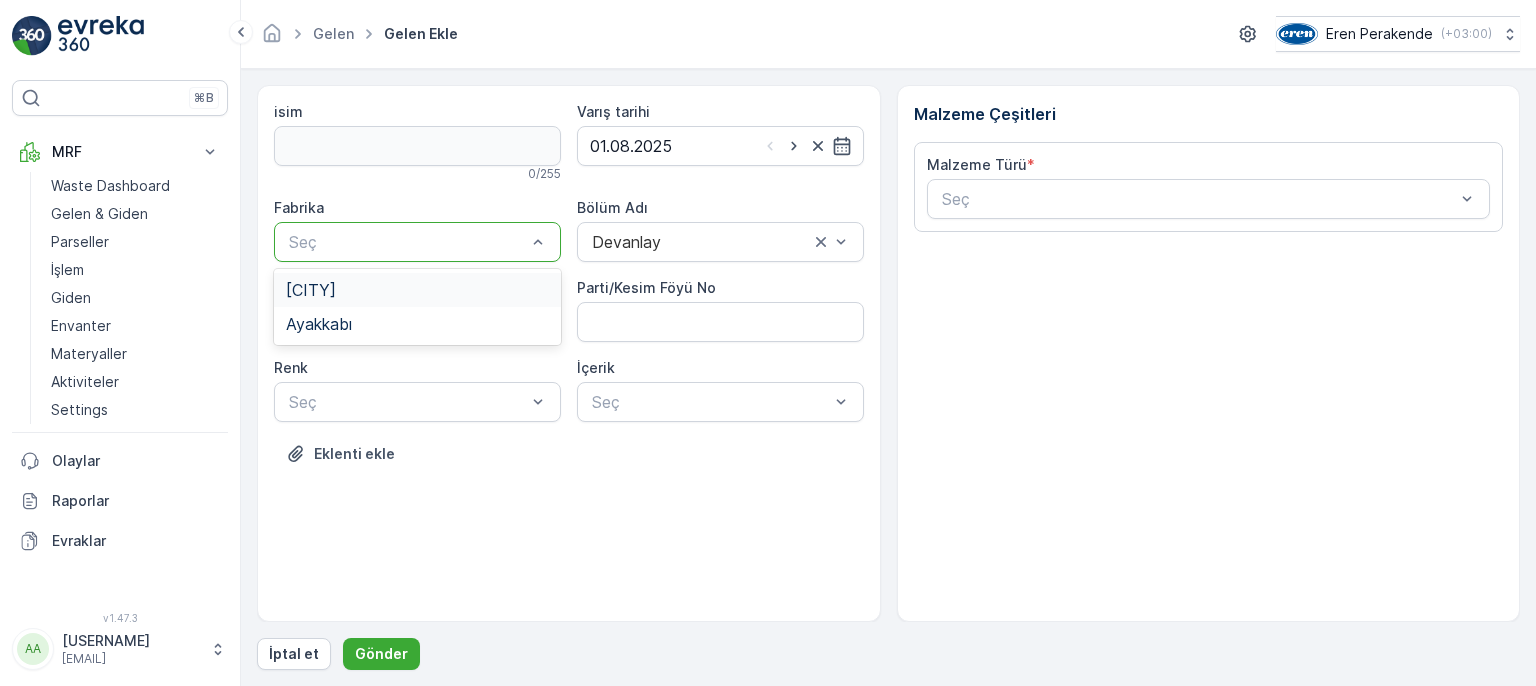 drag, startPoint x: 383, startPoint y: 291, endPoint x: 296, endPoint y: 370, distance: 117.51595 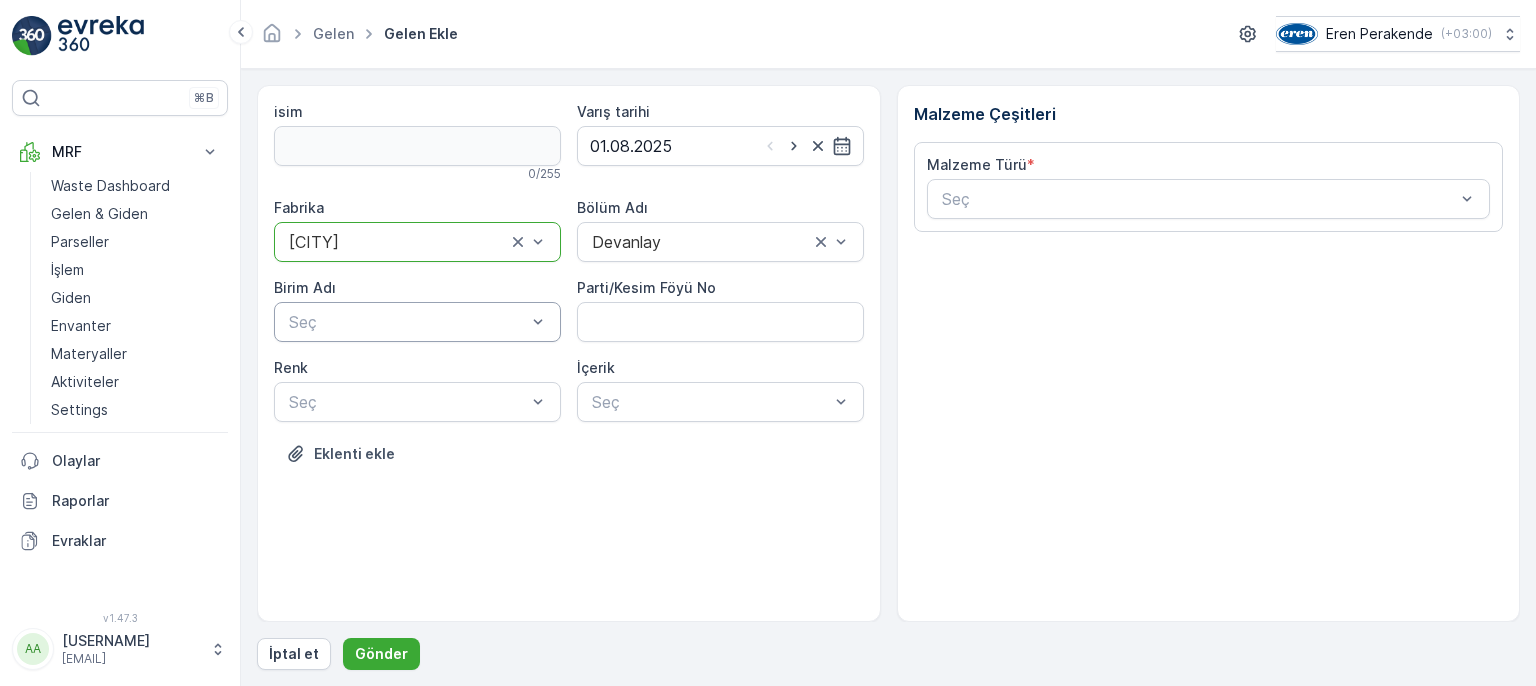 click at bounding box center (407, 322) 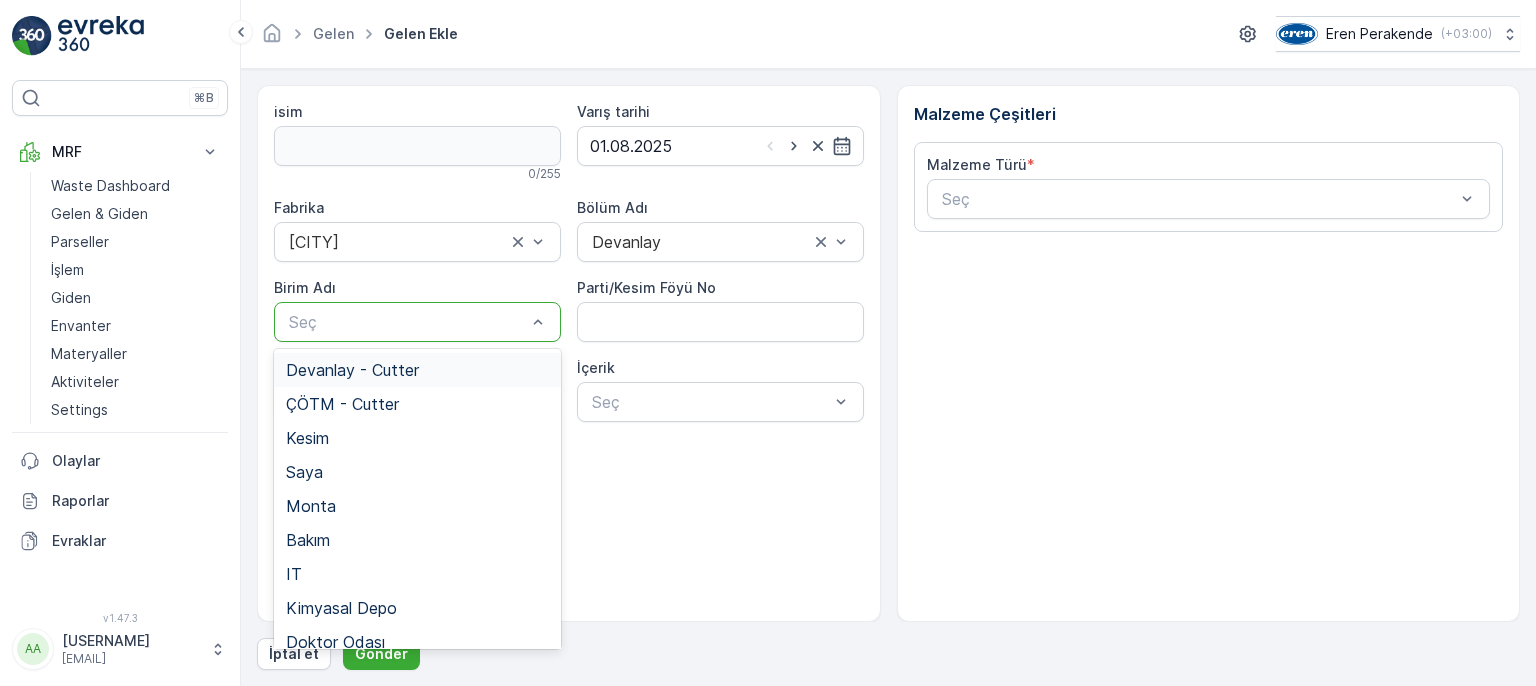 click on "Devanlay  - Cutter" at bounding box center (417, 370) 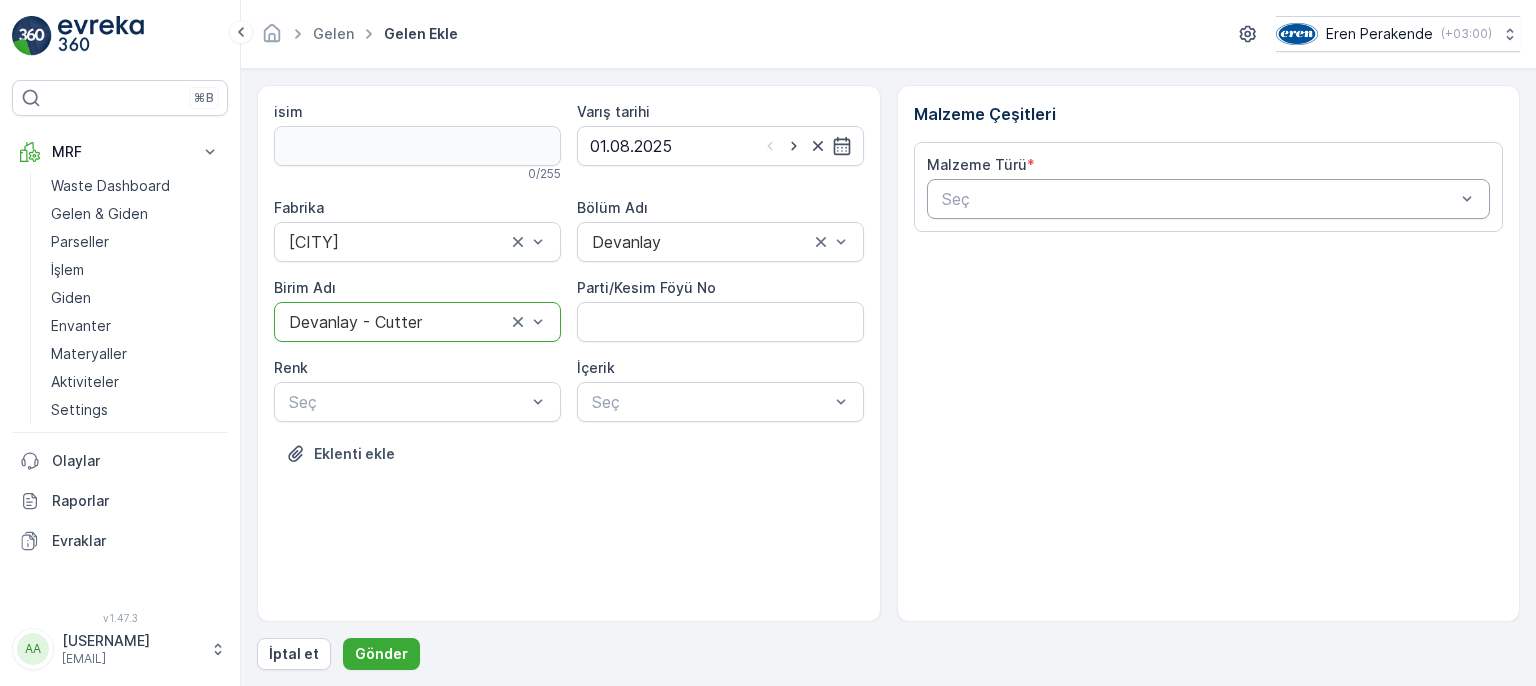 click at bounding box center (1199, 199) 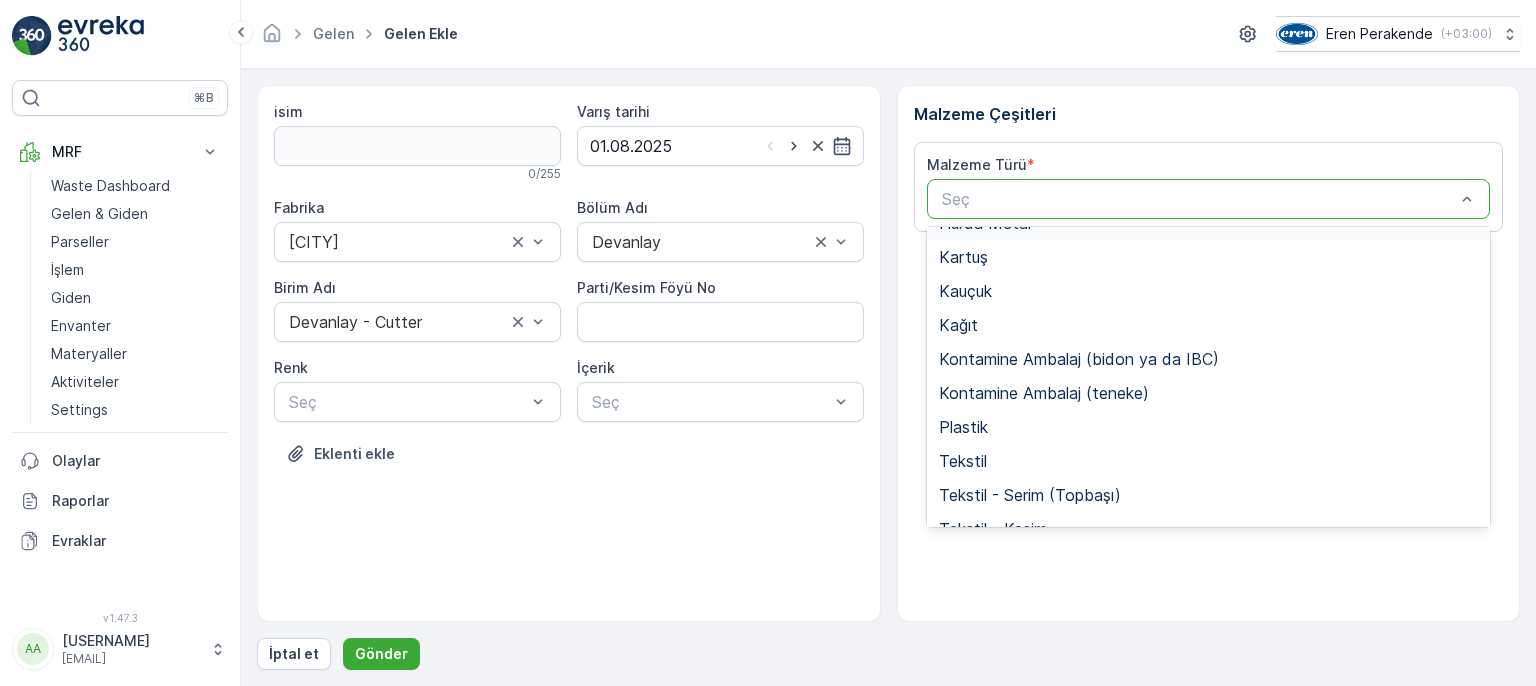 scroll, scrollTop: 388, scrollLeft: 0, axis: vertical 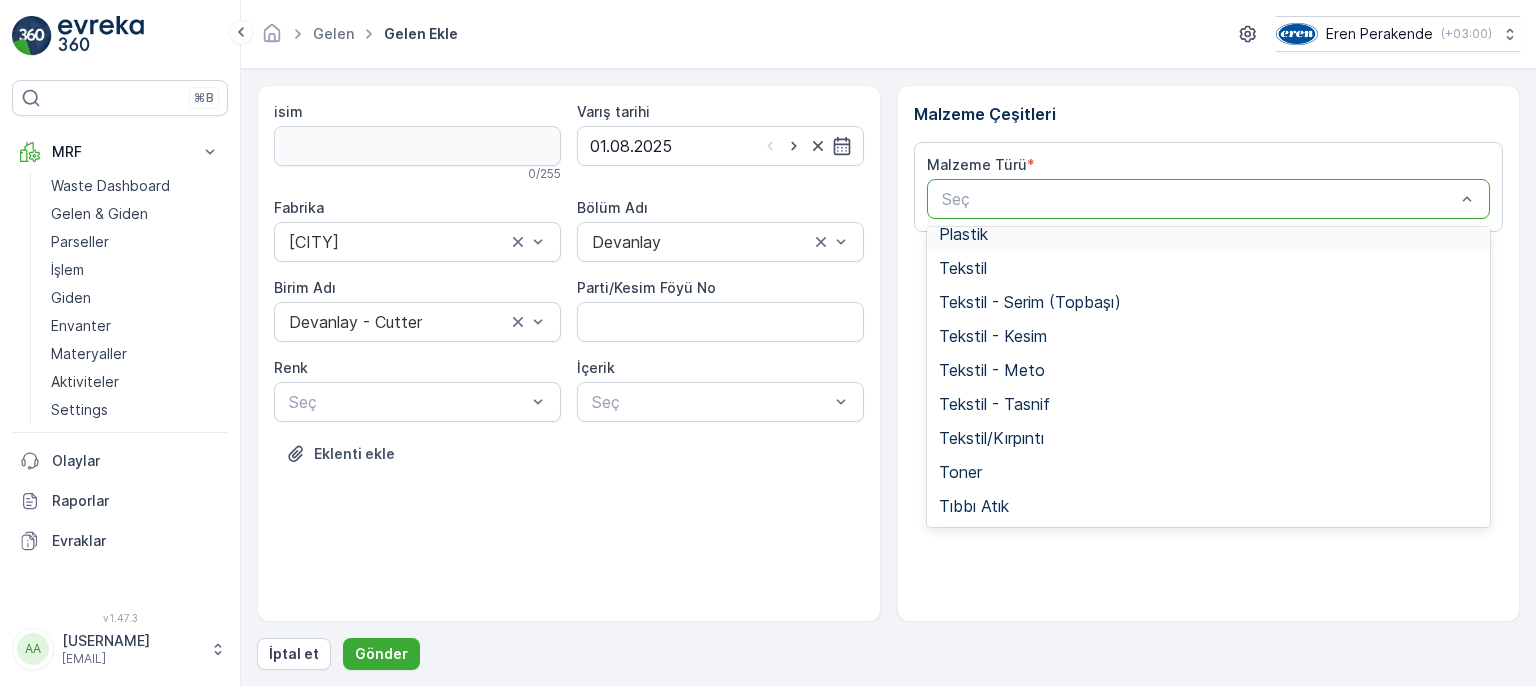 click on "Plastik" at bounding box center (963, 234) 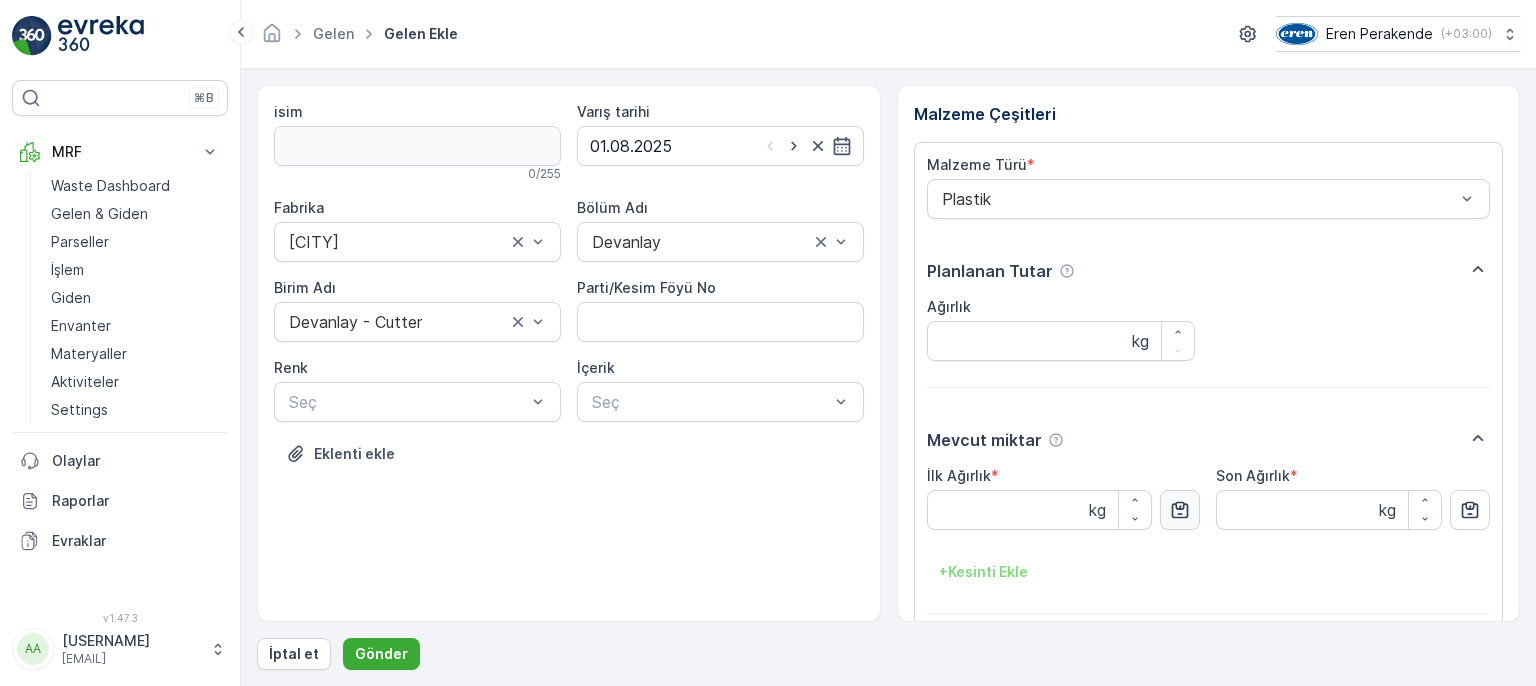 click 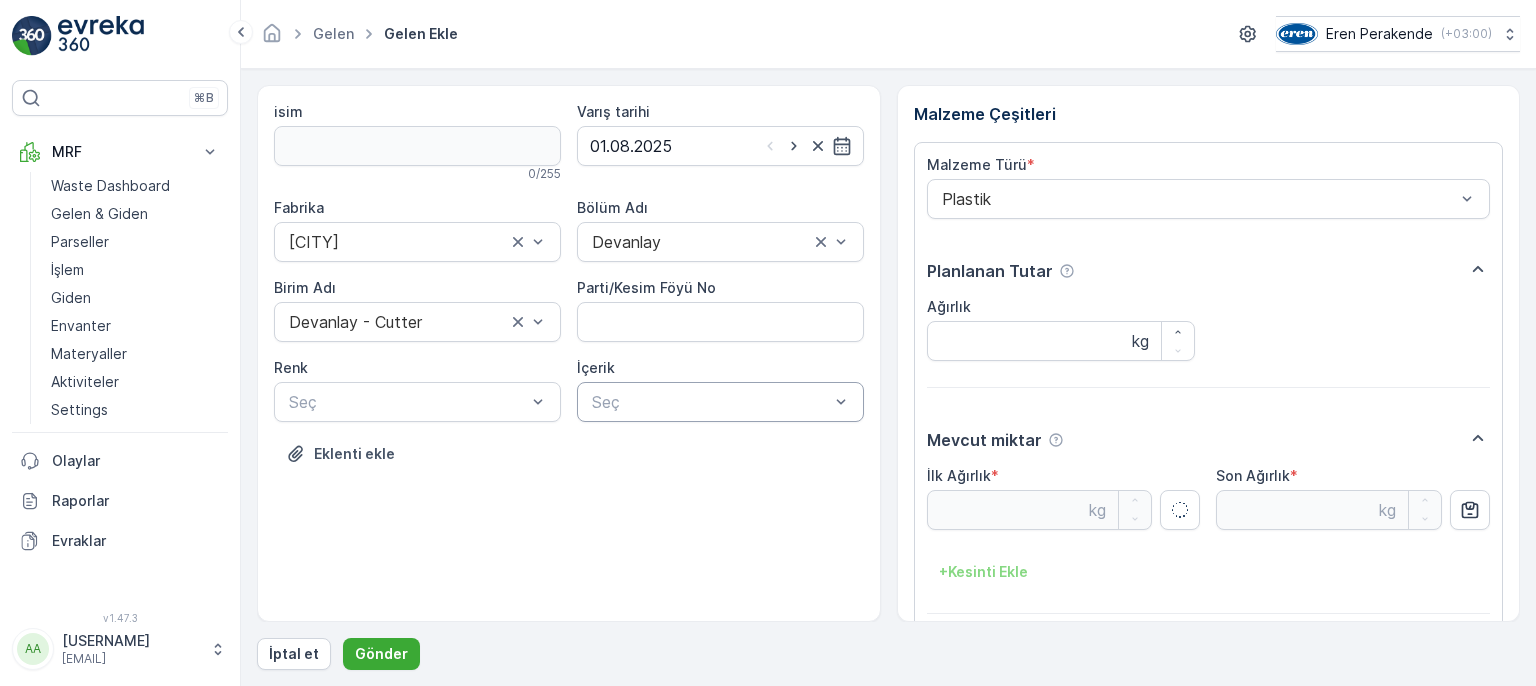 click on "Seç" at bounding box center [720, 402] 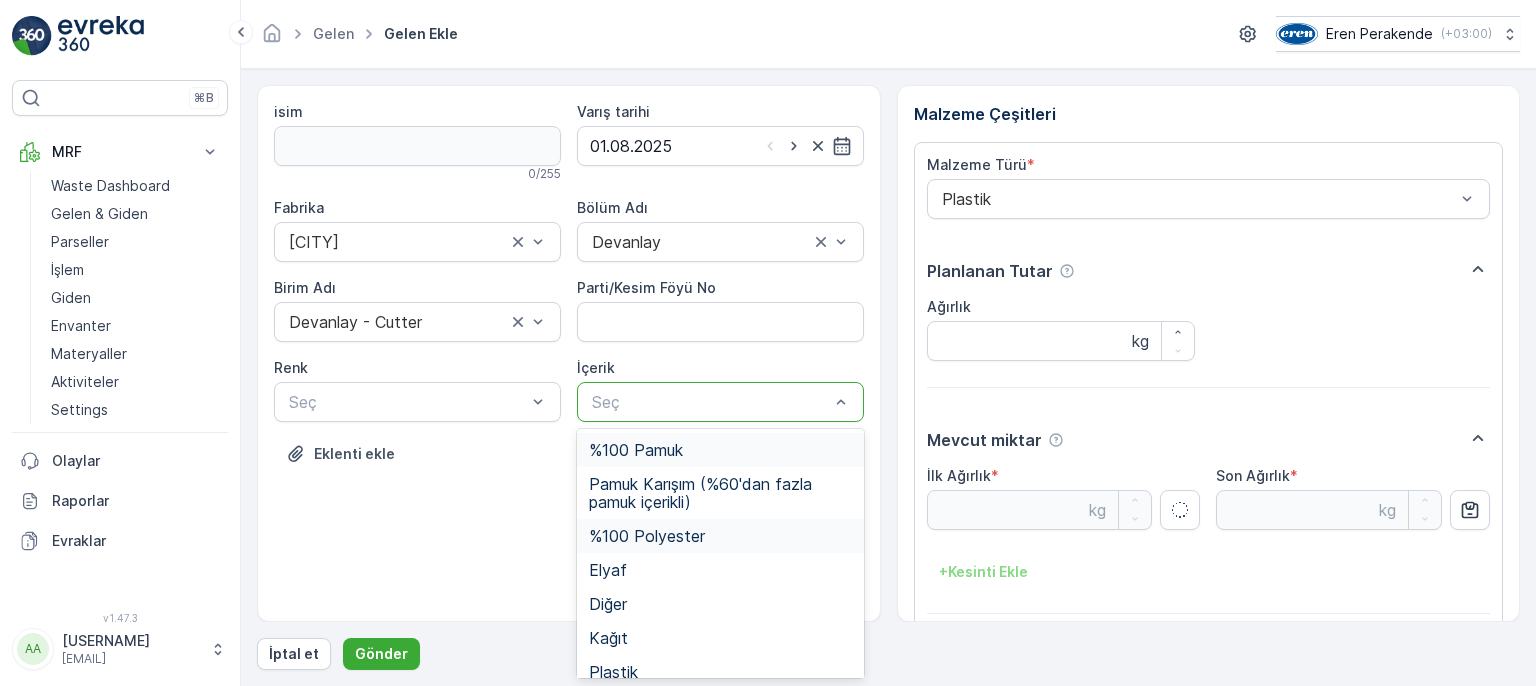 type on "5.25" 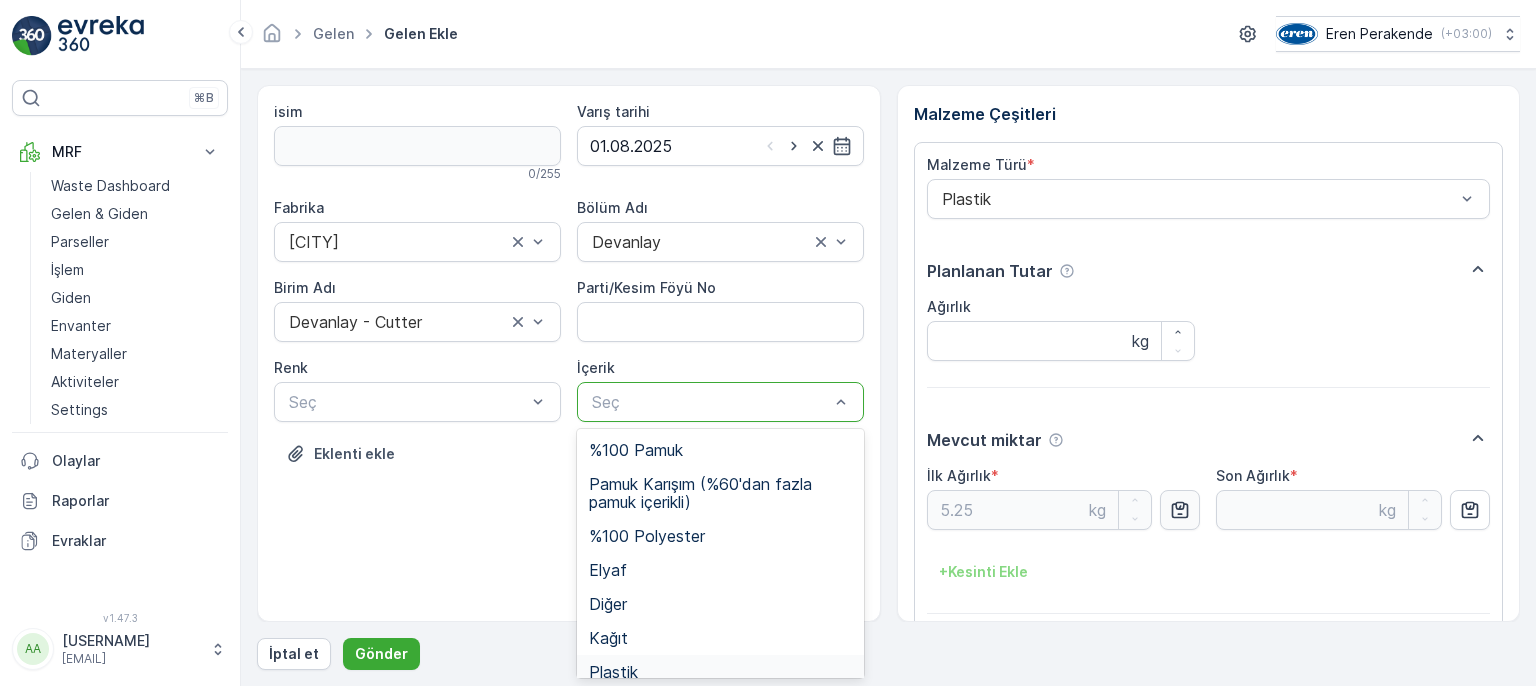 click on "Plastik" at bounding box center [720, 672] 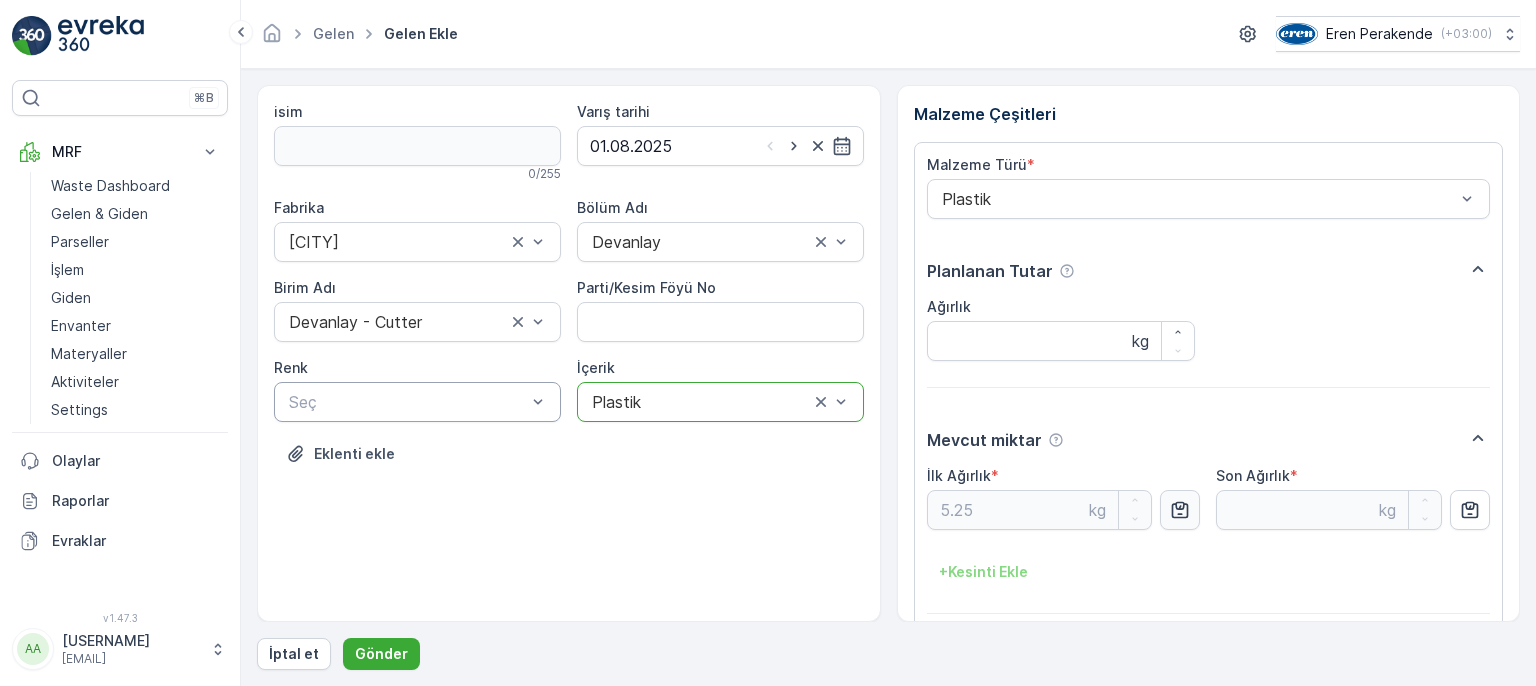 click at bounding box center (407, 402) 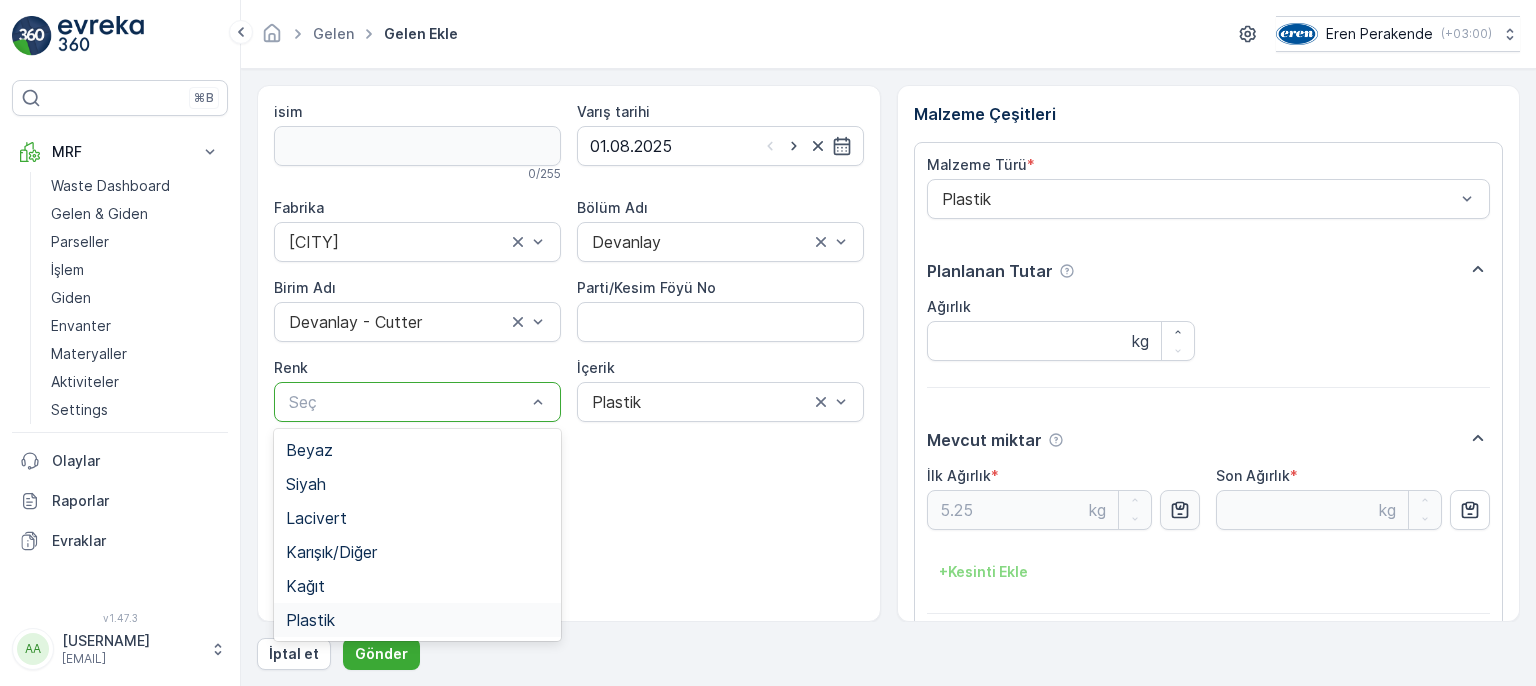 click on "Plastik" at bounding box center [417, 620] 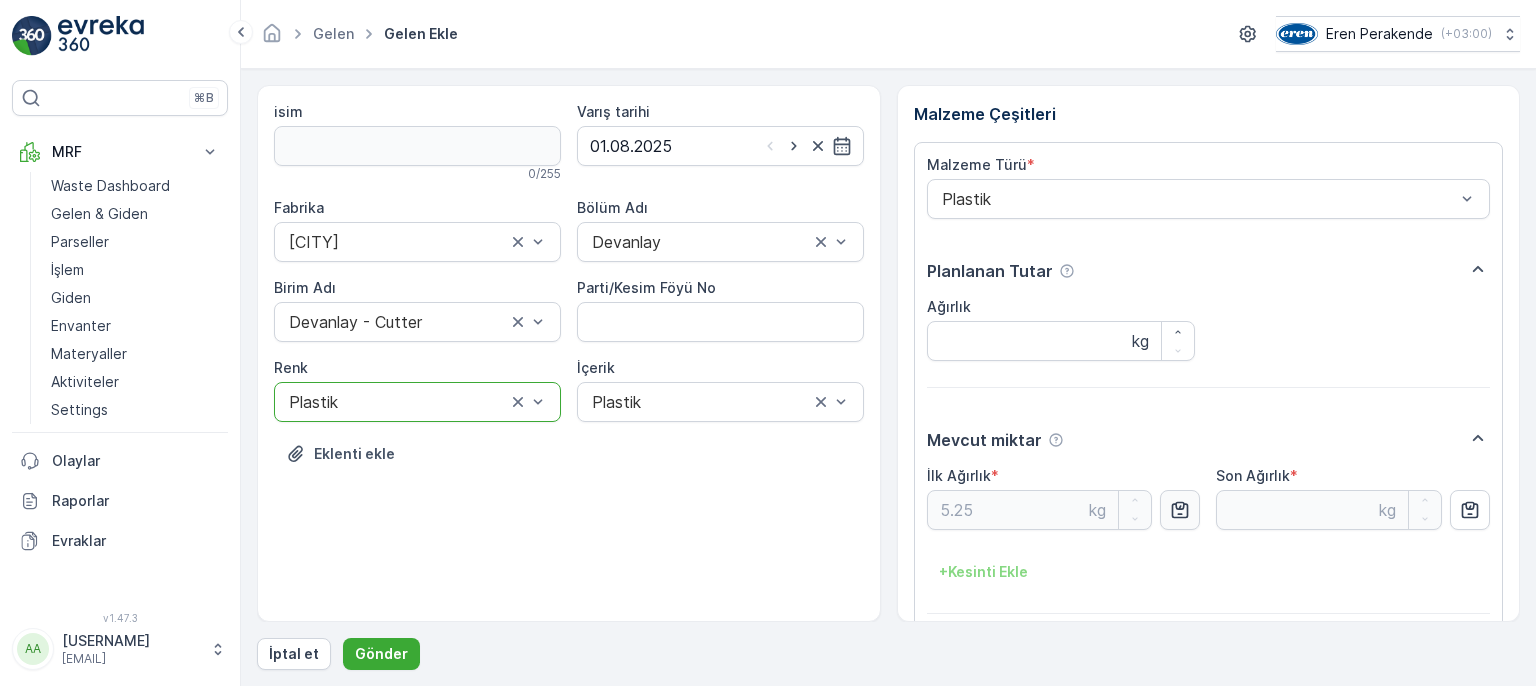 scroll, scrollTop: 84, scrollLeft: 0, axis: vertical 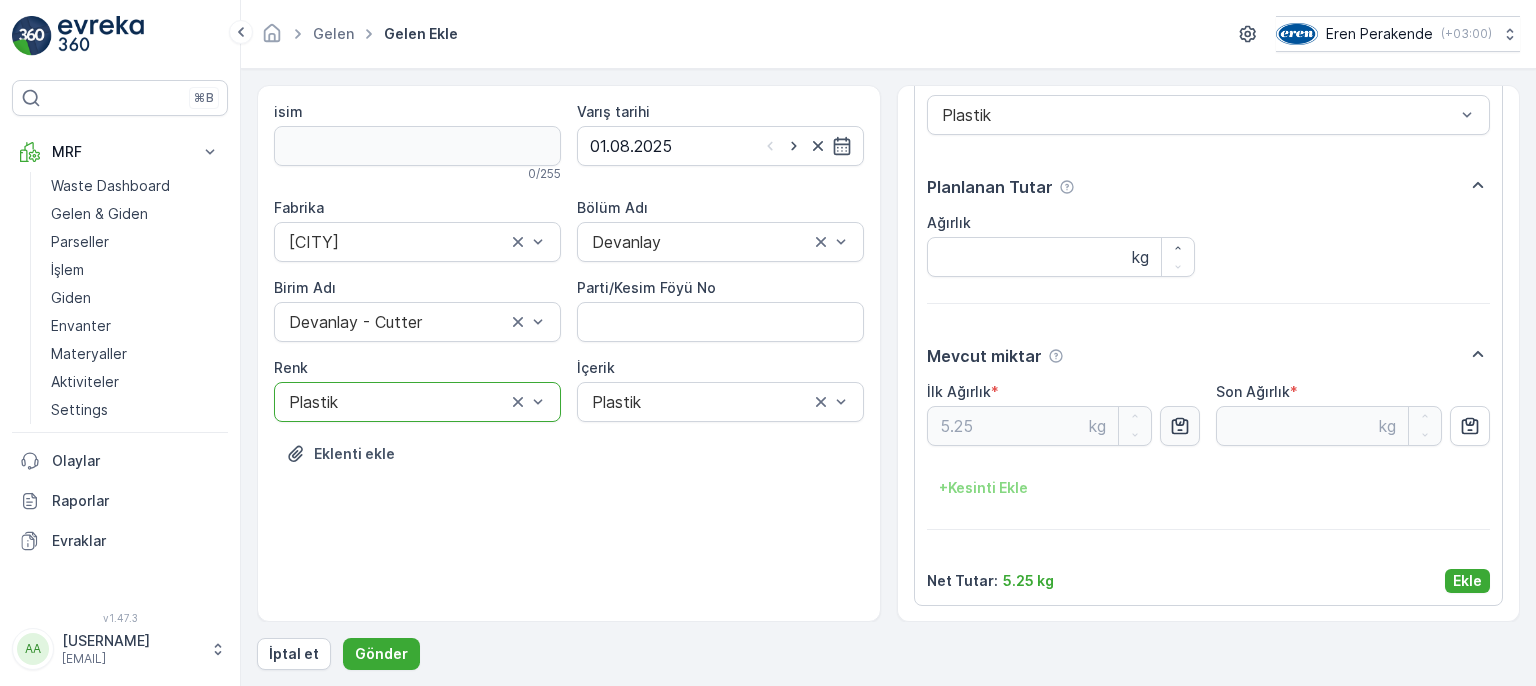 drag, startPoint x: 1471, startPoint y: 572, endPoint x: 1433, endPoint y: 580, distance: 38.832977 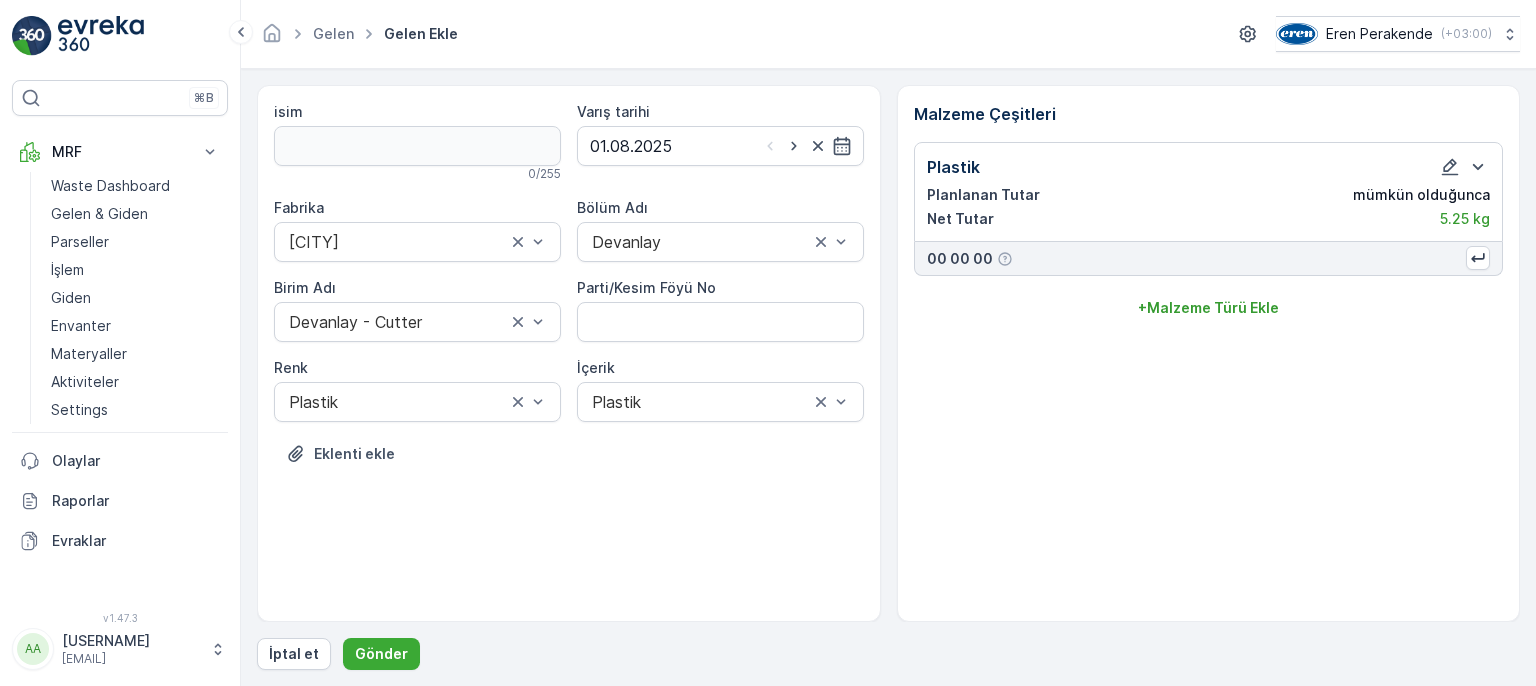 scroll, scrollTop: 0, scrollLeft: 0, axis: both 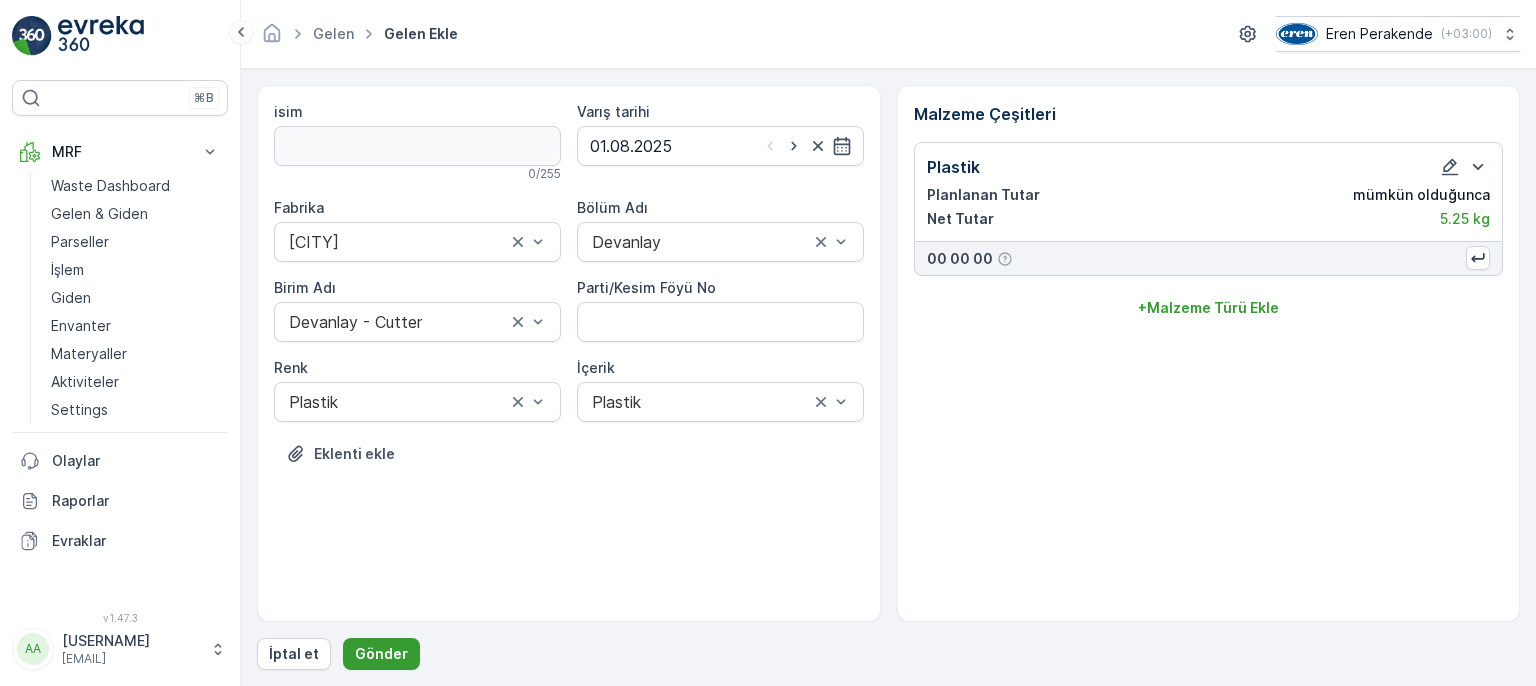 click on "Gönder" at bounding box center (381, 654) 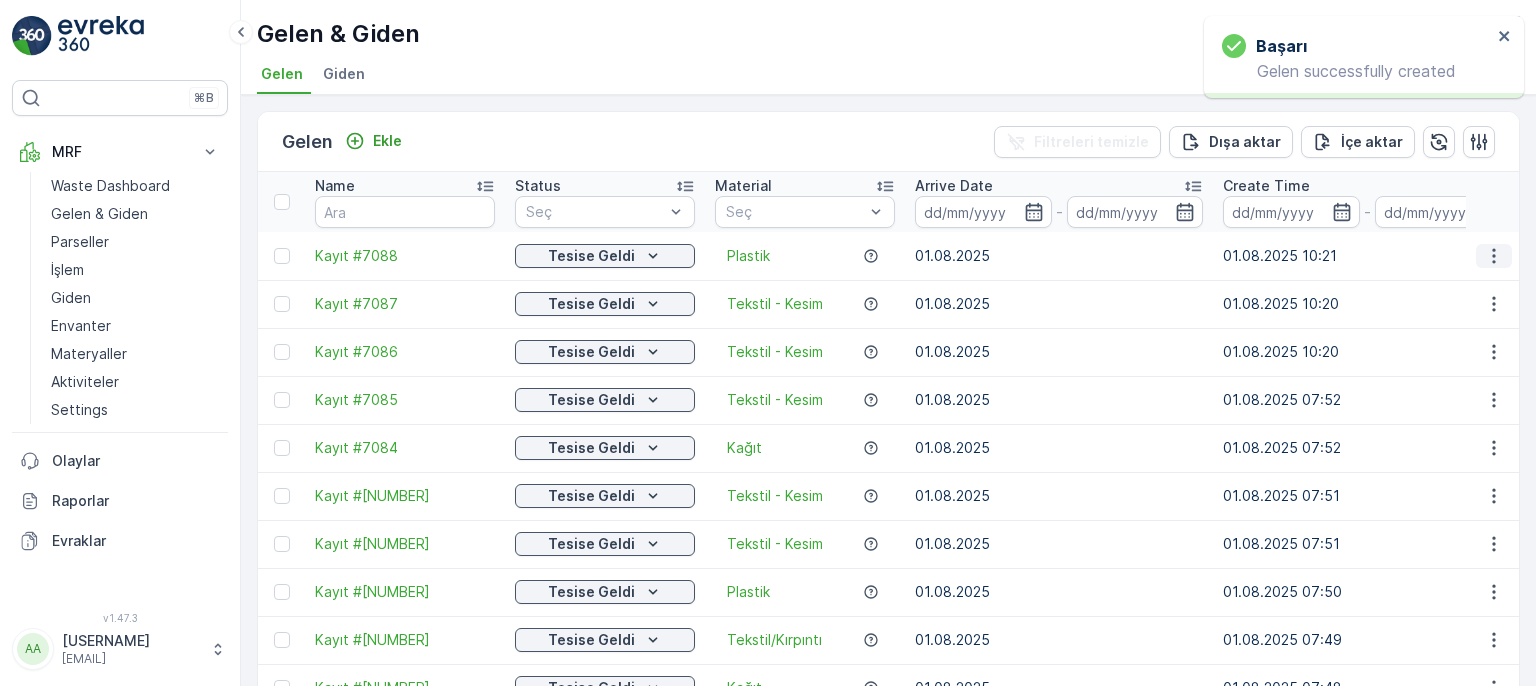 drag, startPoint x: 1500, startPoint y: 249, endPoint x: 1495, endPoint y: 265, distance: 16.763054 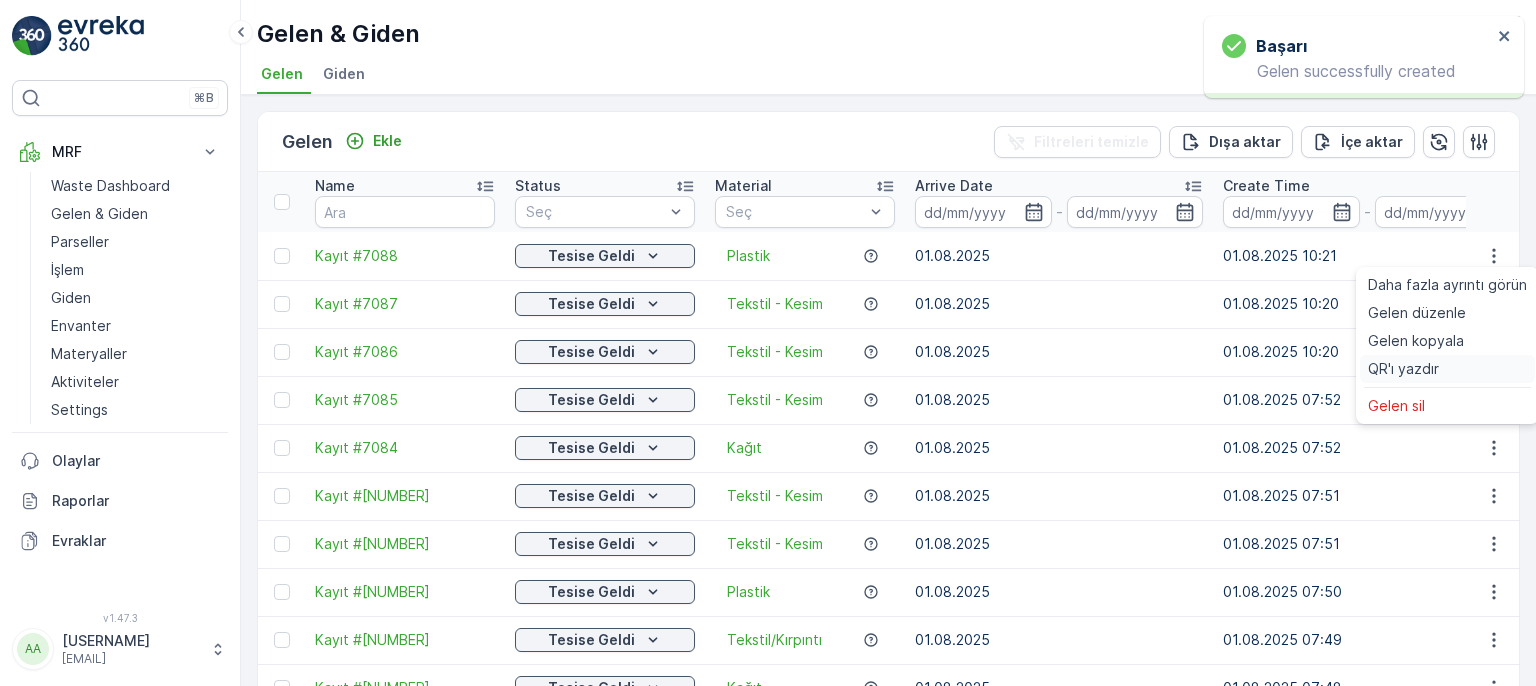 click on "QR'ı yazdır" at bounding box center [1403, 369] 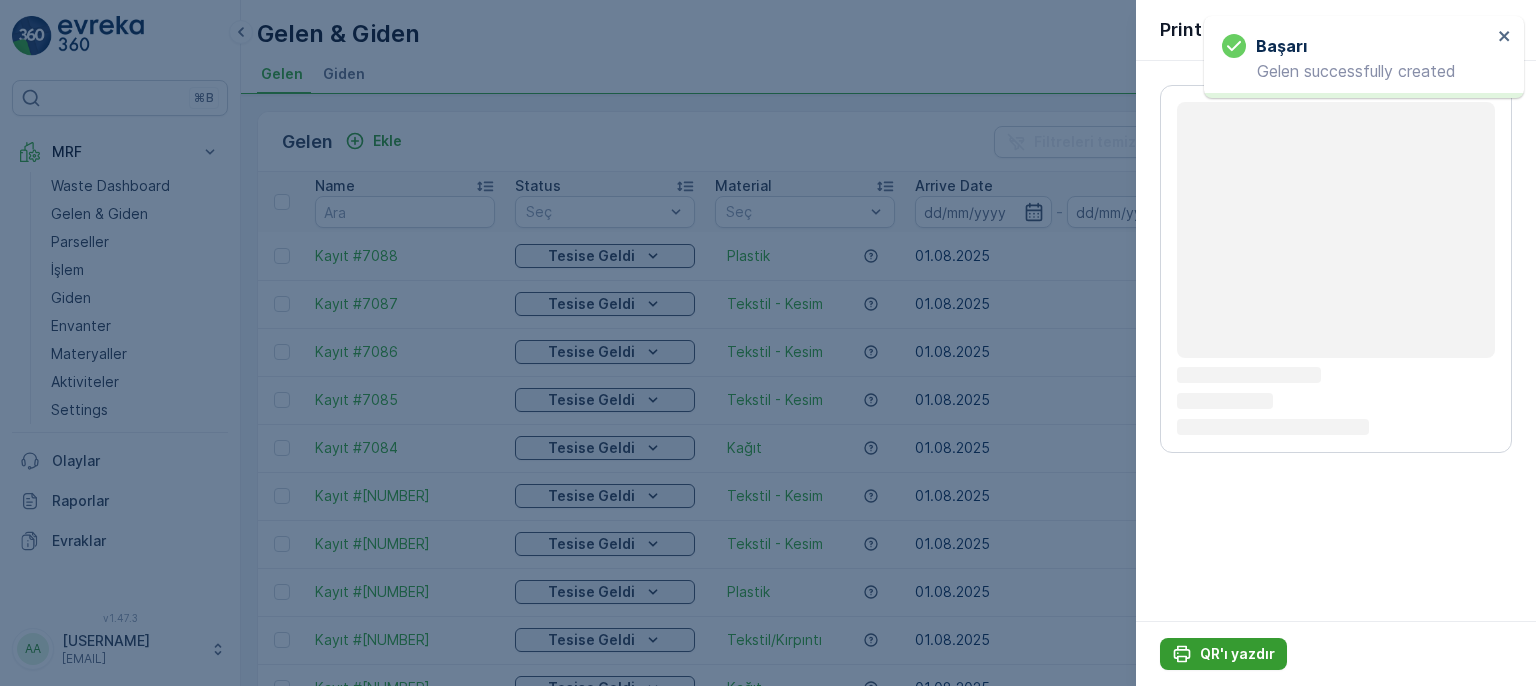 click on "QR'ı yazdır" at bounding box center (1237, 654) 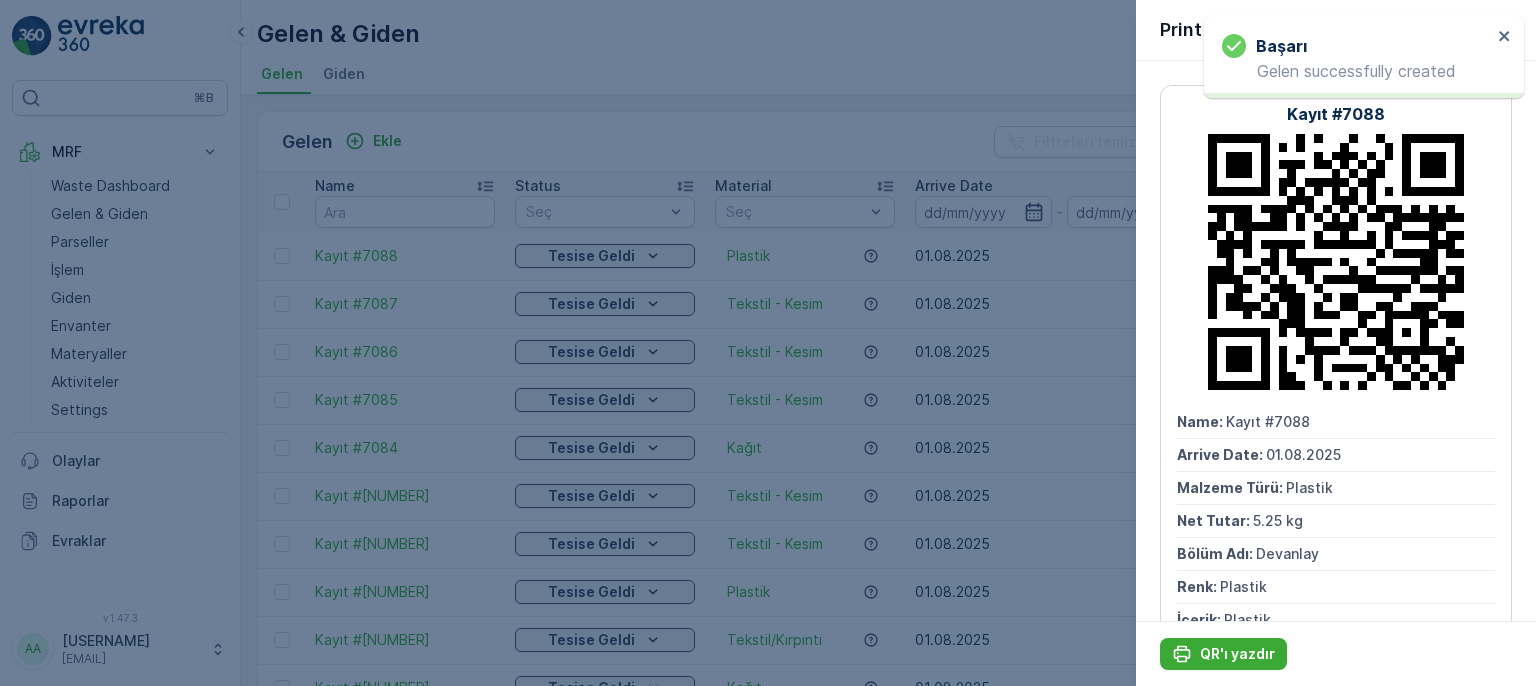 click on "QR'ı yazdır" at bounding box center (1336, 653) 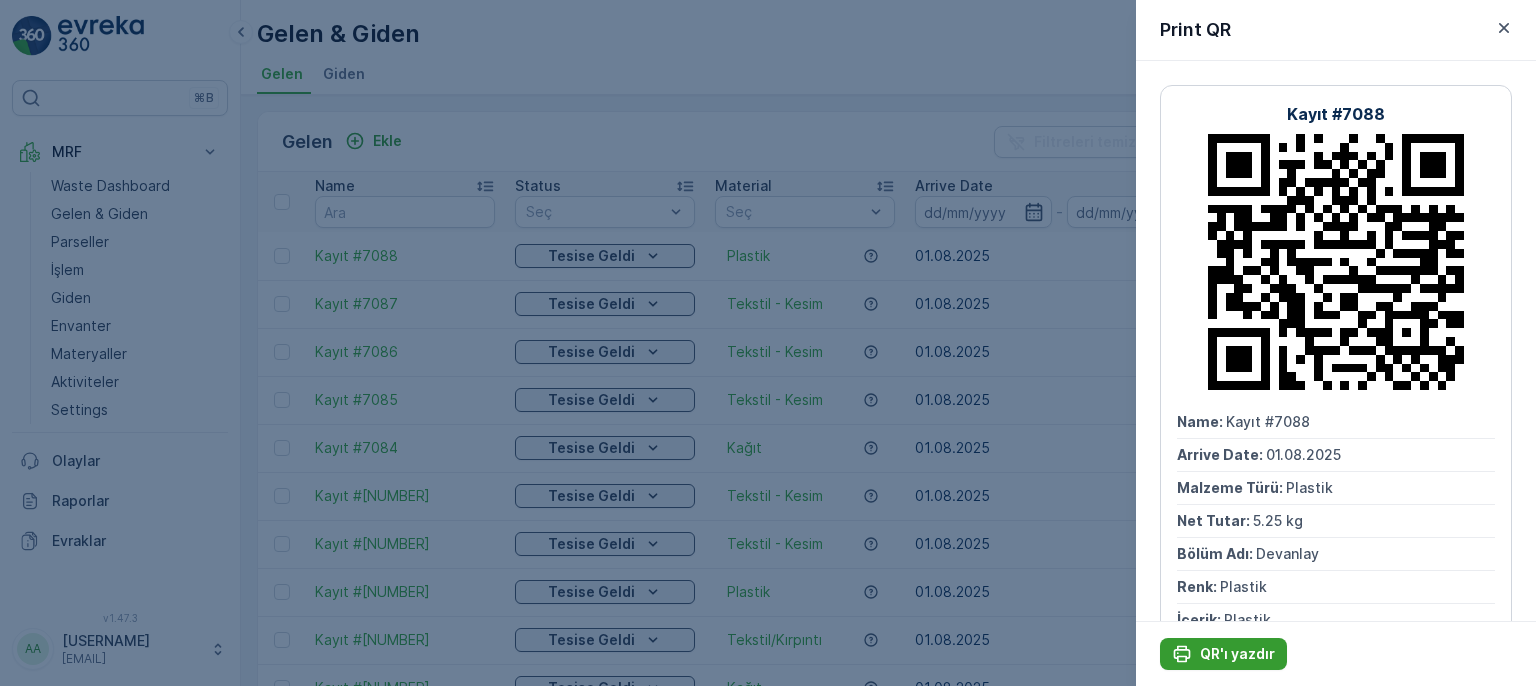 click on "QR'ı yazdır" at bounding box center [1237, 654] 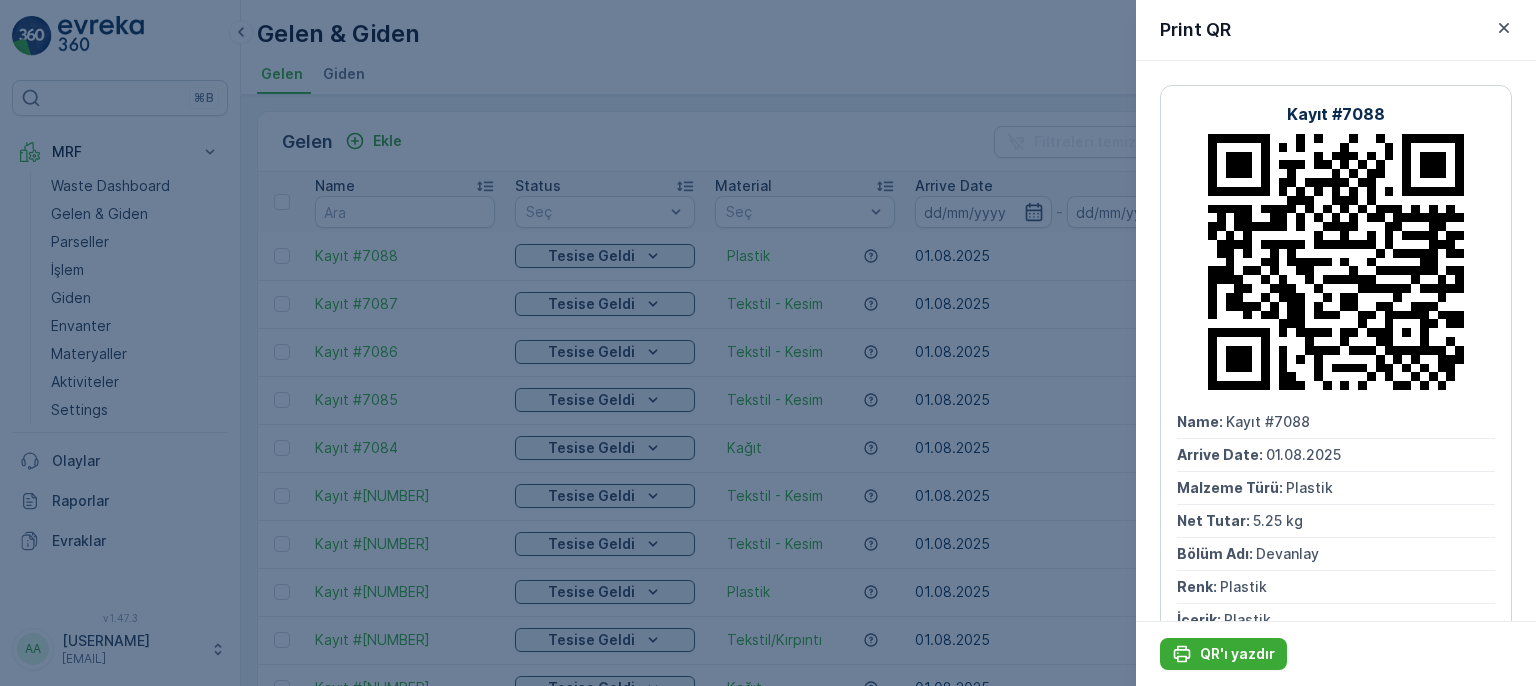 drag, startPoint x: 708, startPoint y: 137, endPoint x: 546, endPoint y: 131, distance: 162.11107 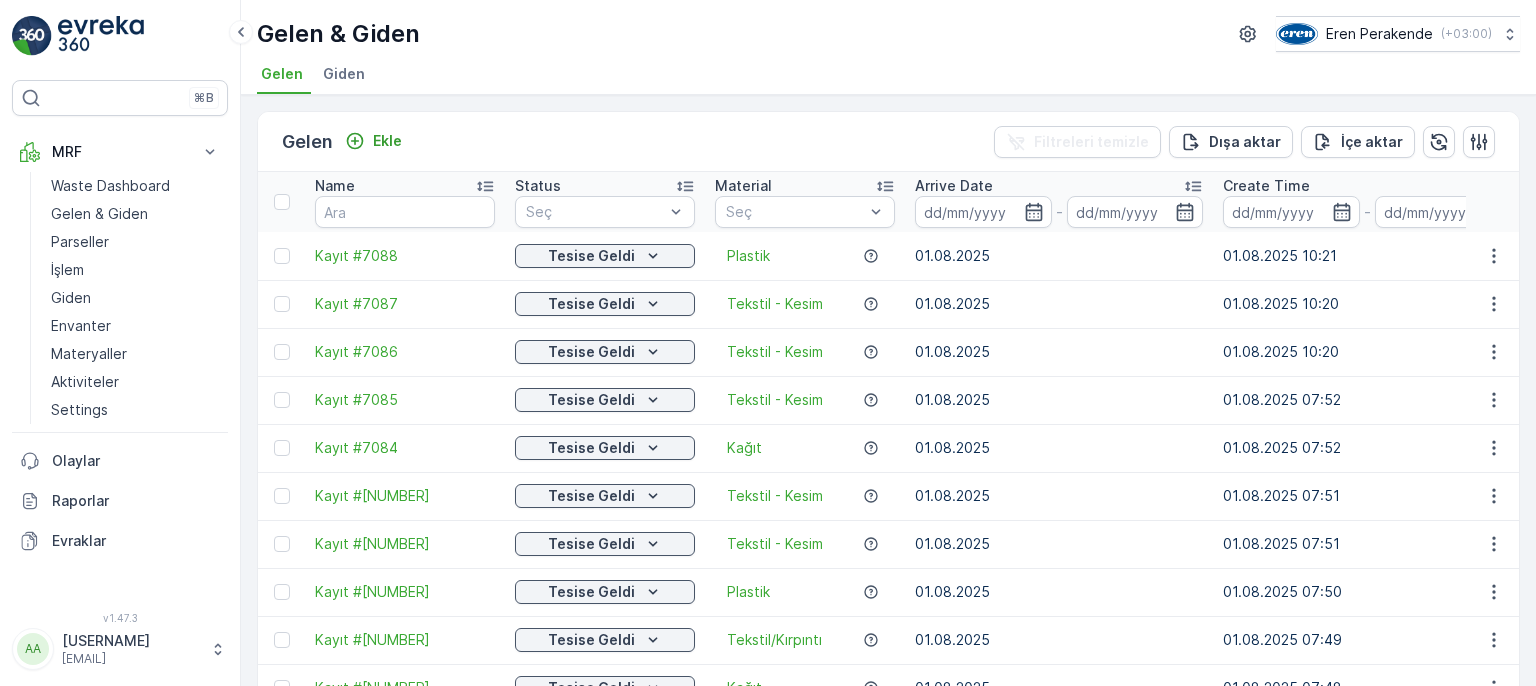 drag, startPoint x: 390, startPoint y: 144, endPoint x: 520, endPoint y: 151, distance: 130.18832 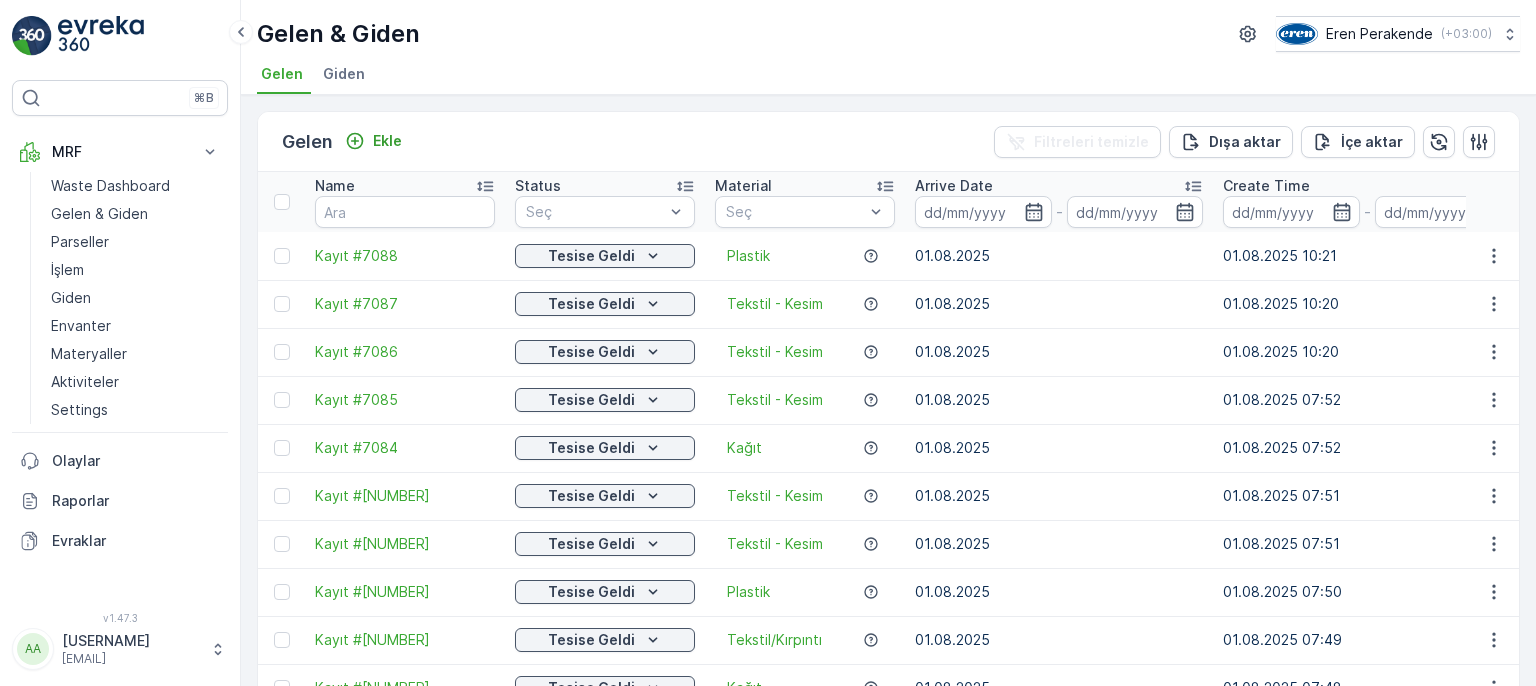 click on "Gelen Ekle Filtreleri temizle Dışa aktar İçe aktar" at bounding box center (888, 142) 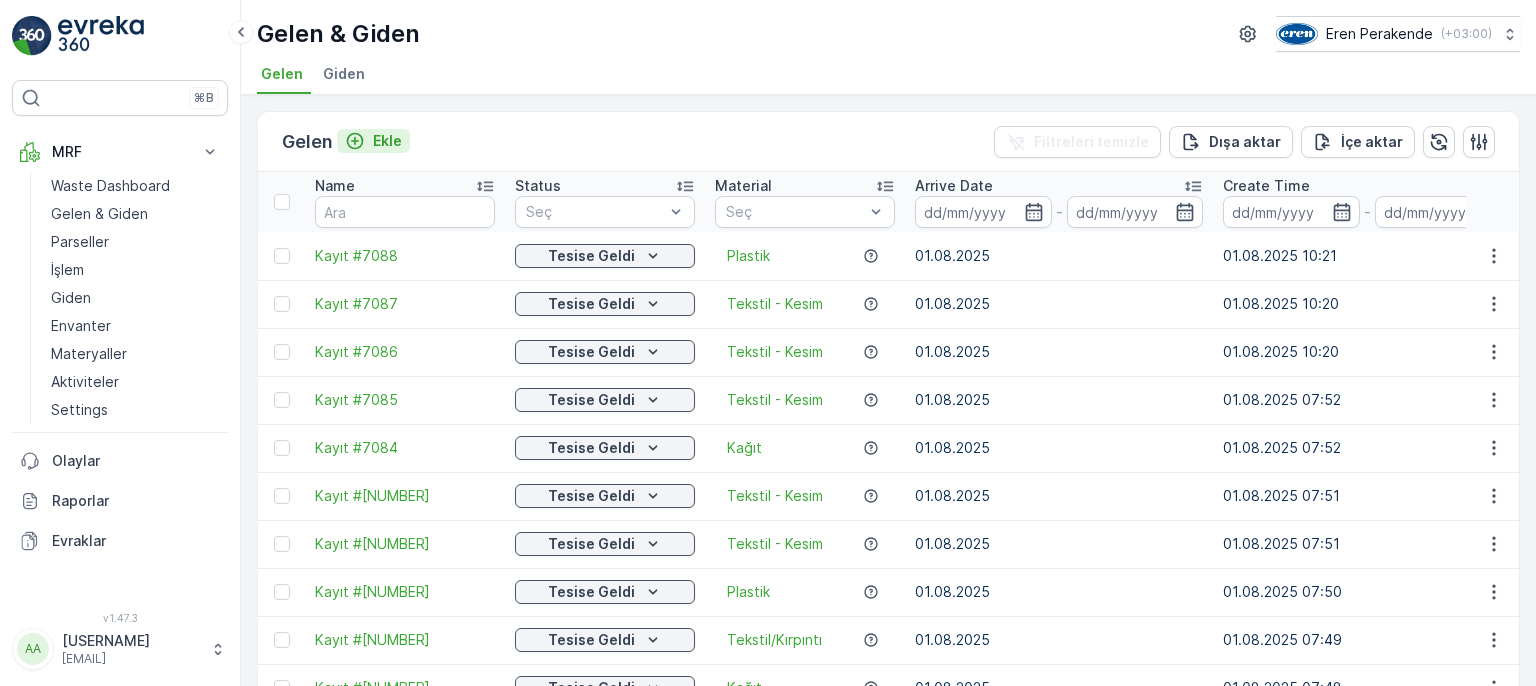 click 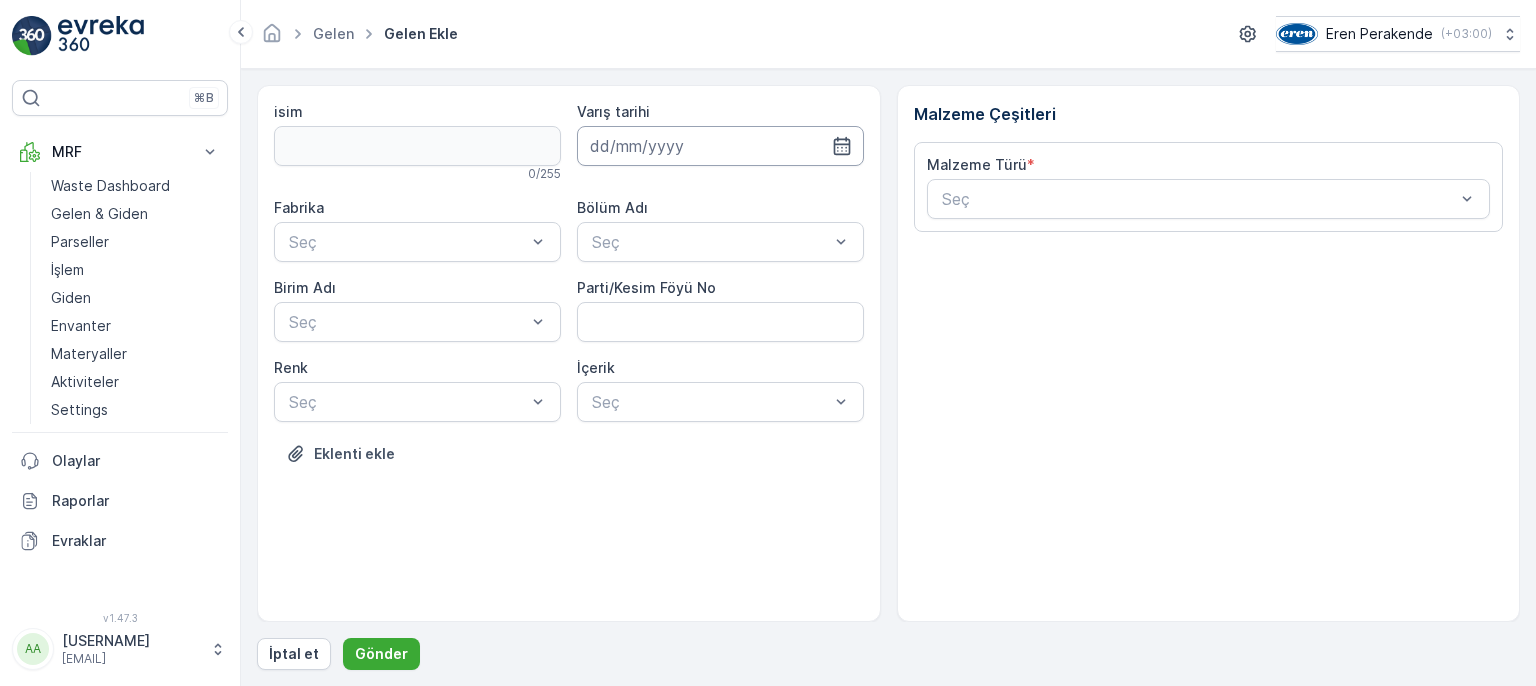 drag, startPoint x: 728, startPoint y: 136, endPoint x: 716, endPoint y: 160, distance: 26.832815 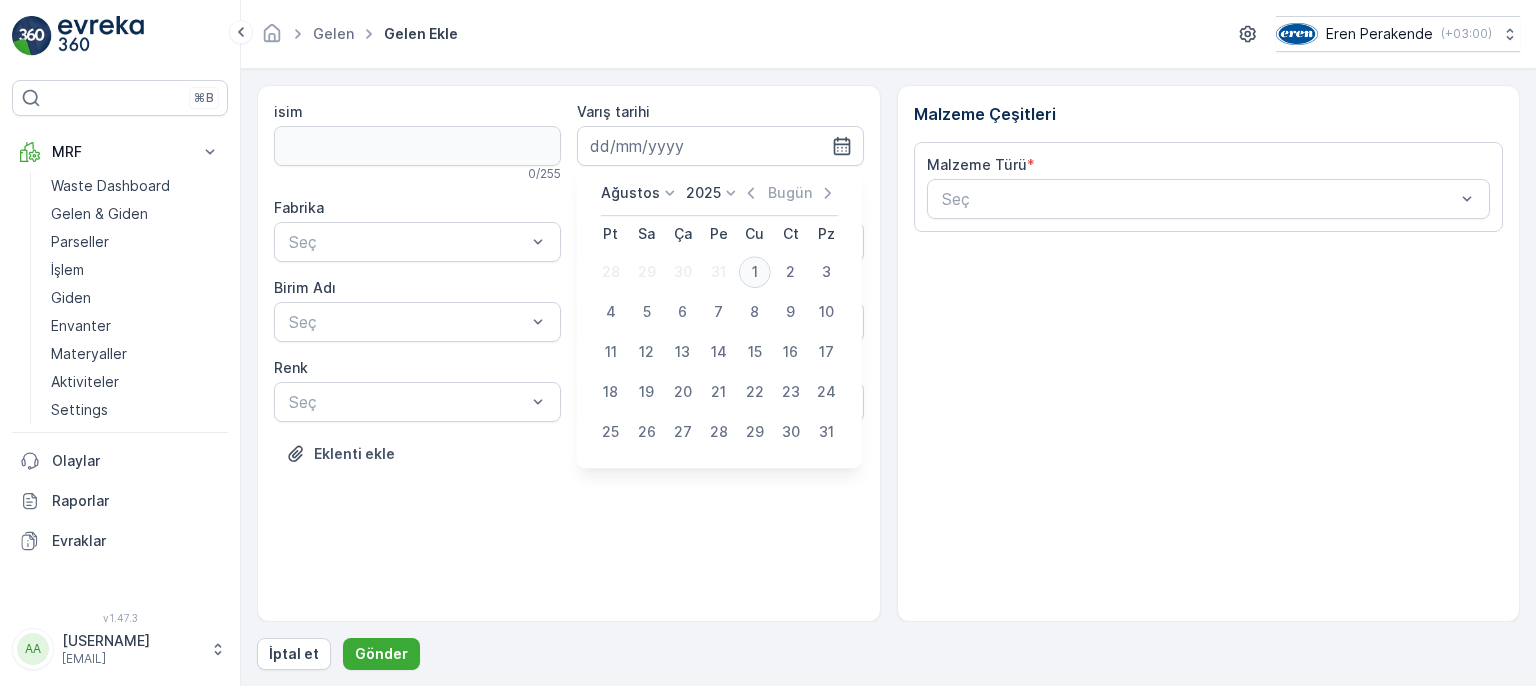 click on "1" at bounding box center [755, 272] 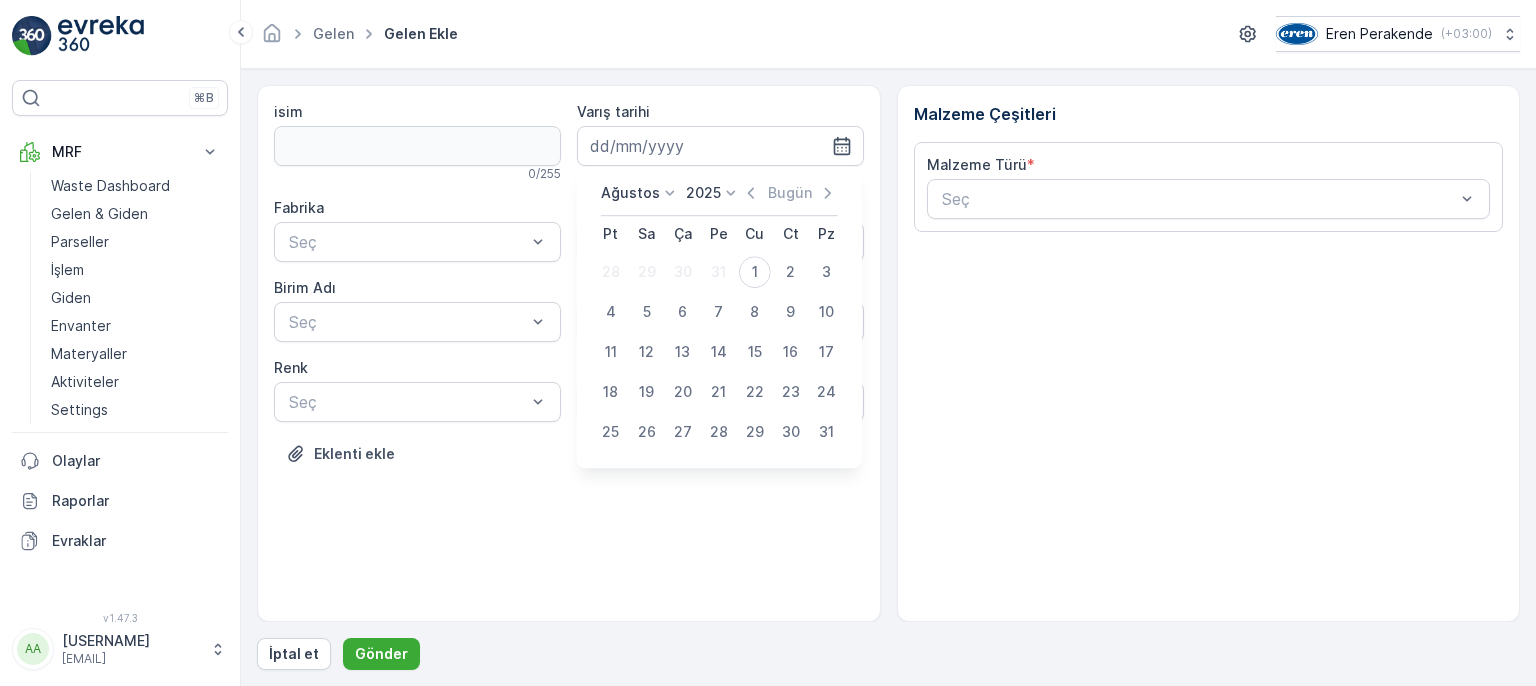 type on "01.08.2025" 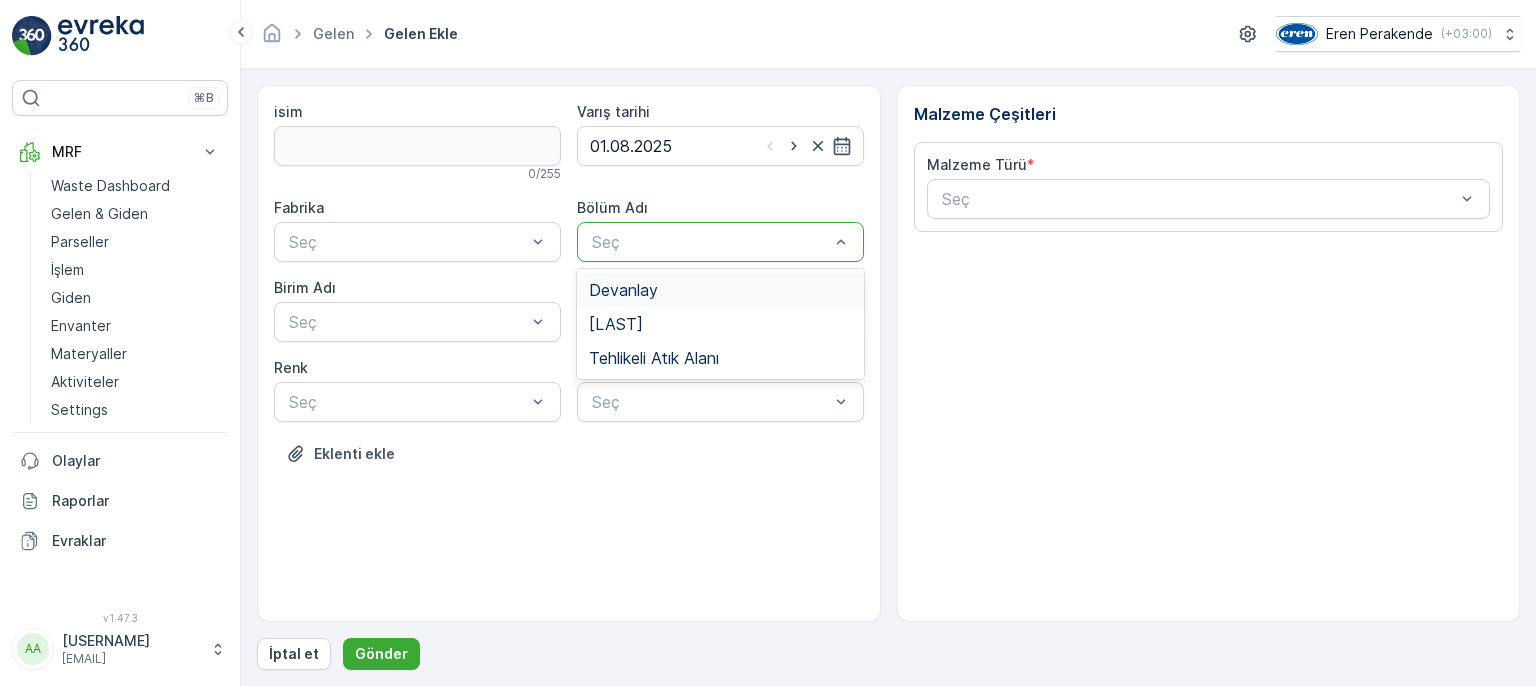 click on "Devanlay" at bounding box center (623, 290) 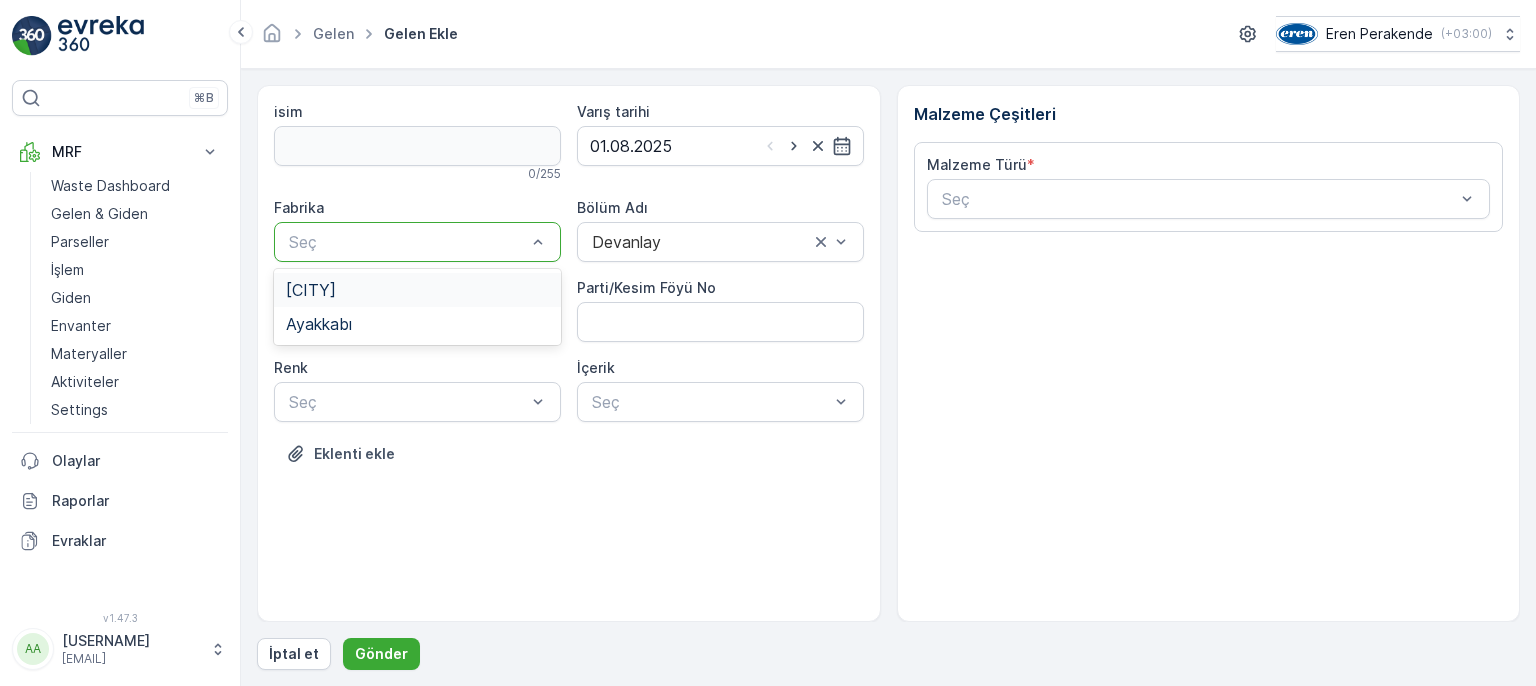 drag, startPoint x: 448, startPoint y: 254, endPoint x: 427, endPoint y: 270, distance: 26.400757 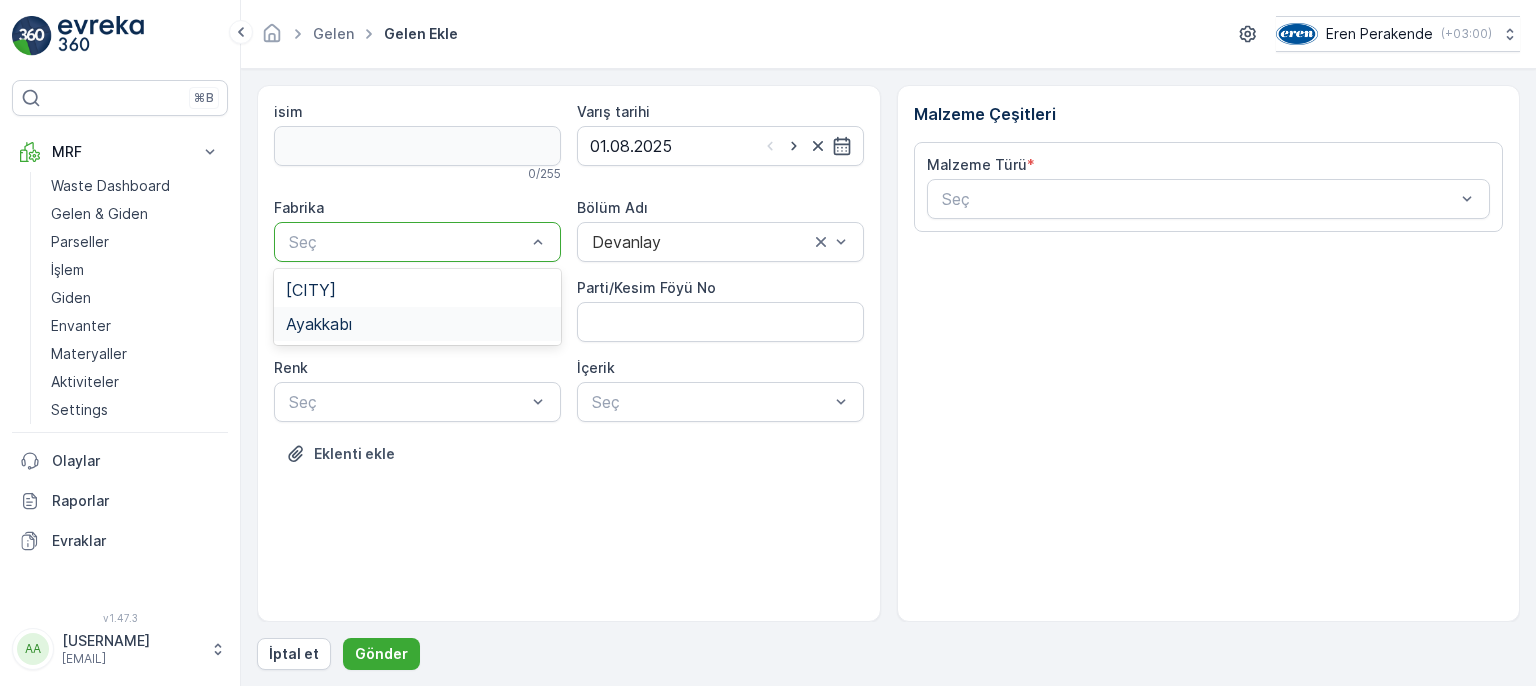 click on "[CITY]" at bounding box center (417, 290) 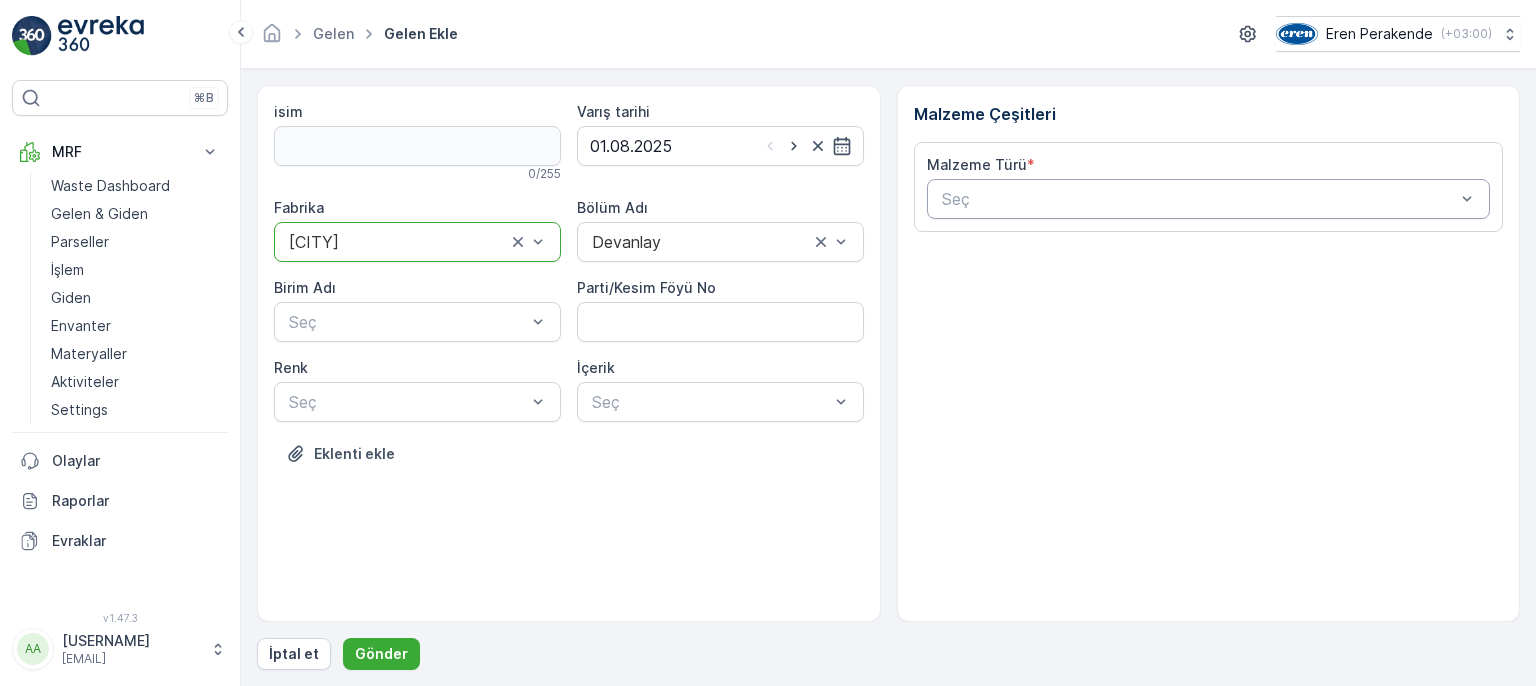 click at bounding box center (1199, 199) 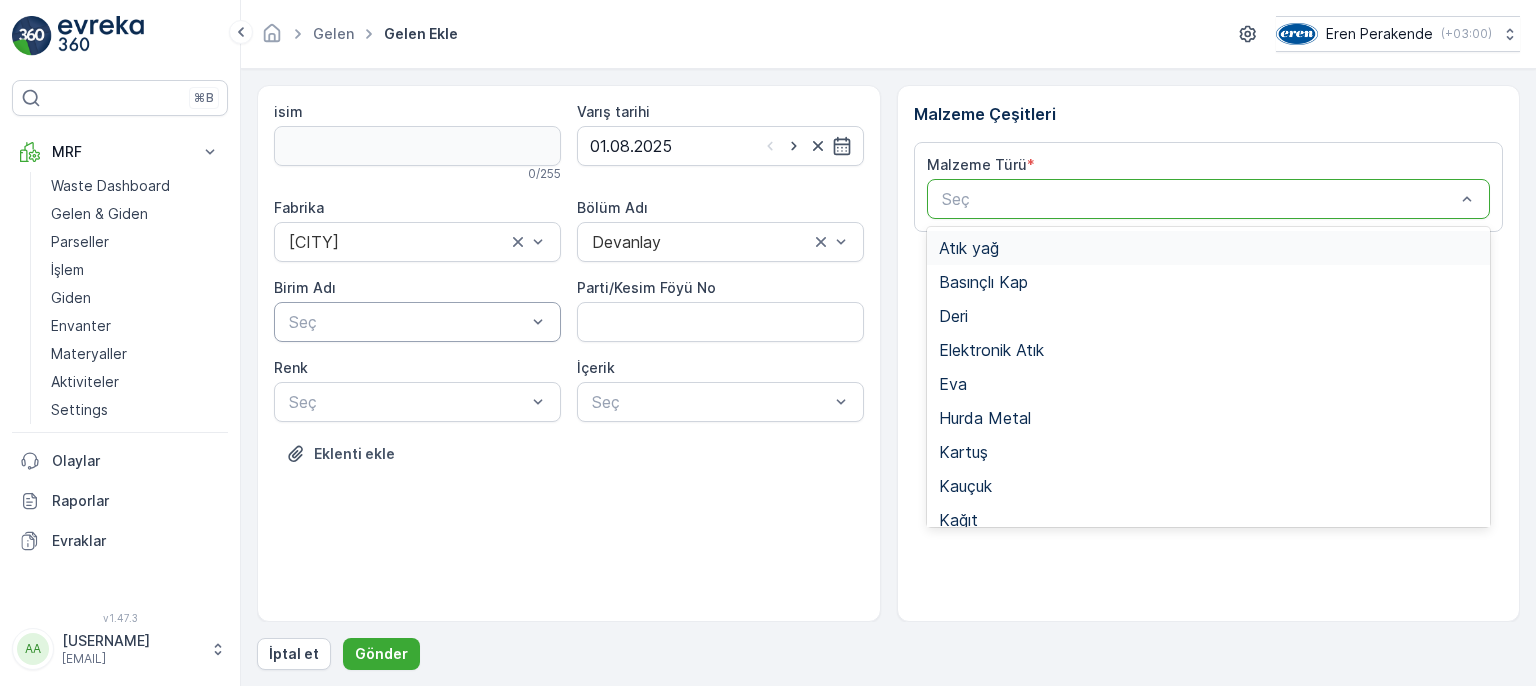 drag, startPoint x: 489, startPoint y: 318, endPoint x: 480, endPoint y: 335, distance: 19.235384 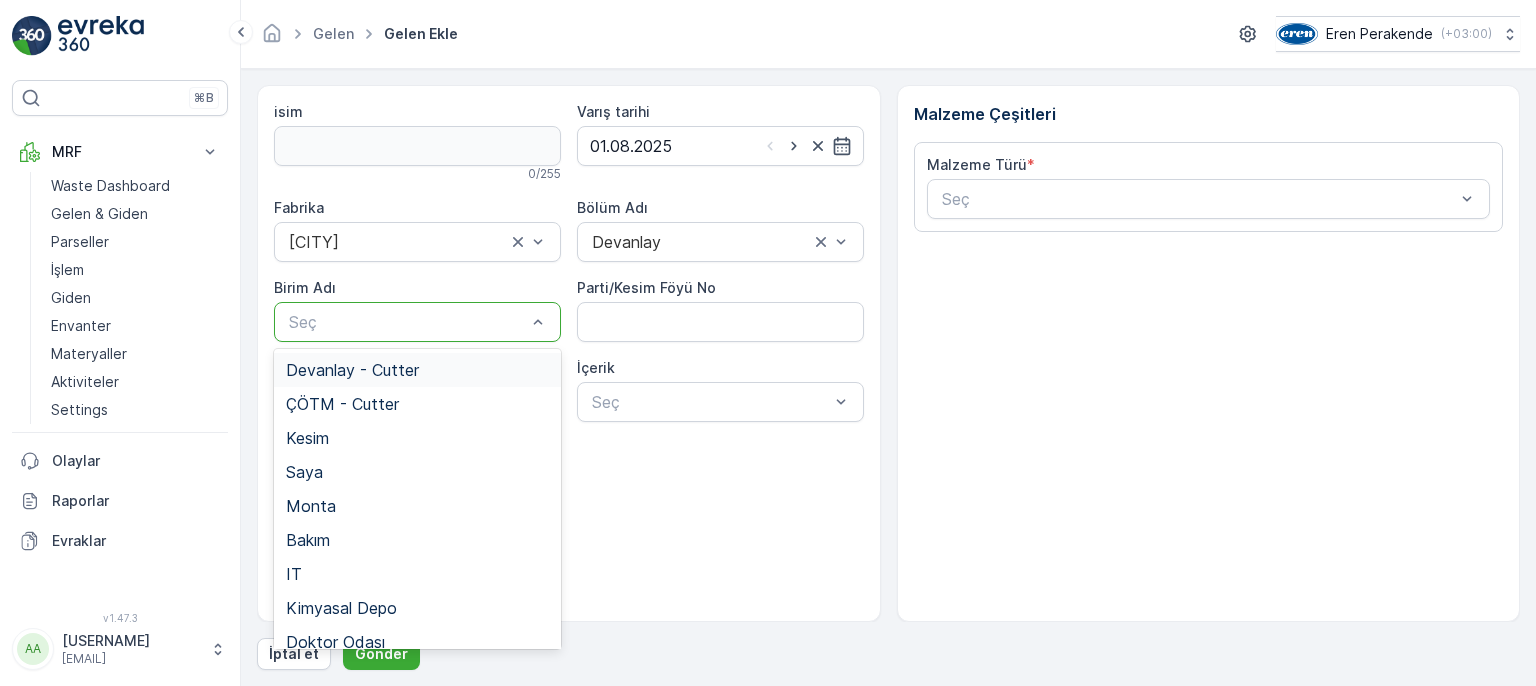 click on "Devanlay  - Cutter" at bounding box center (417, 370) 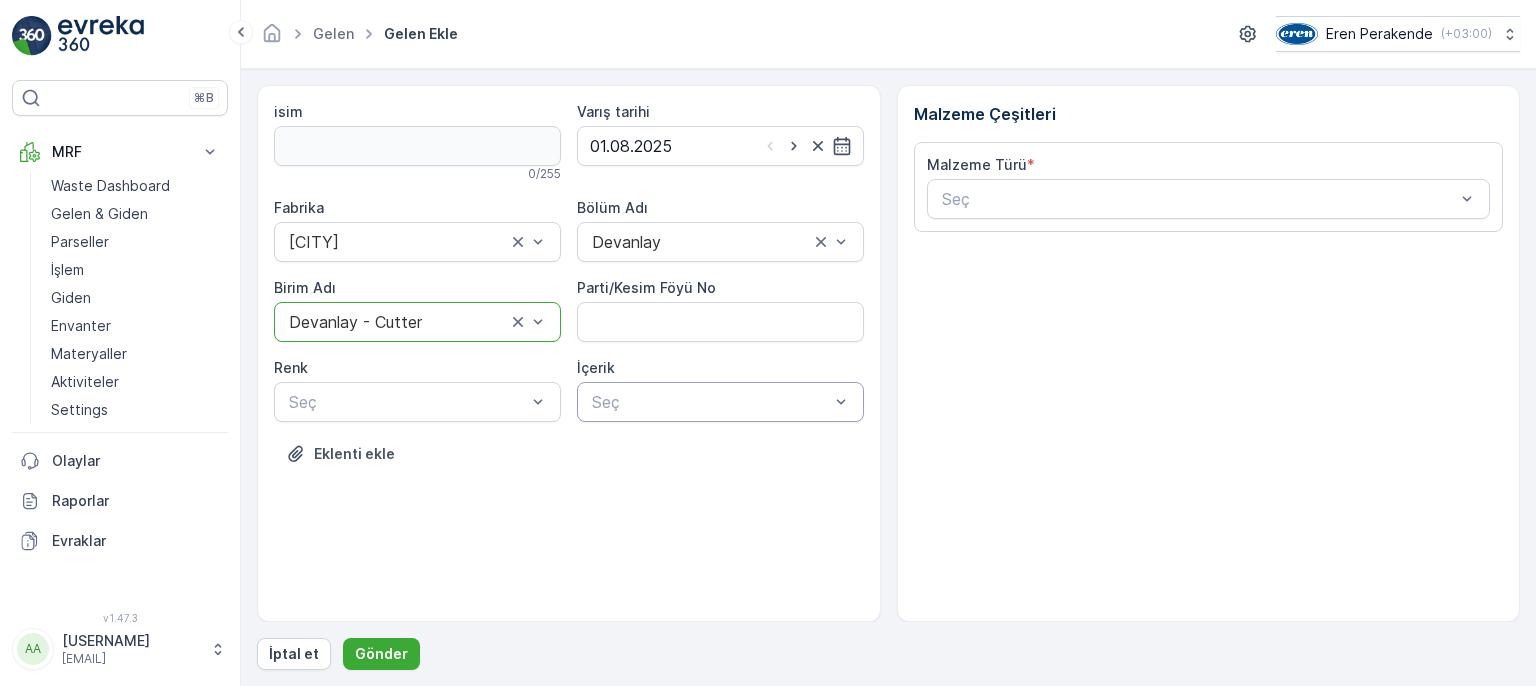 click at bounding box center (710, 402) 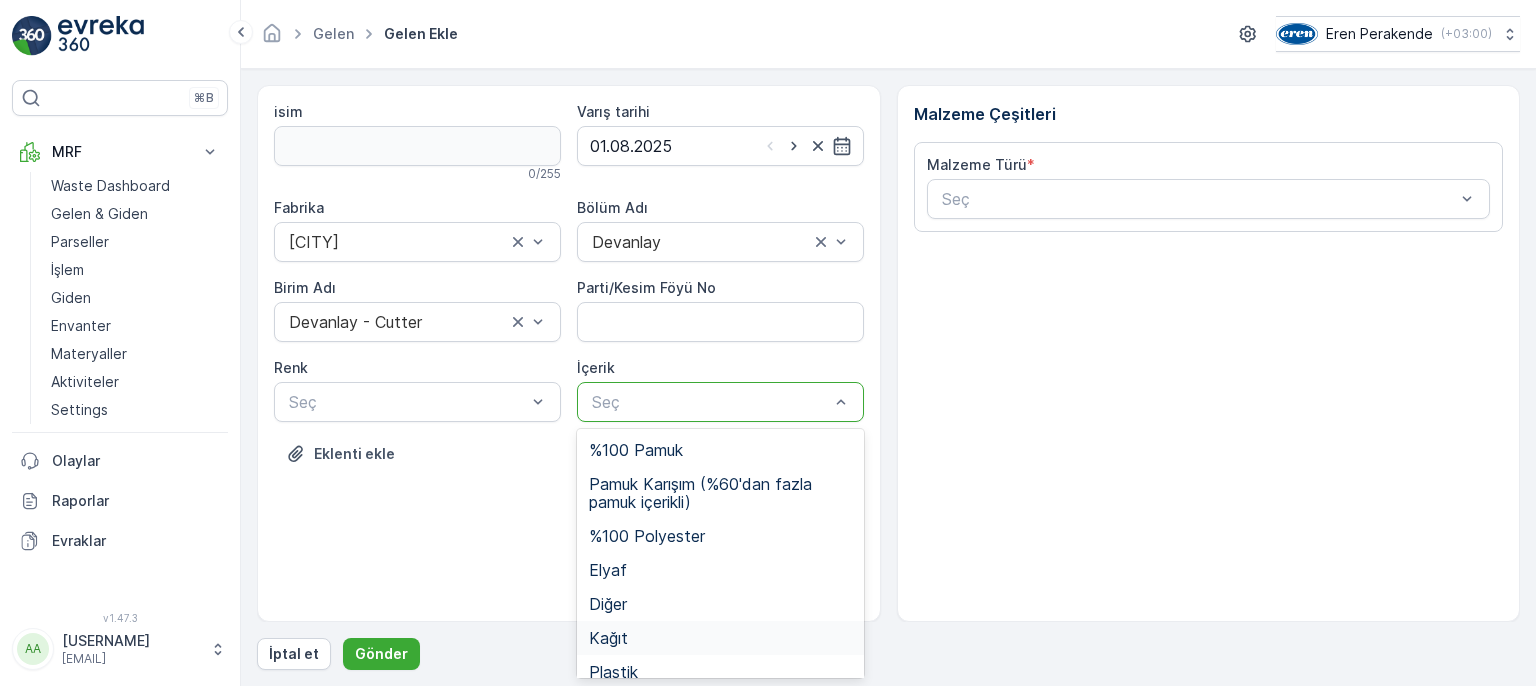 click on "Kağıt" at bounding box center (720, 638) 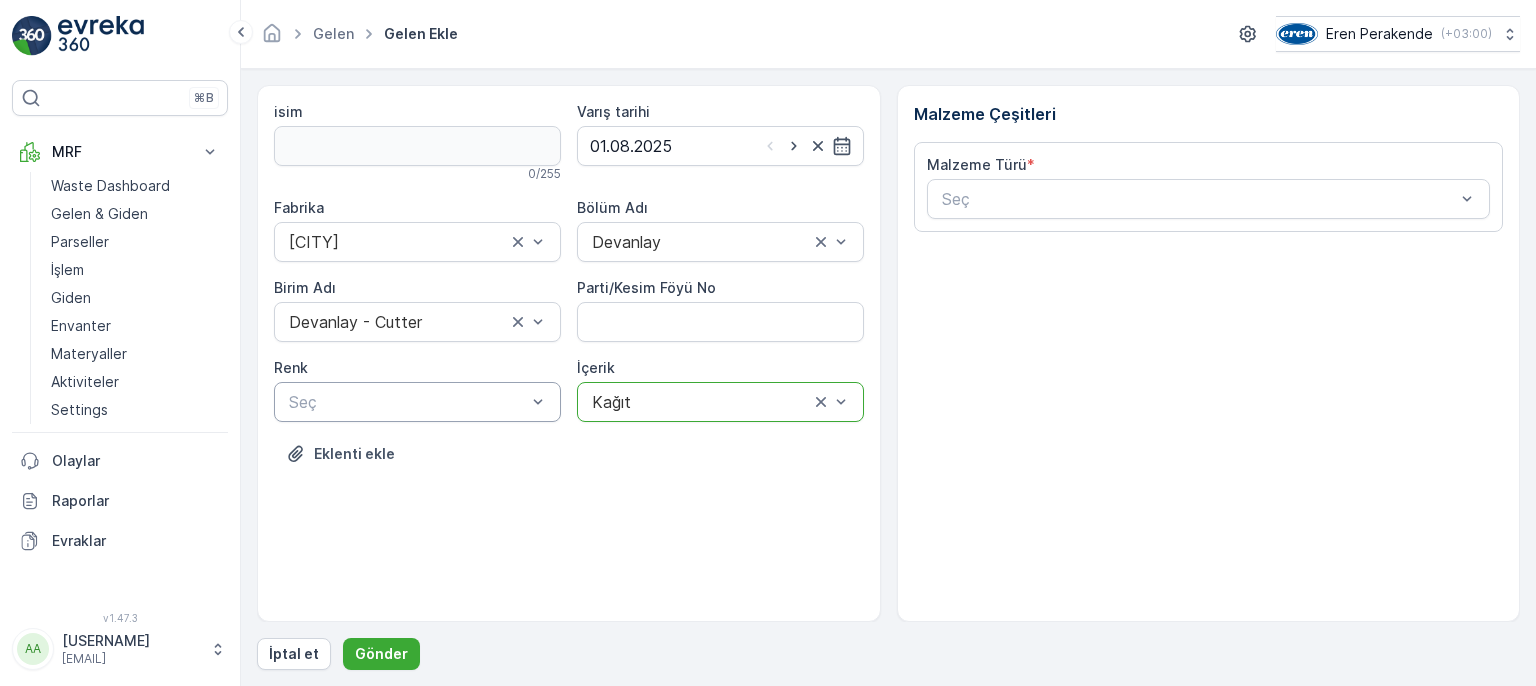 click at bounding box center [407, 402] 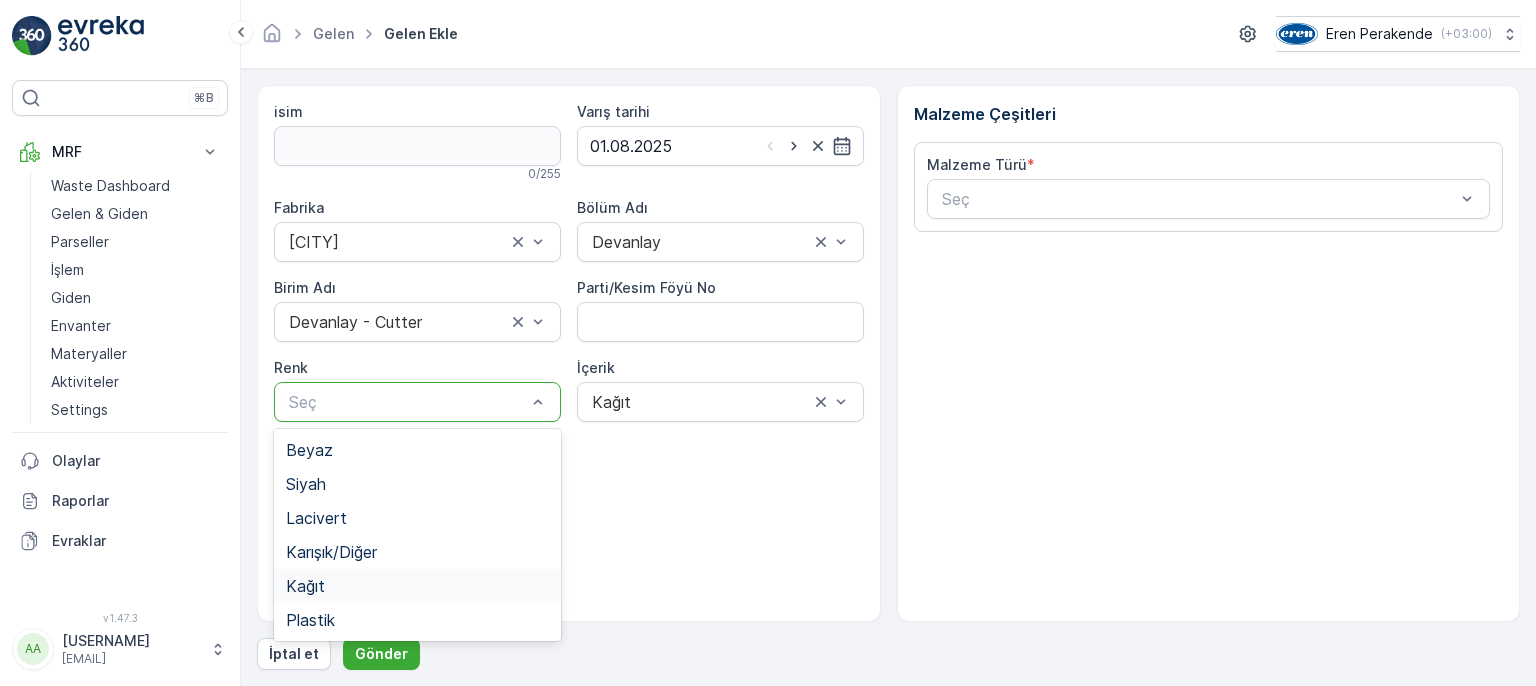 drag, startPoint x: 436, startPoint y: 589, endPoint x: 439, endPoint y: 577, distance: 12.369317 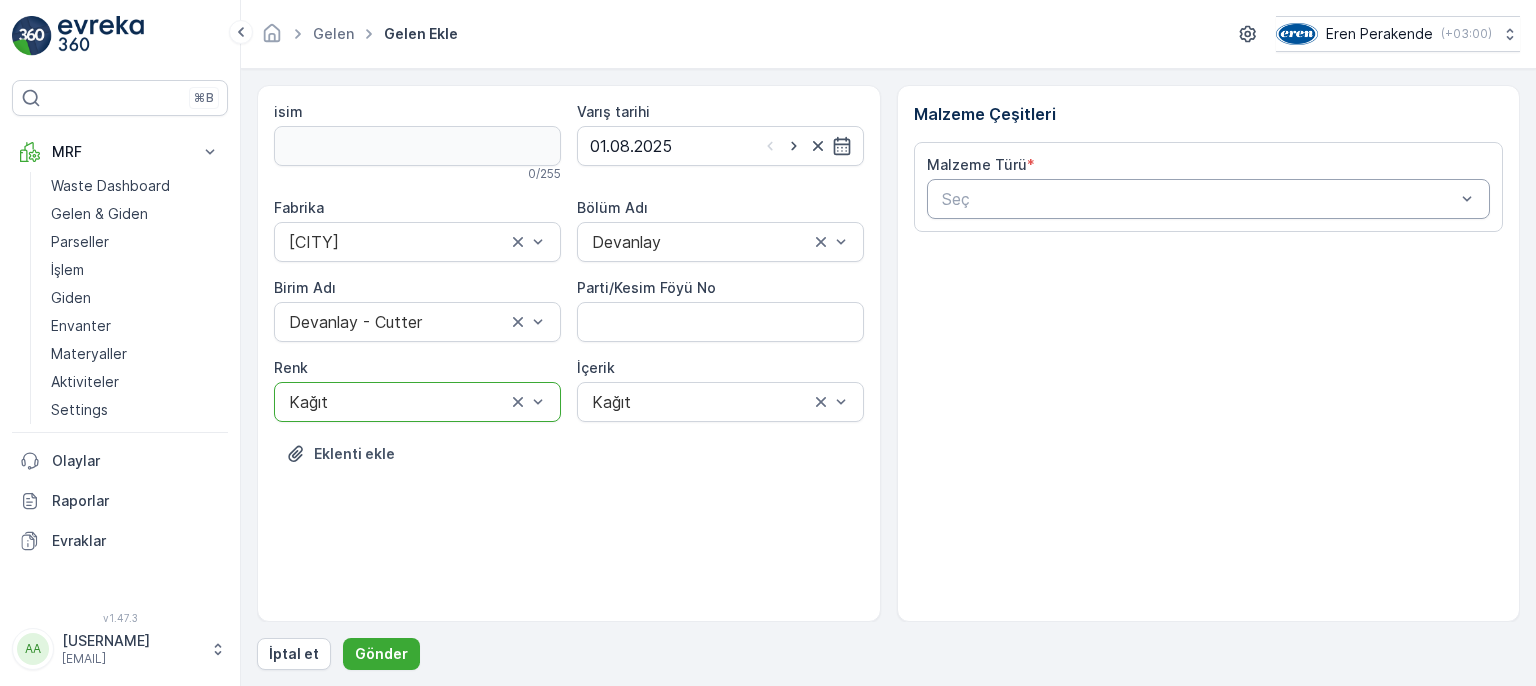 click on "Seç" at bounding box center (1209, 199) 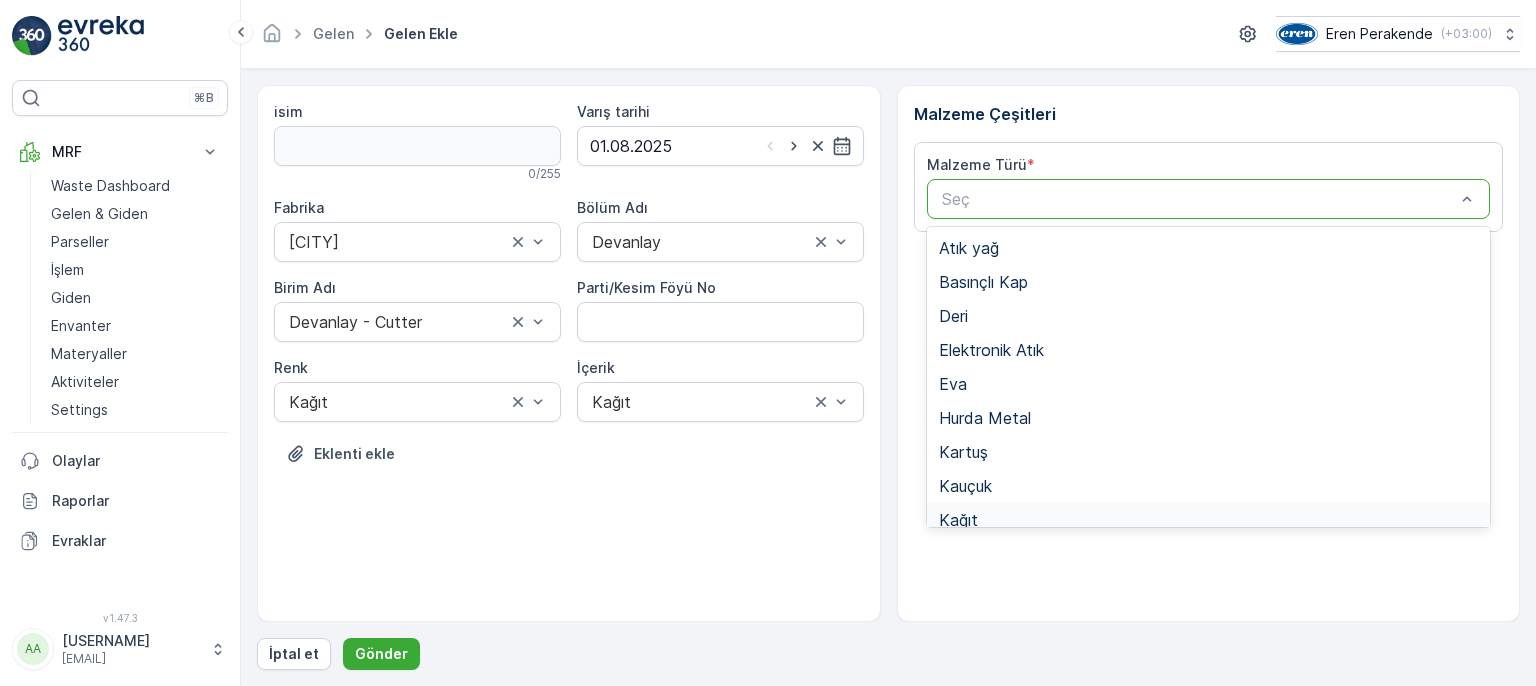 click on "Kağıt" at bounding box center (1209, 520) 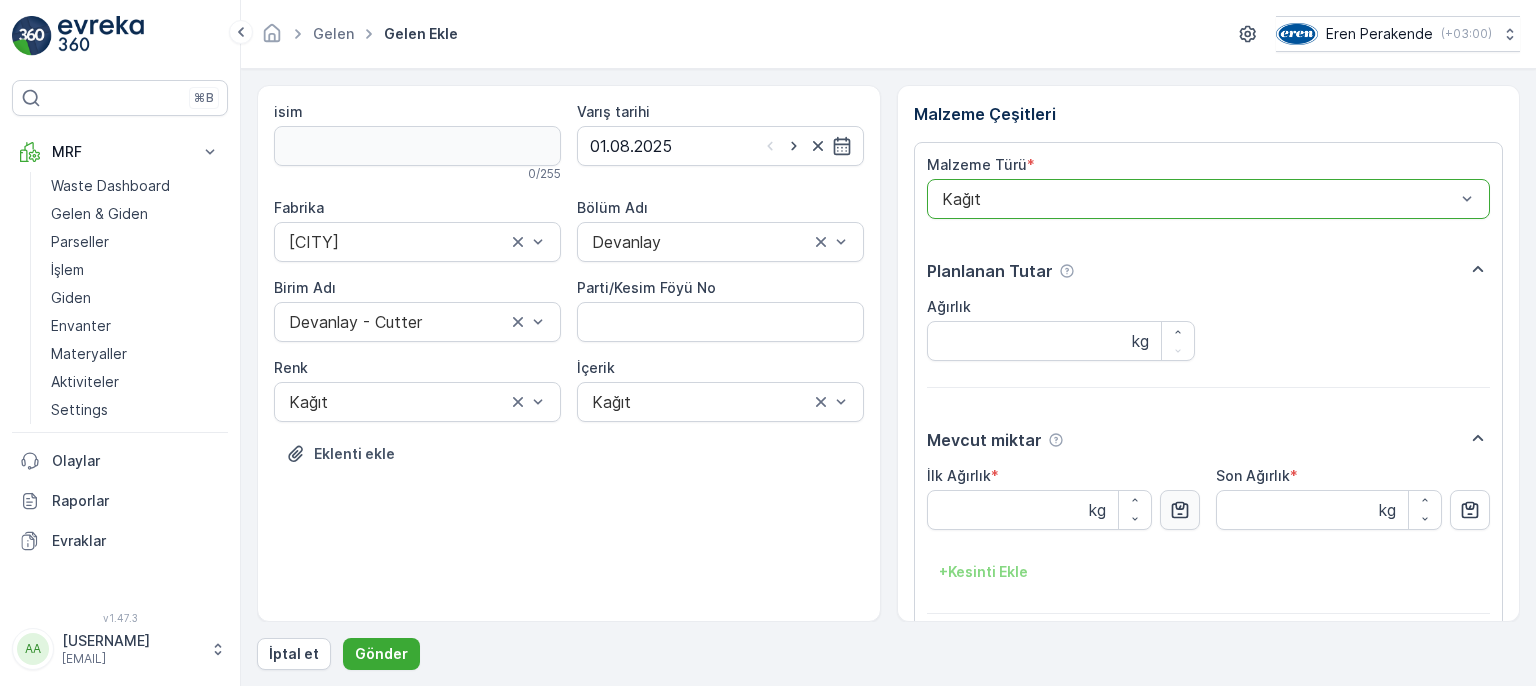 click at bounding box center (1180, 510) 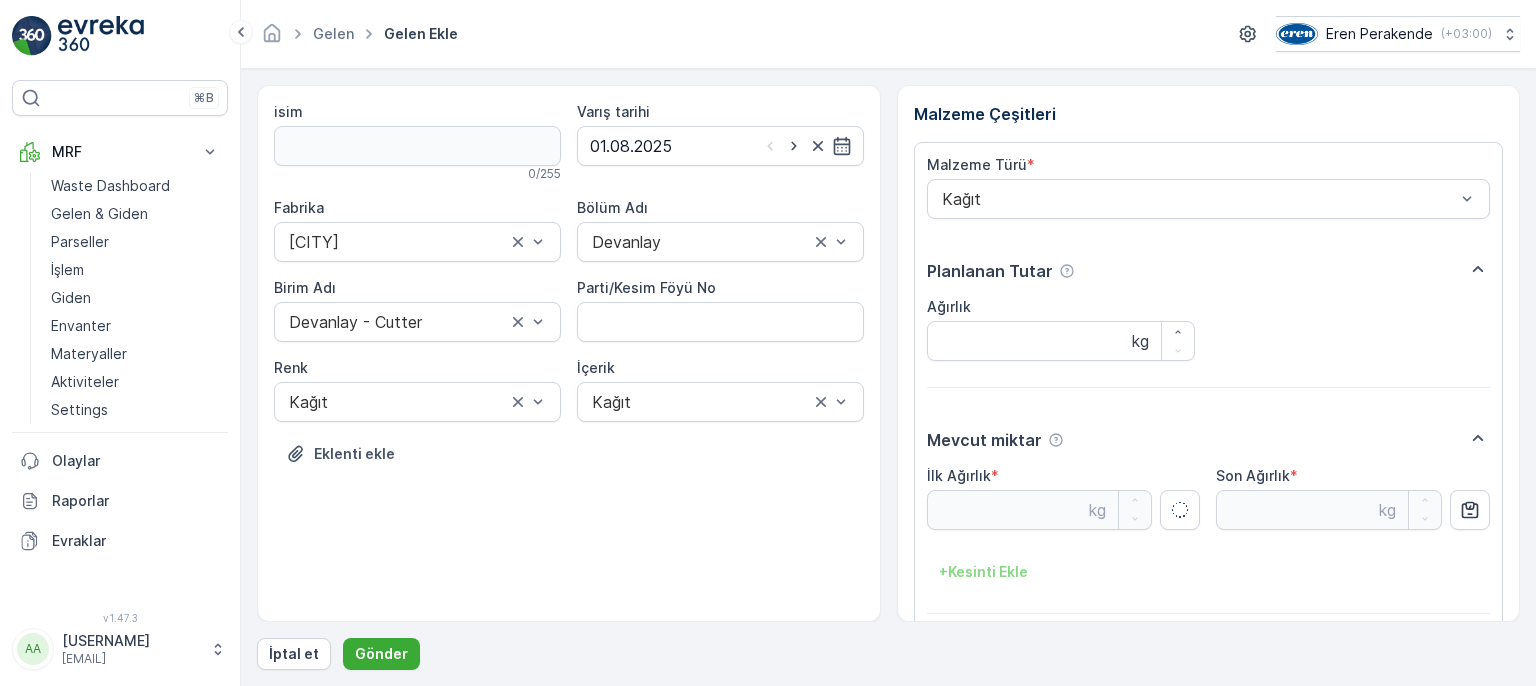 type on "3.91" 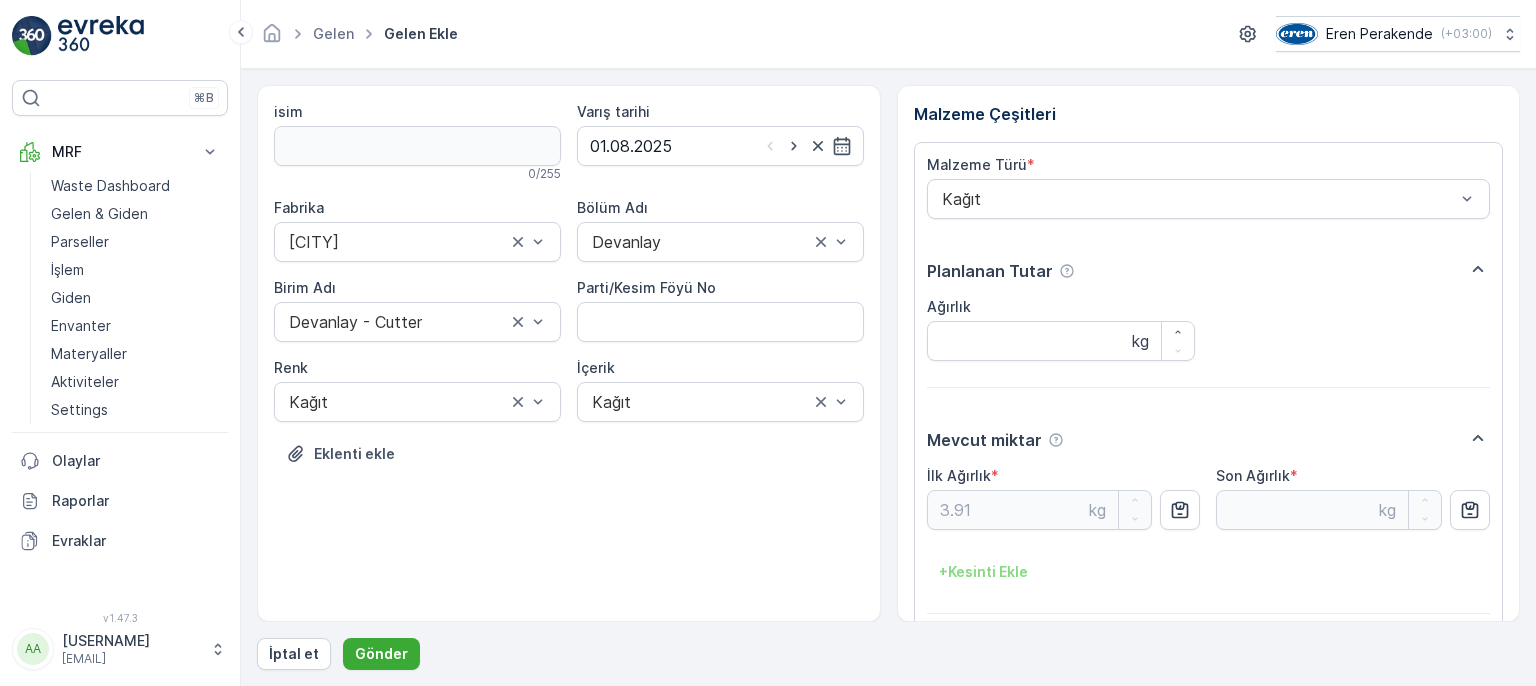 scroll, scrollTop: 84, scrollLeft: 0, axis: vertical 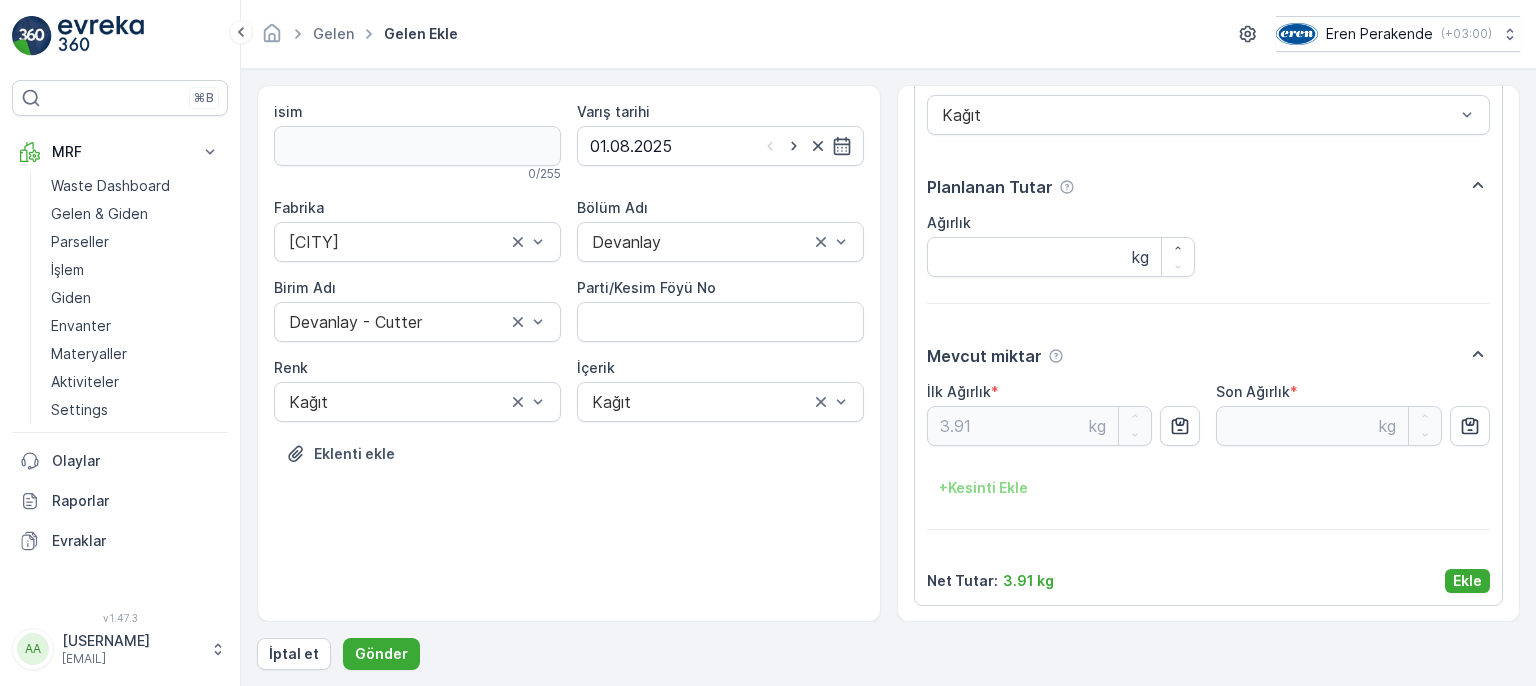 drag, startPoint x: 1476, startPoint y: 578, endPoint x: 1297, endPoint y: 596, distance: 179.90276 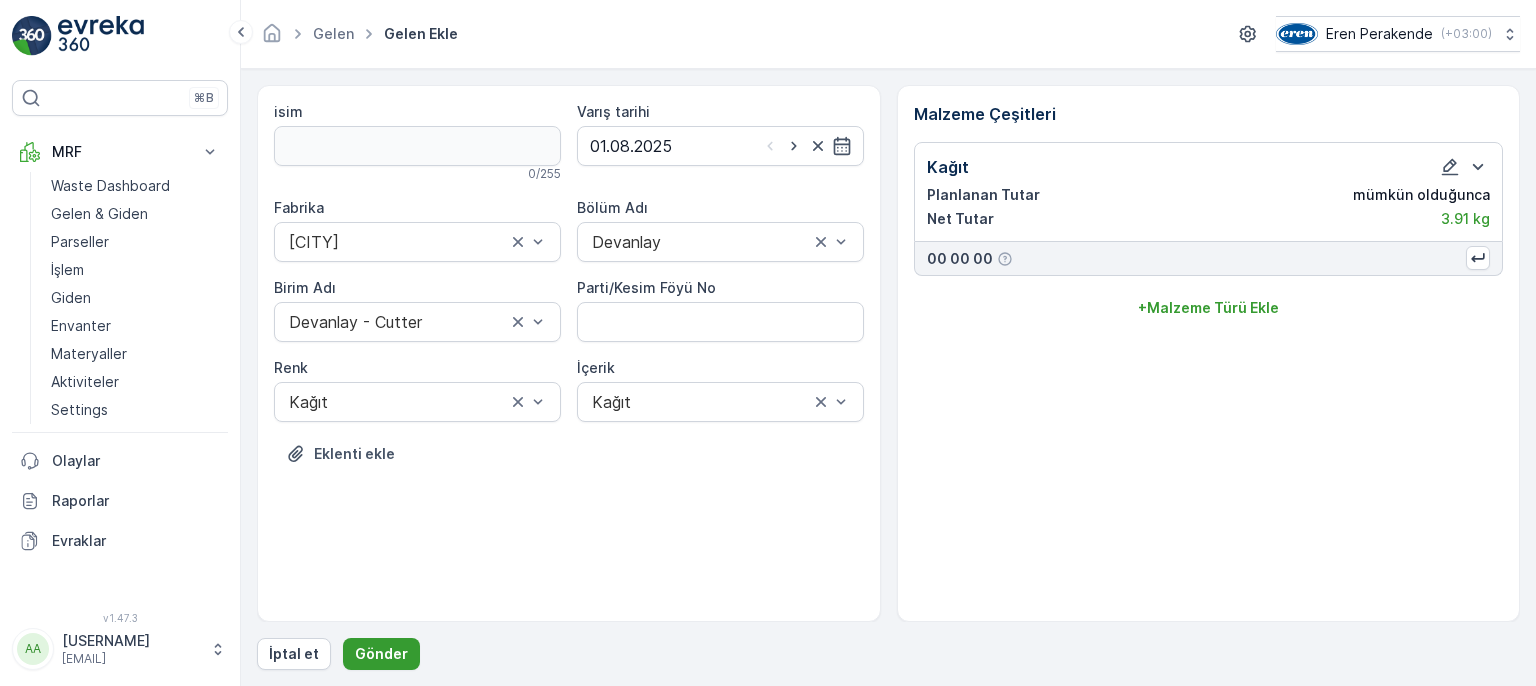 click on "Gönder" at bounding box center [381, 654] 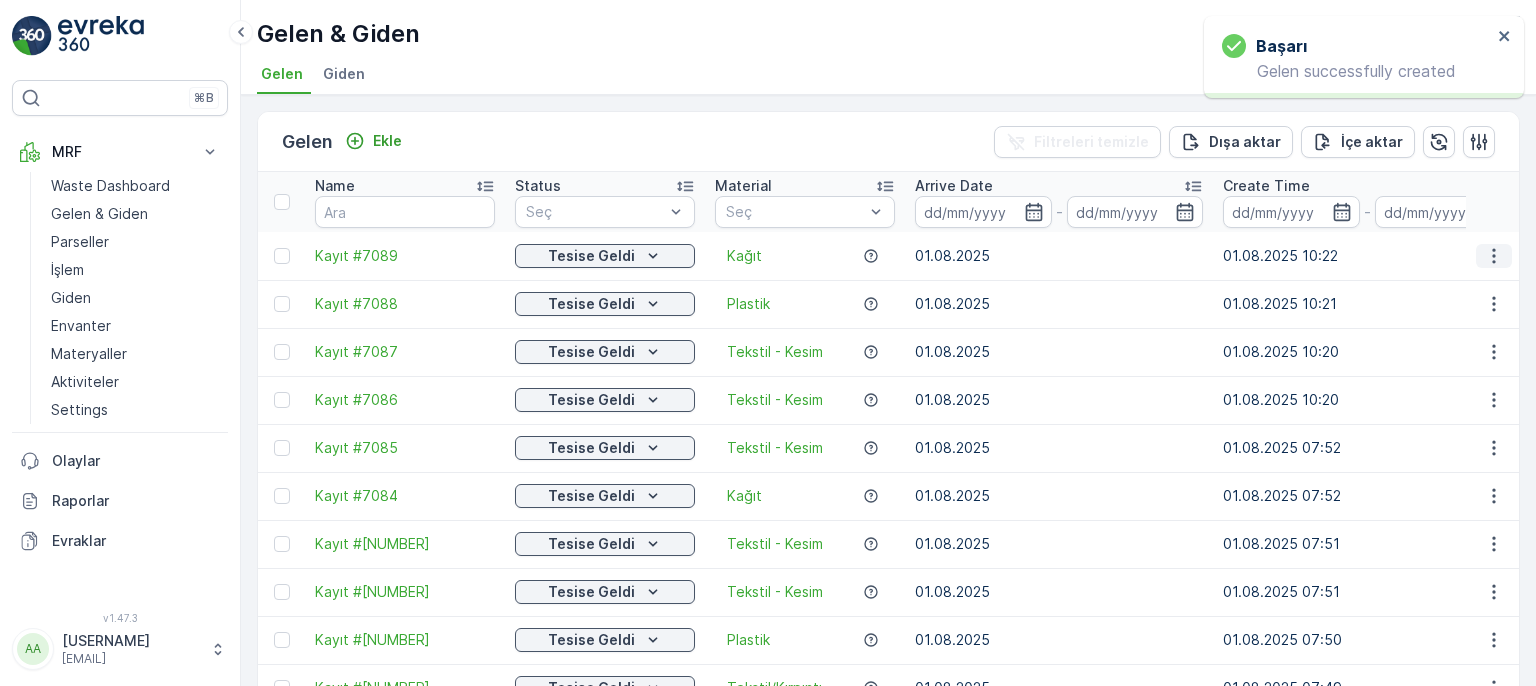 click 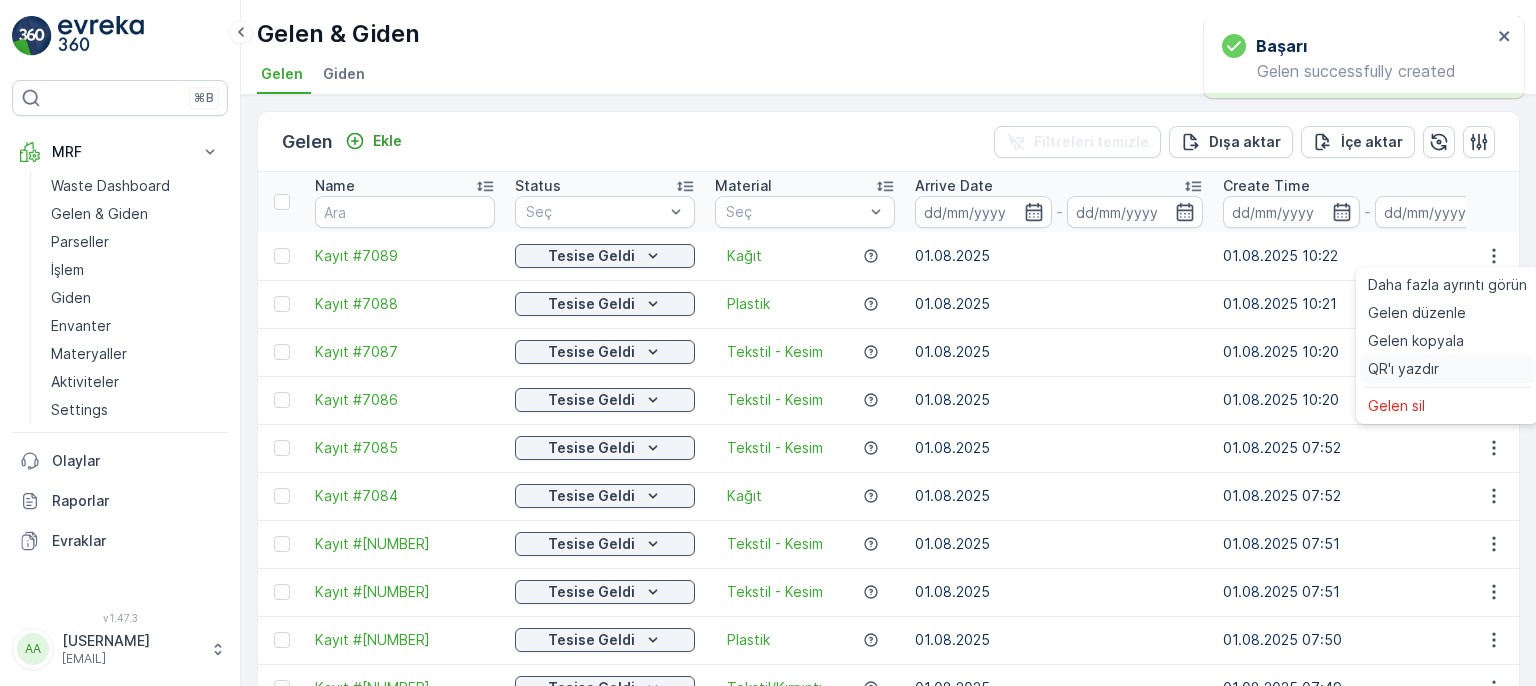 click on "QR'ı yazdır" at bounding box center [1447, 369] 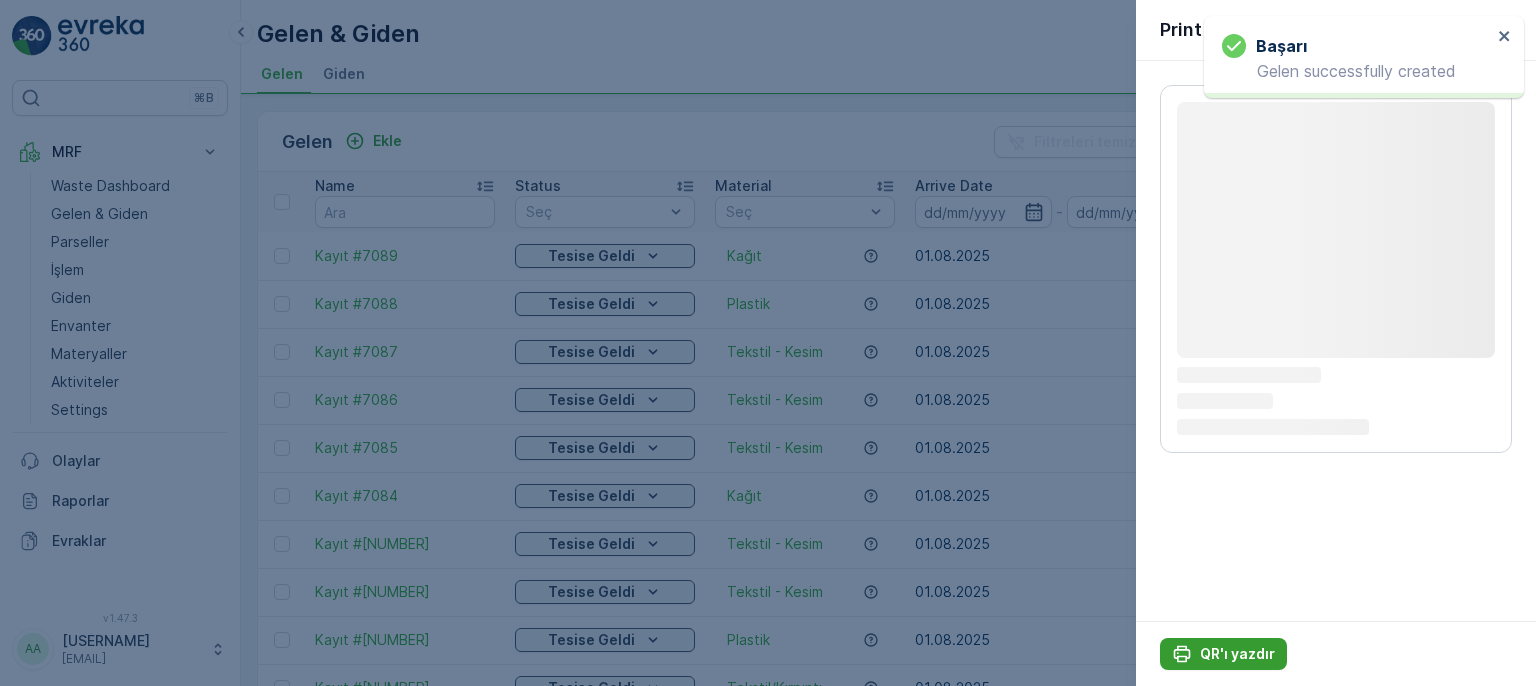 click on "QR'ı yazdır" at bounding box center (1237, 654) 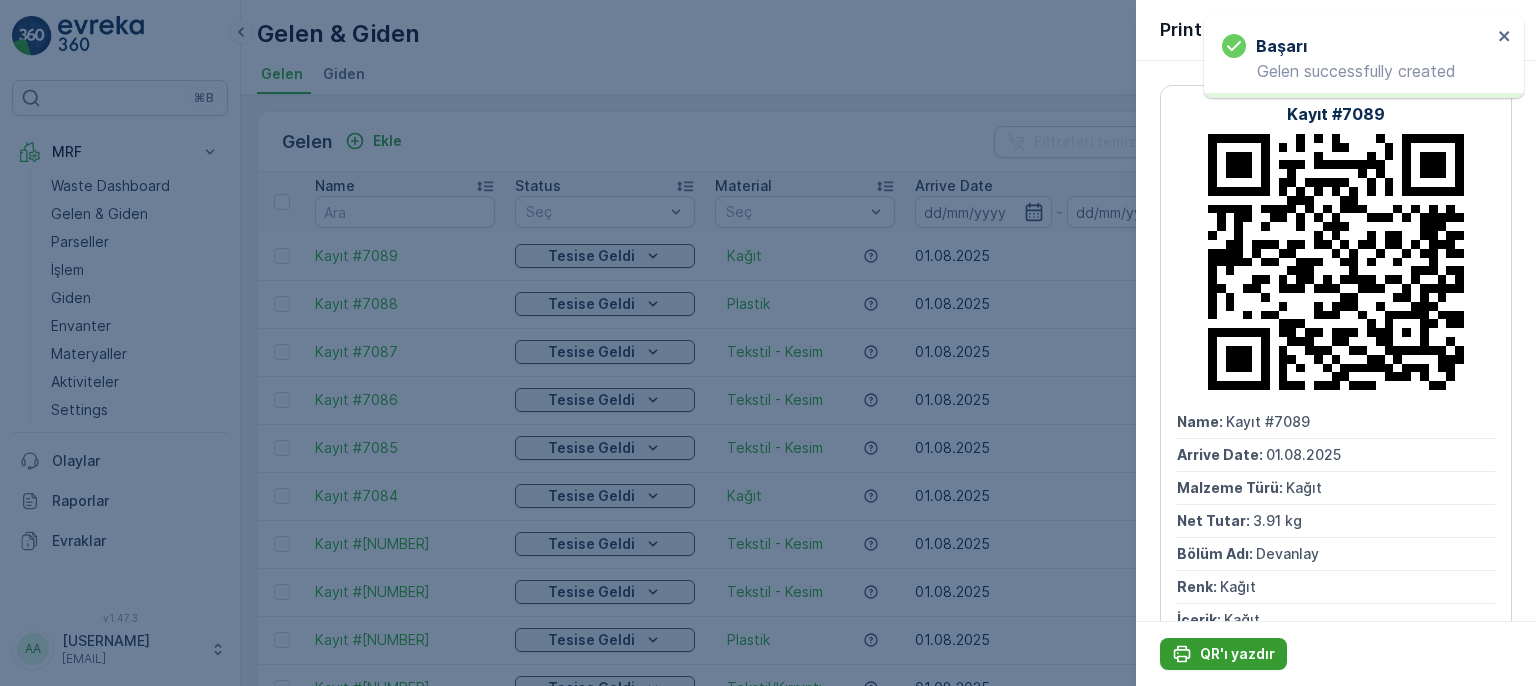 click on "QR'ı yazdır" at bounding box center [1237, 654] 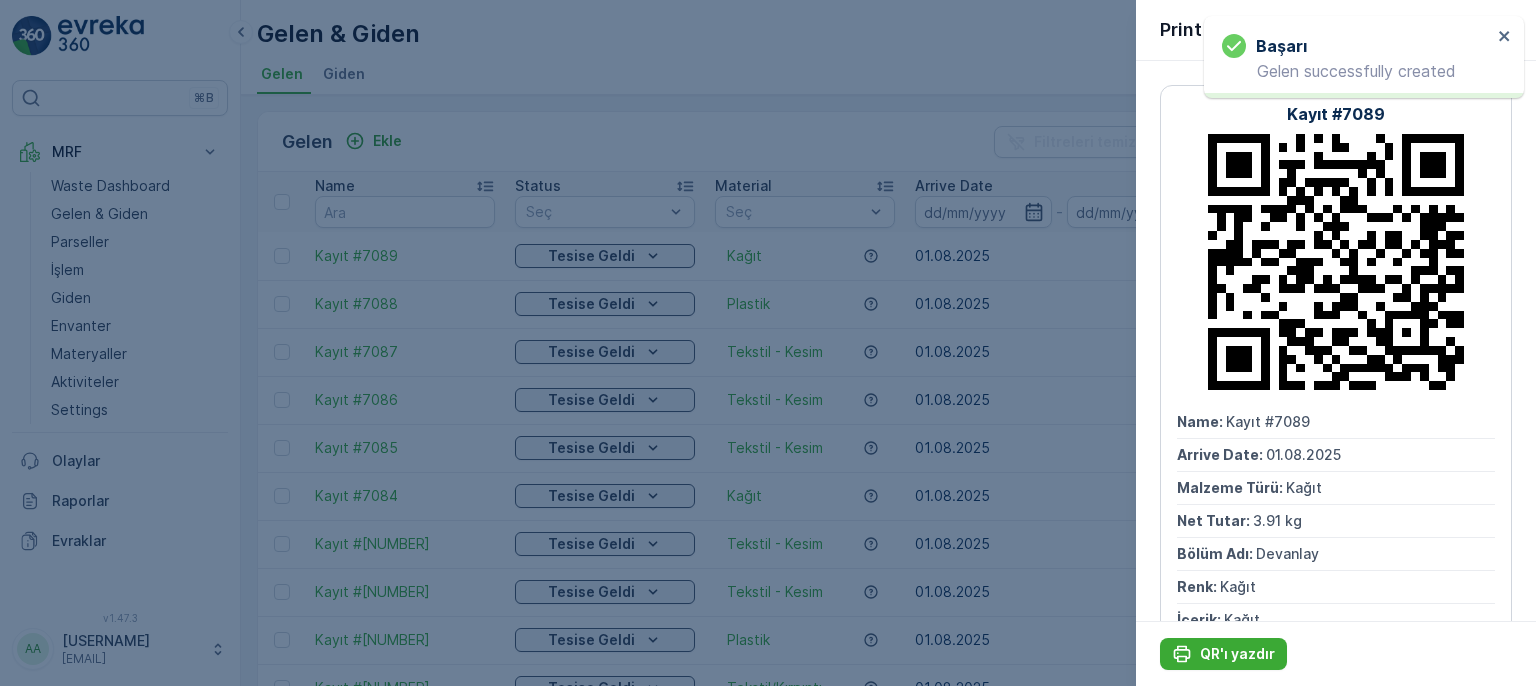 click at bounding box center (768, 343) 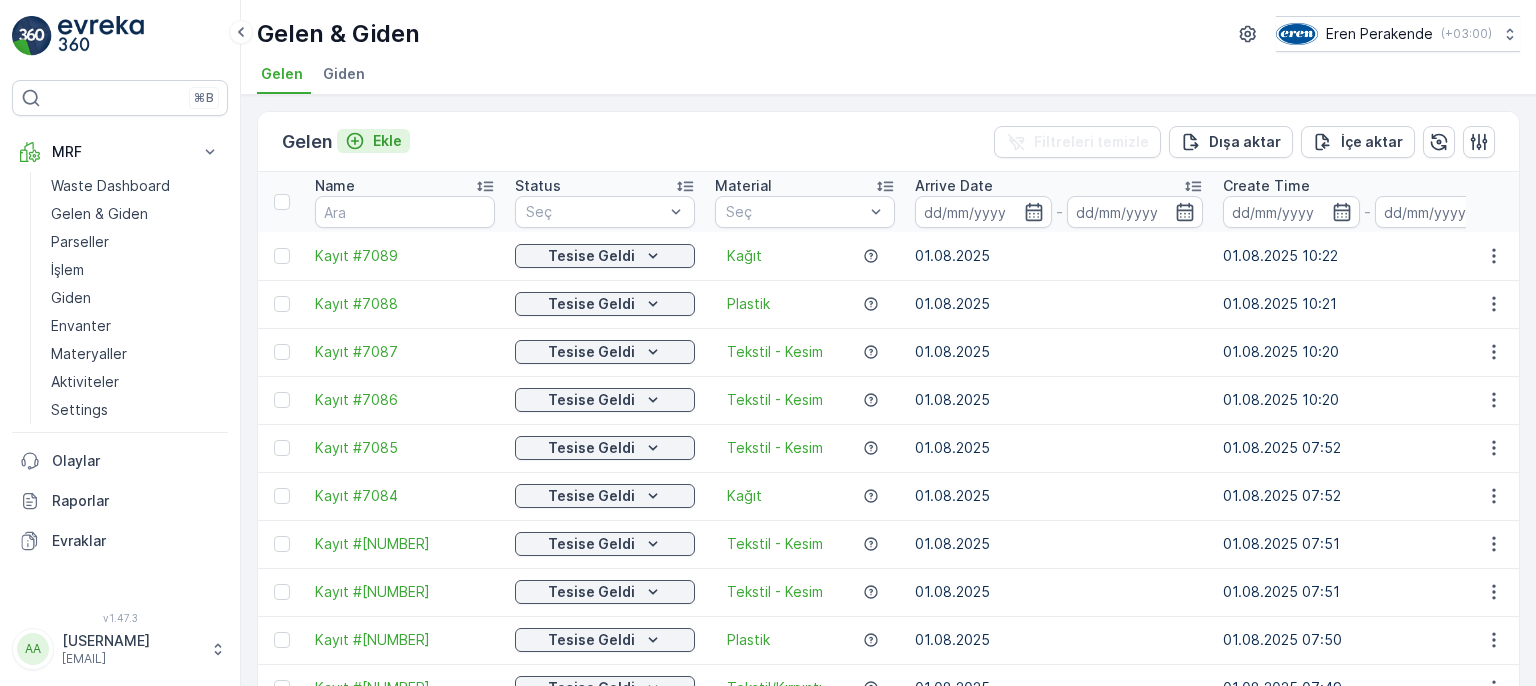 click 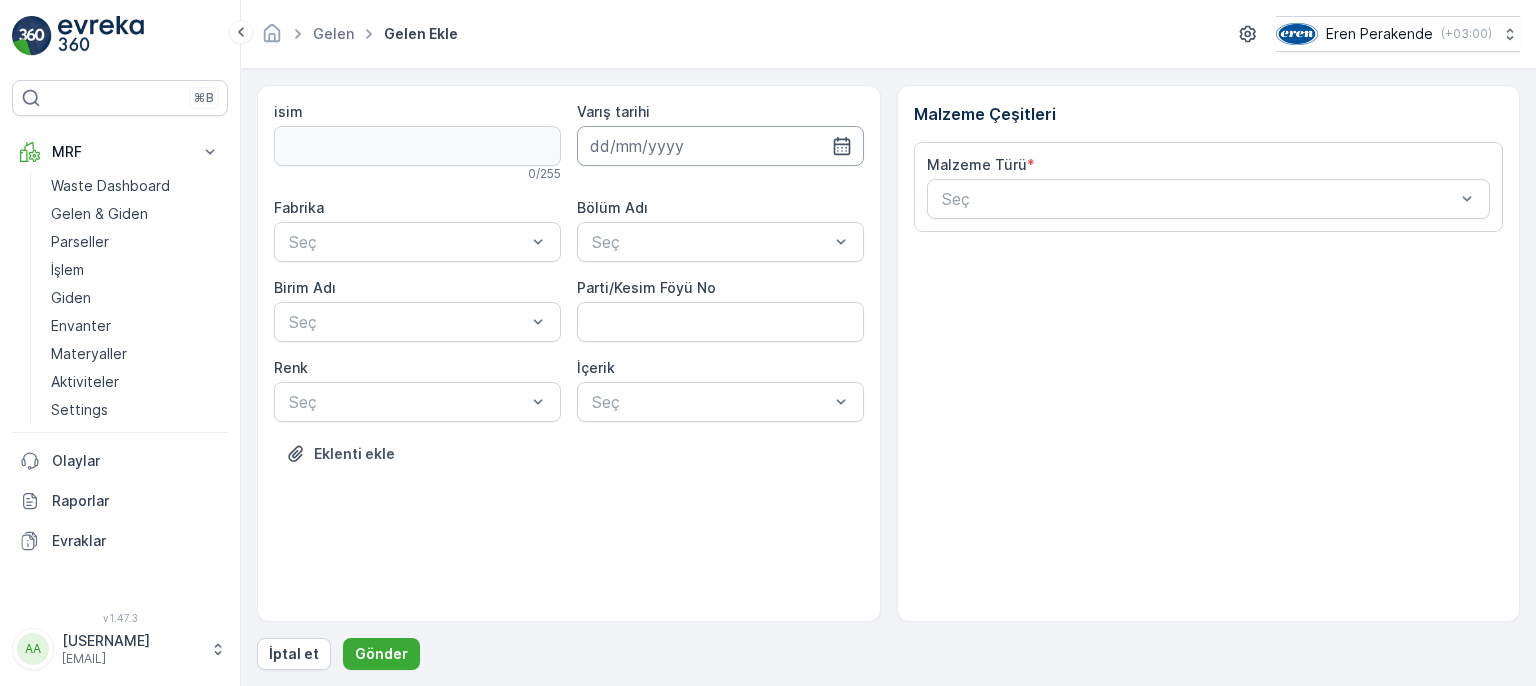 drag, startPoint x: 639, startPoint y: 132, endPoint x: 648, endPoint y: 142, distance: 13.453624 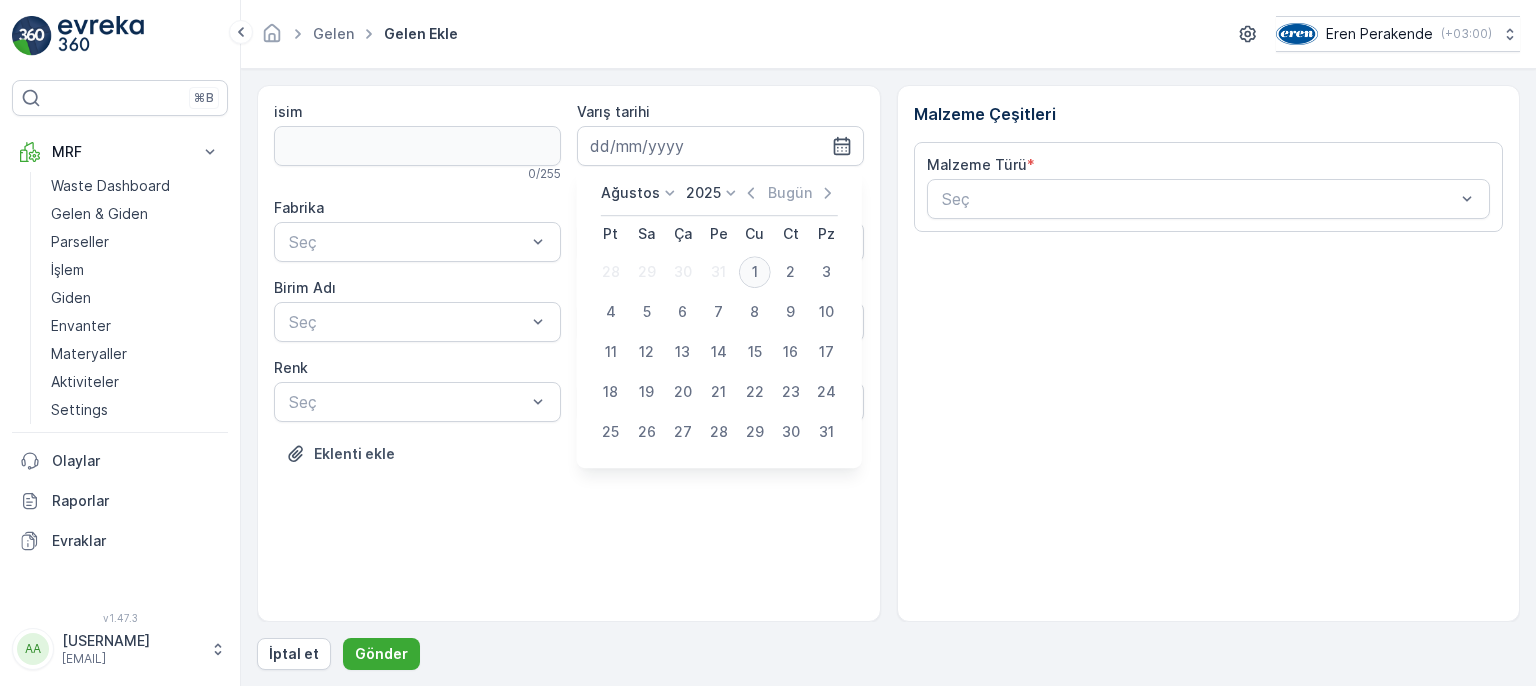 click on "1" at bounding box center [755, 272] 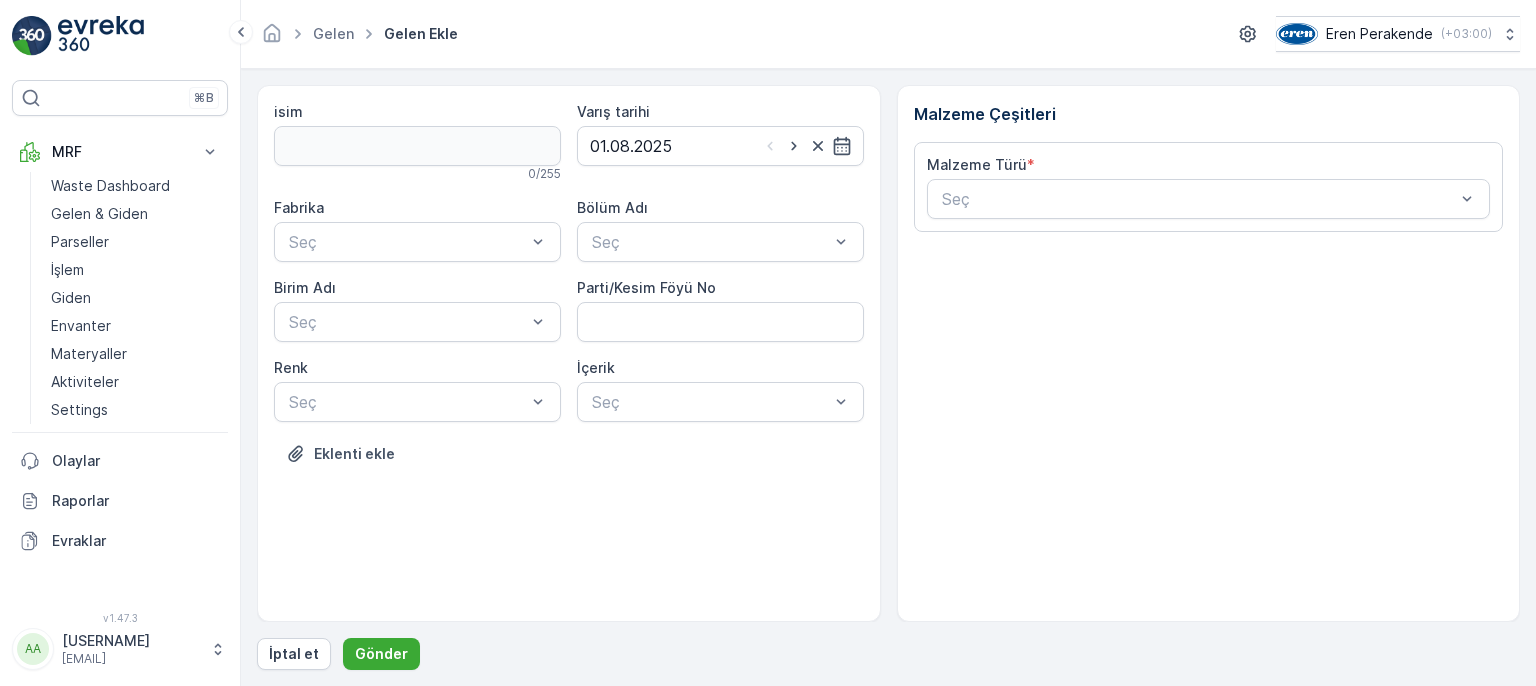 click on "Fabrika Seç Bölüm Adı Seç Birim Adı Seç Parti/Kesim Föyü No Renk Seç İçerik Seç" at bounding box center [569, 310] 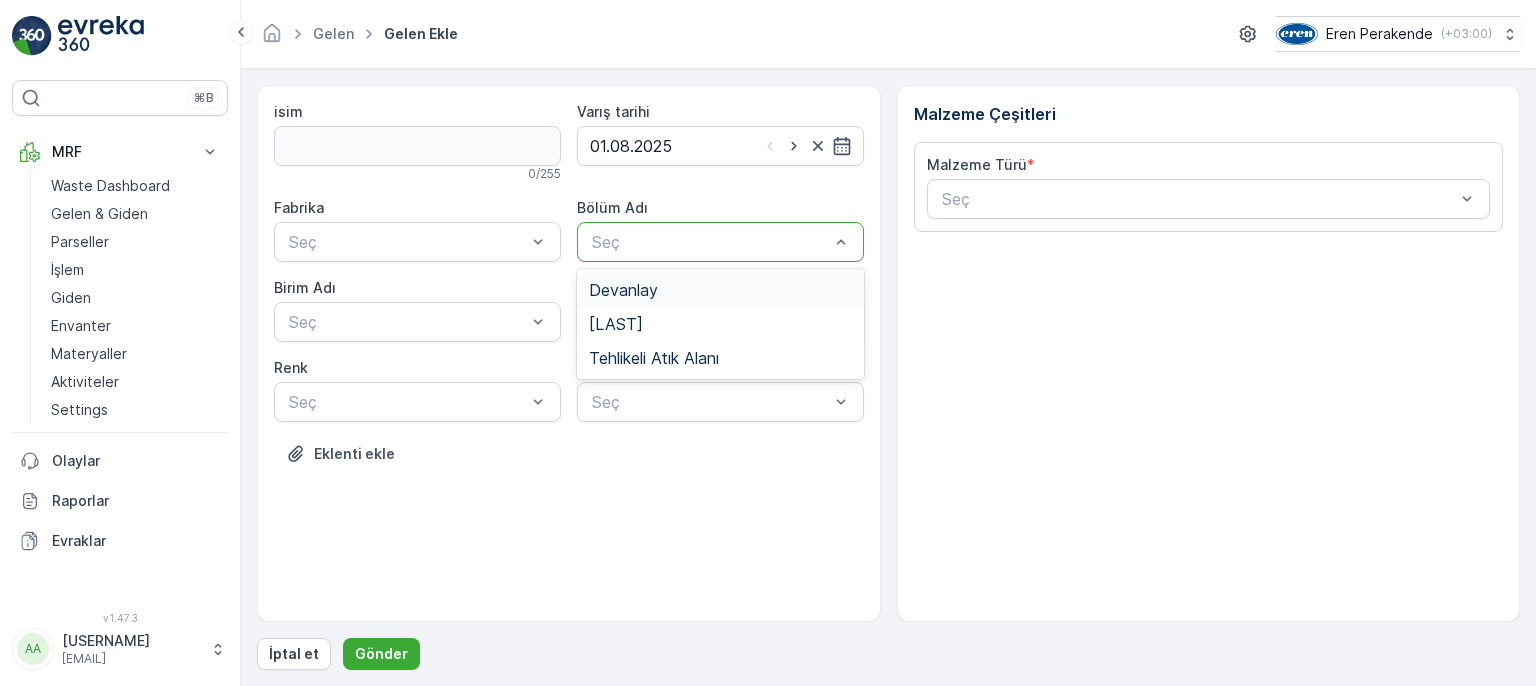 click on "Seç" at bounding box center (720, 242) 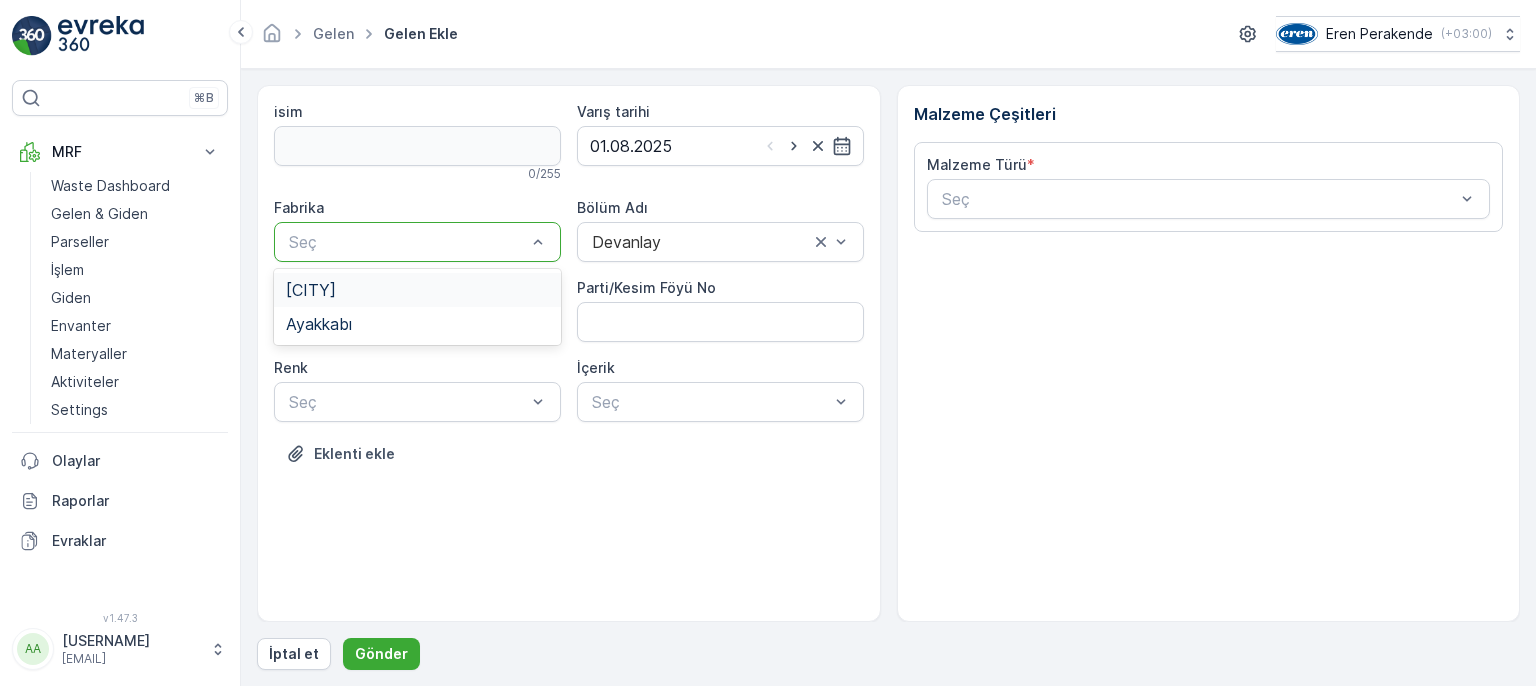 click on "[CITY]" at bounding box center [417, 290] 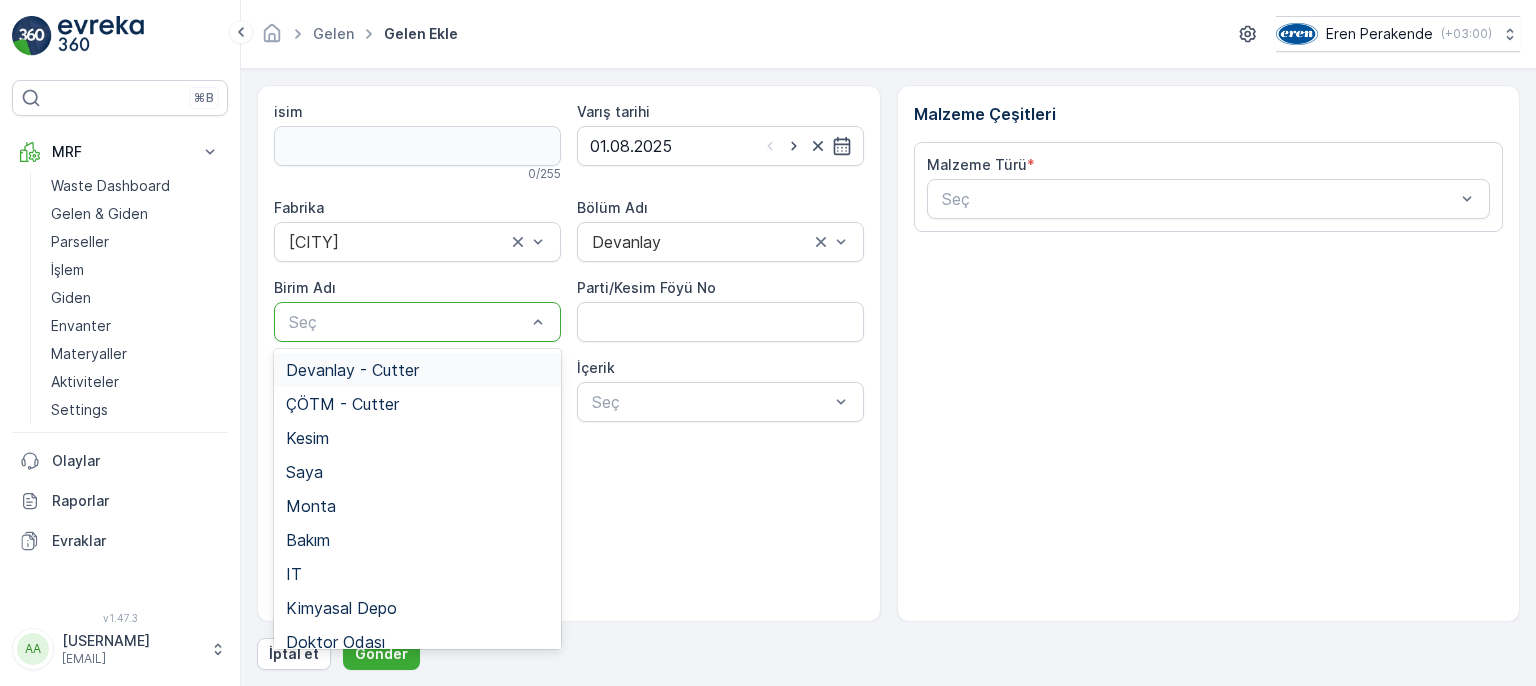 click on "Devanlay  - Cutter" at bounding box center (352, 370) 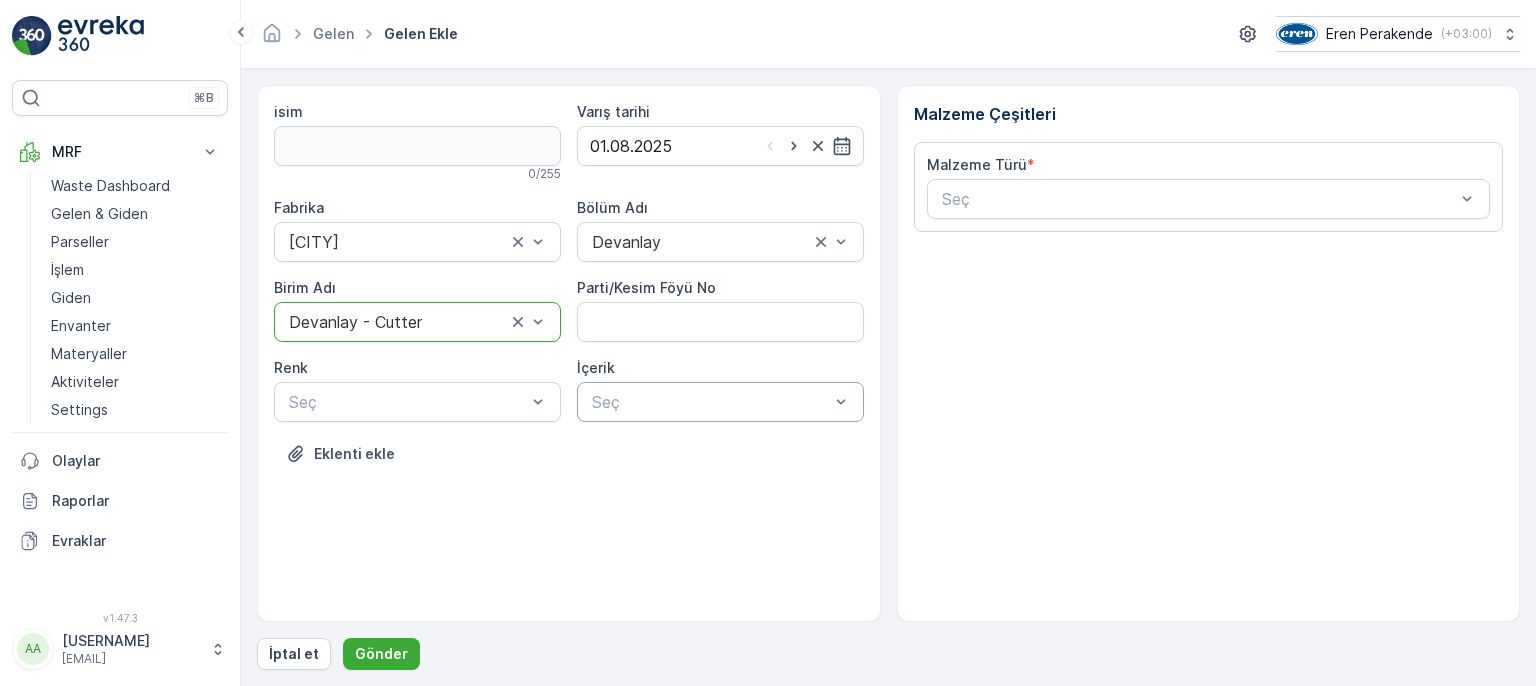 click at bounding box center [710, 402] 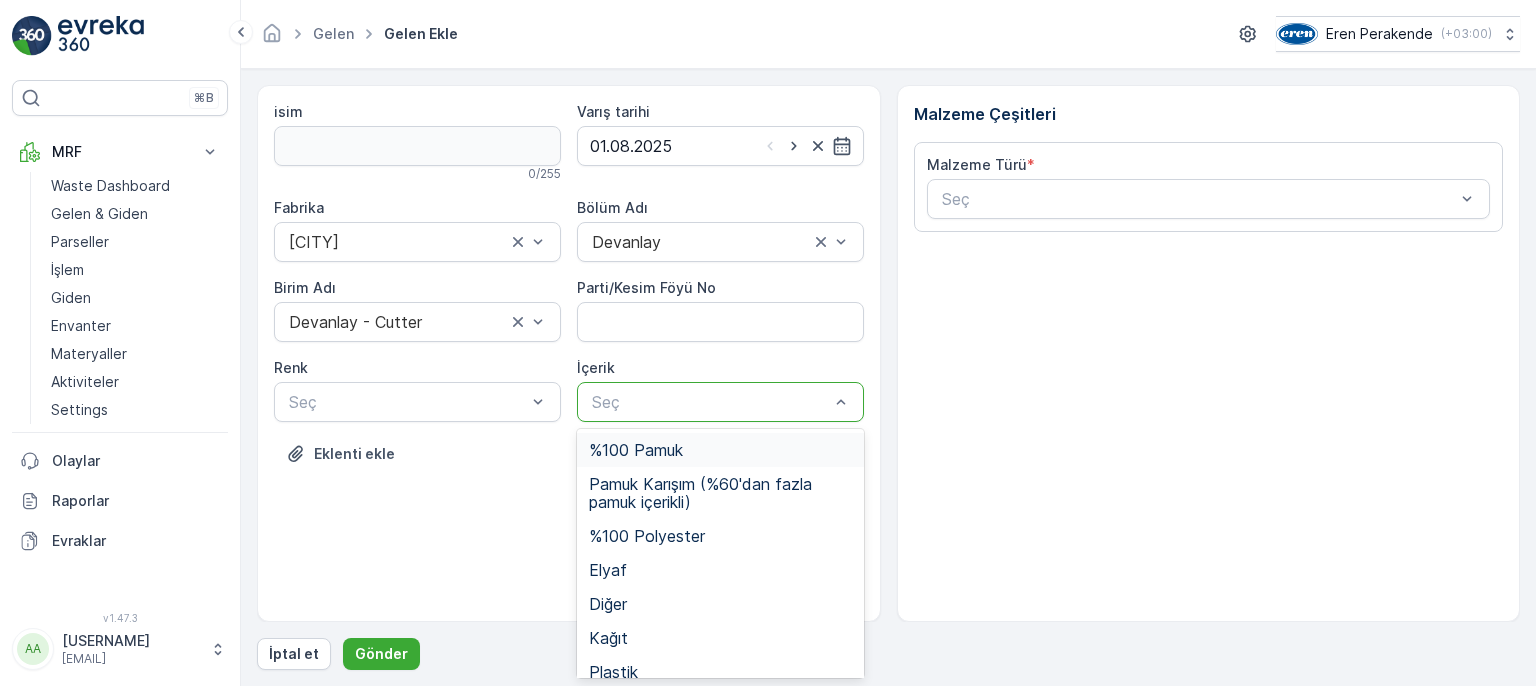 drag, startPoint x: 652, startPoint y: 443, endPoint x: 520, endPoint y: 441, distance: 132.01515 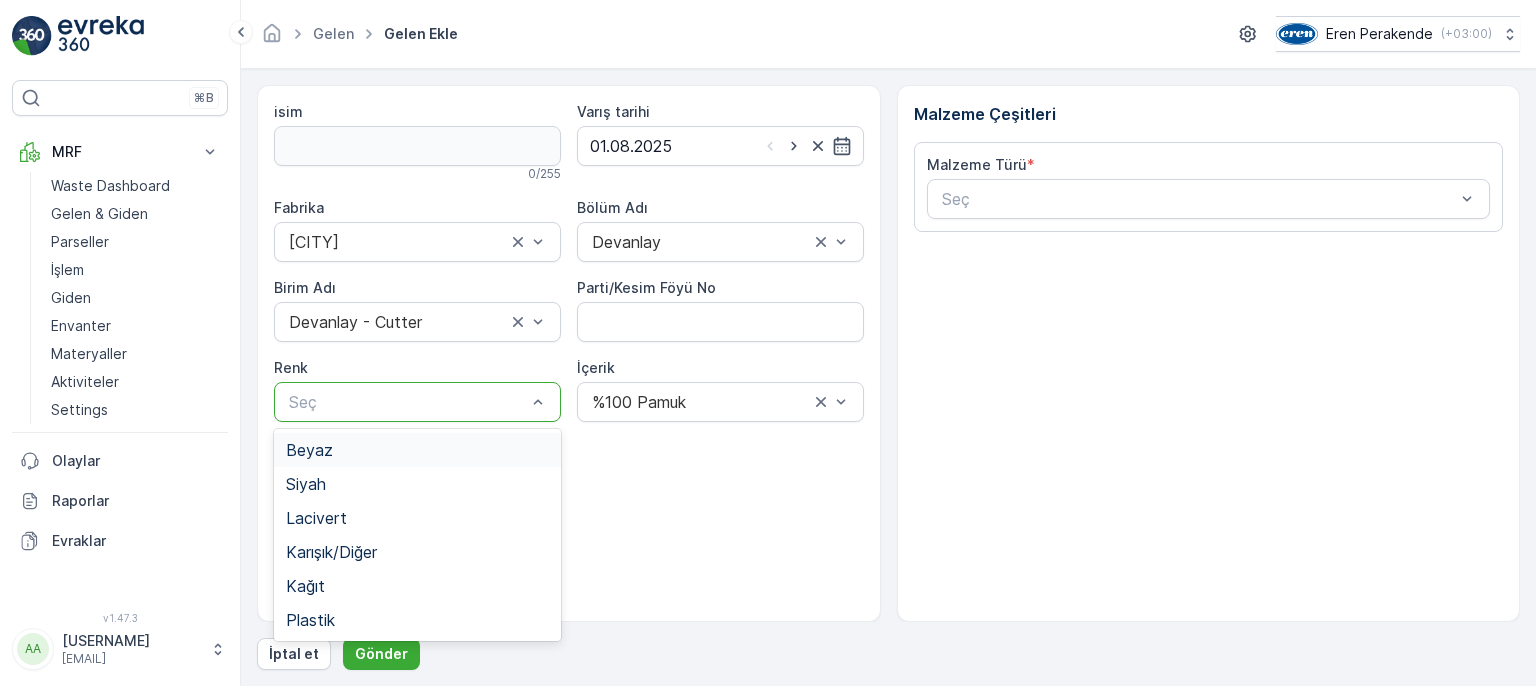 drag, startPoint x: 403, startPoint y: 405, endPoint x: 375, endPoint y: 465, distance: 66.211784 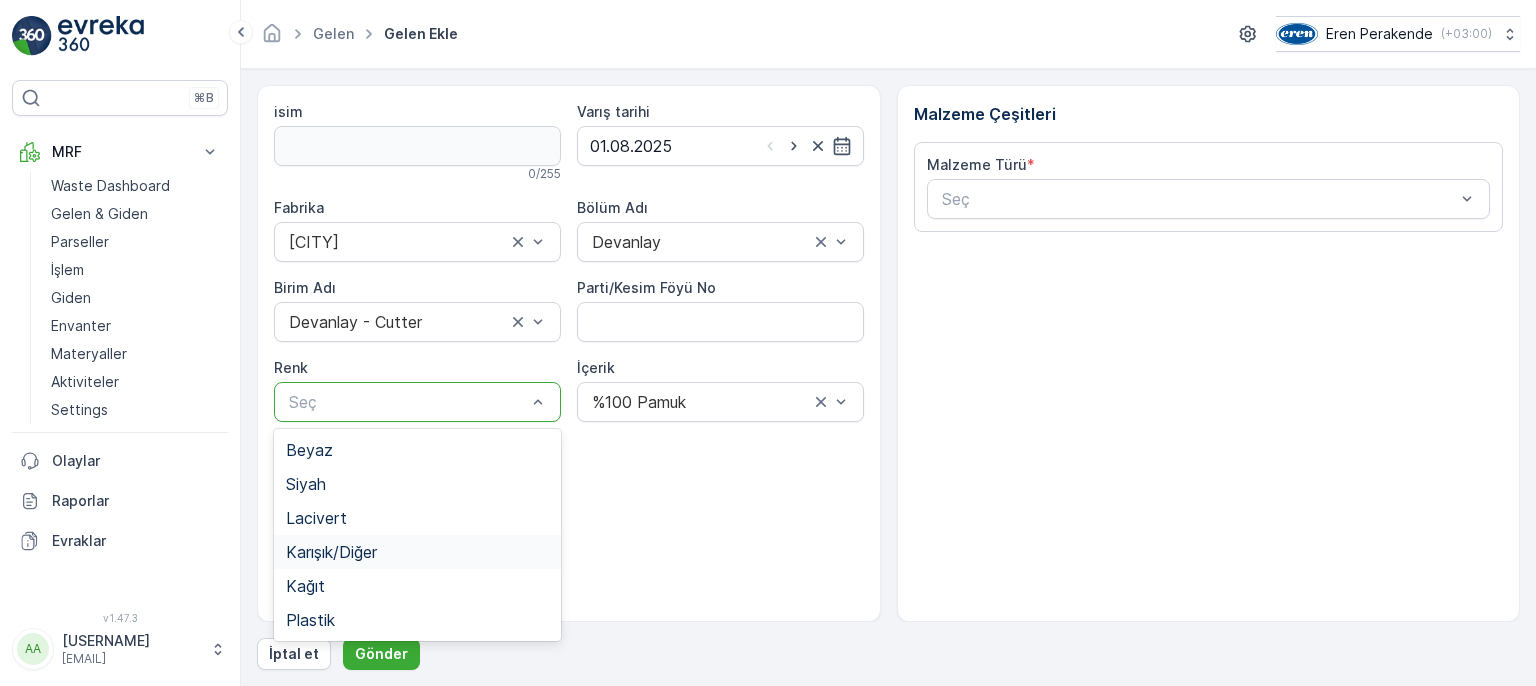 click on "Karışık/Diğer" at bounding box center [417, 552] 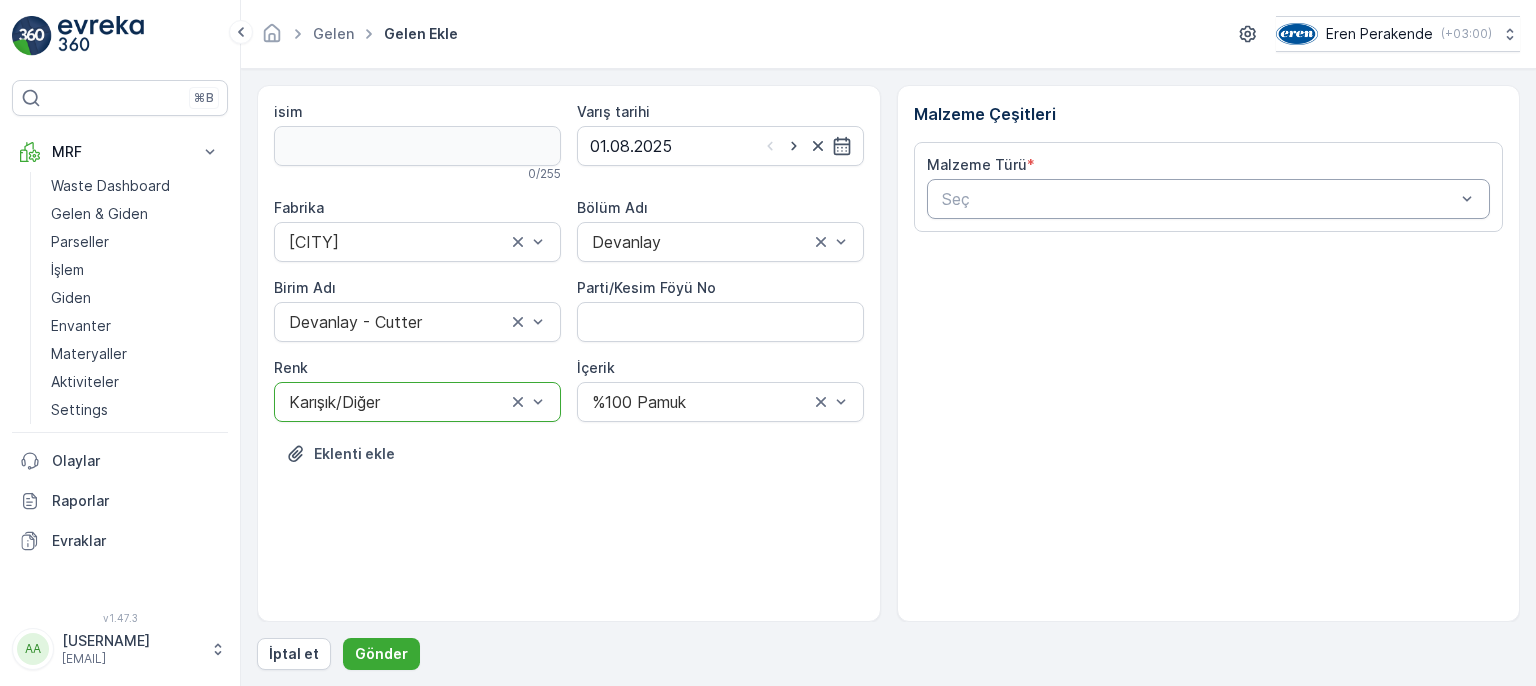 click at bounding box center (1199, 199) 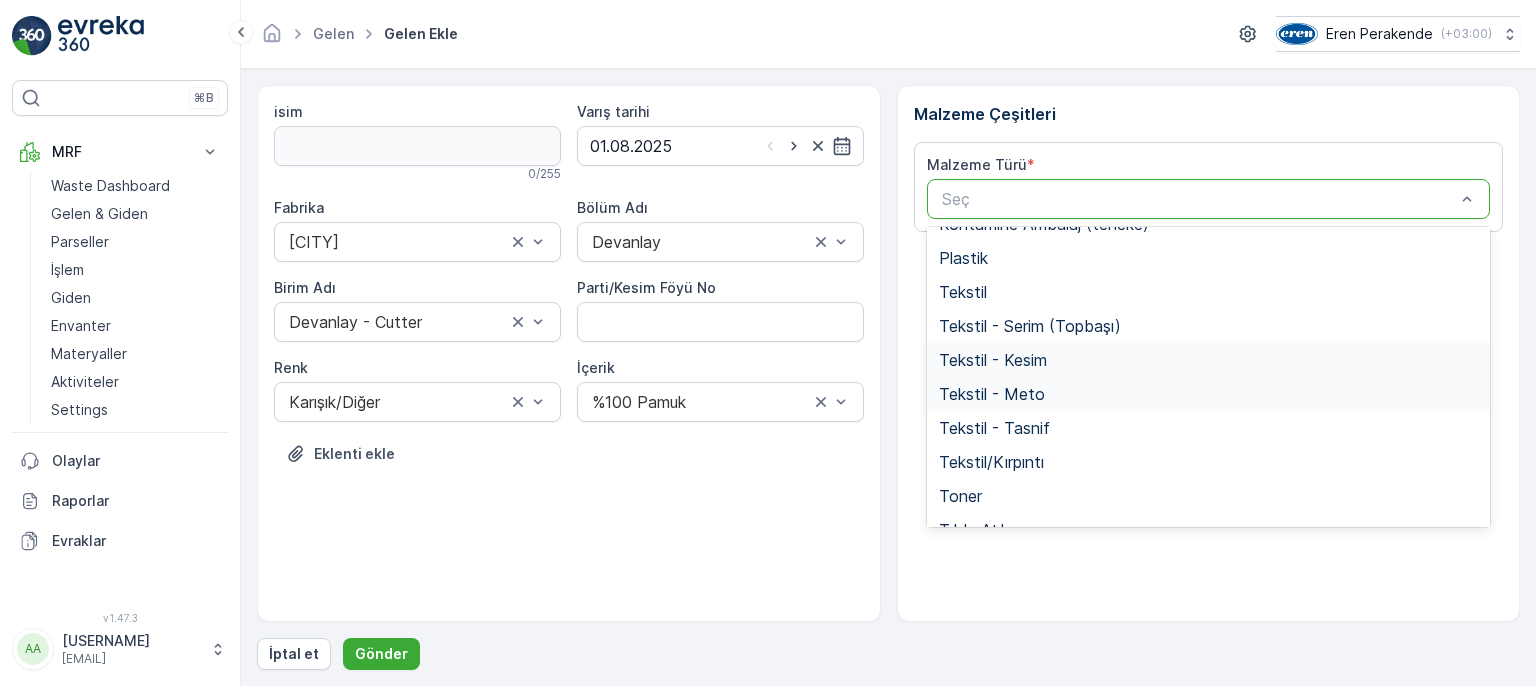 scroll, scrollTop: 388, scrollLeft: 0, axis: vertical 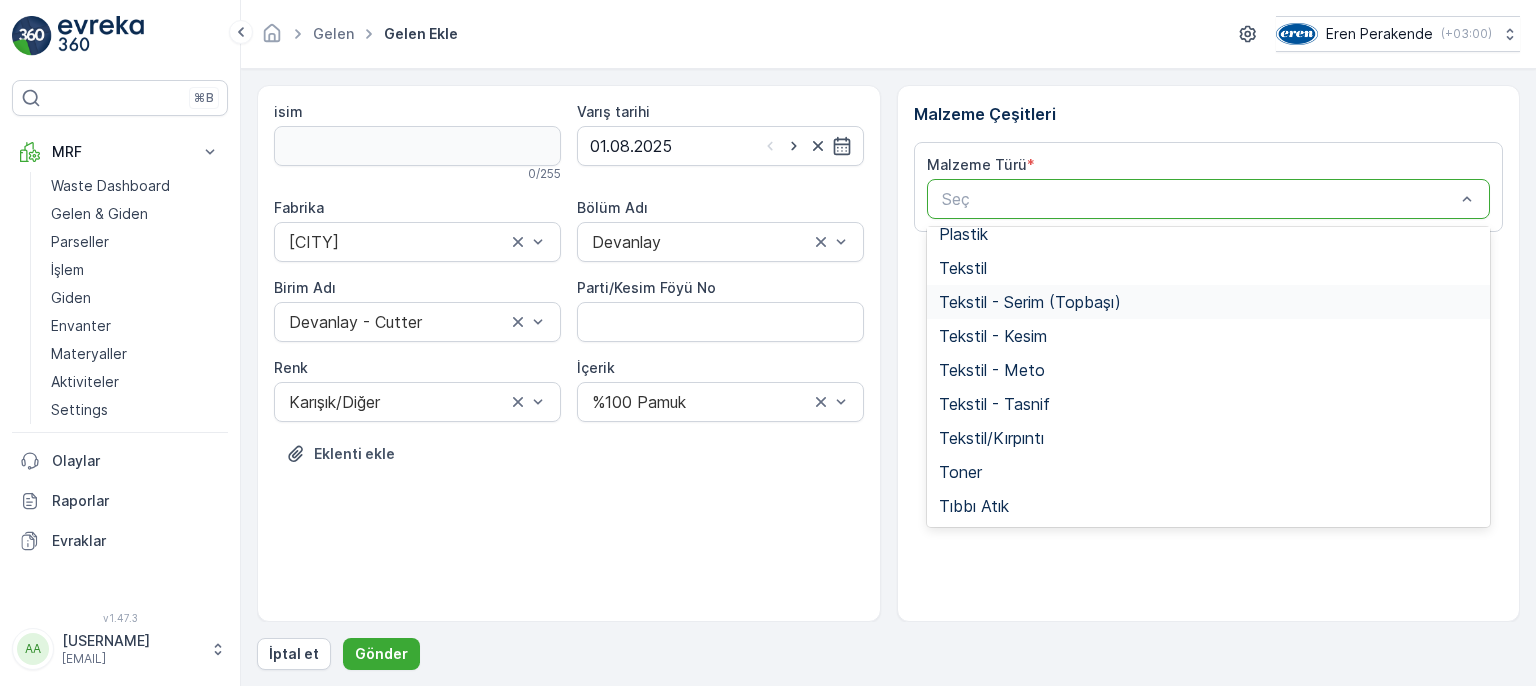 click on "Tekstil  - Serim (Topbaşı)" at bounding box center [1030, 302] 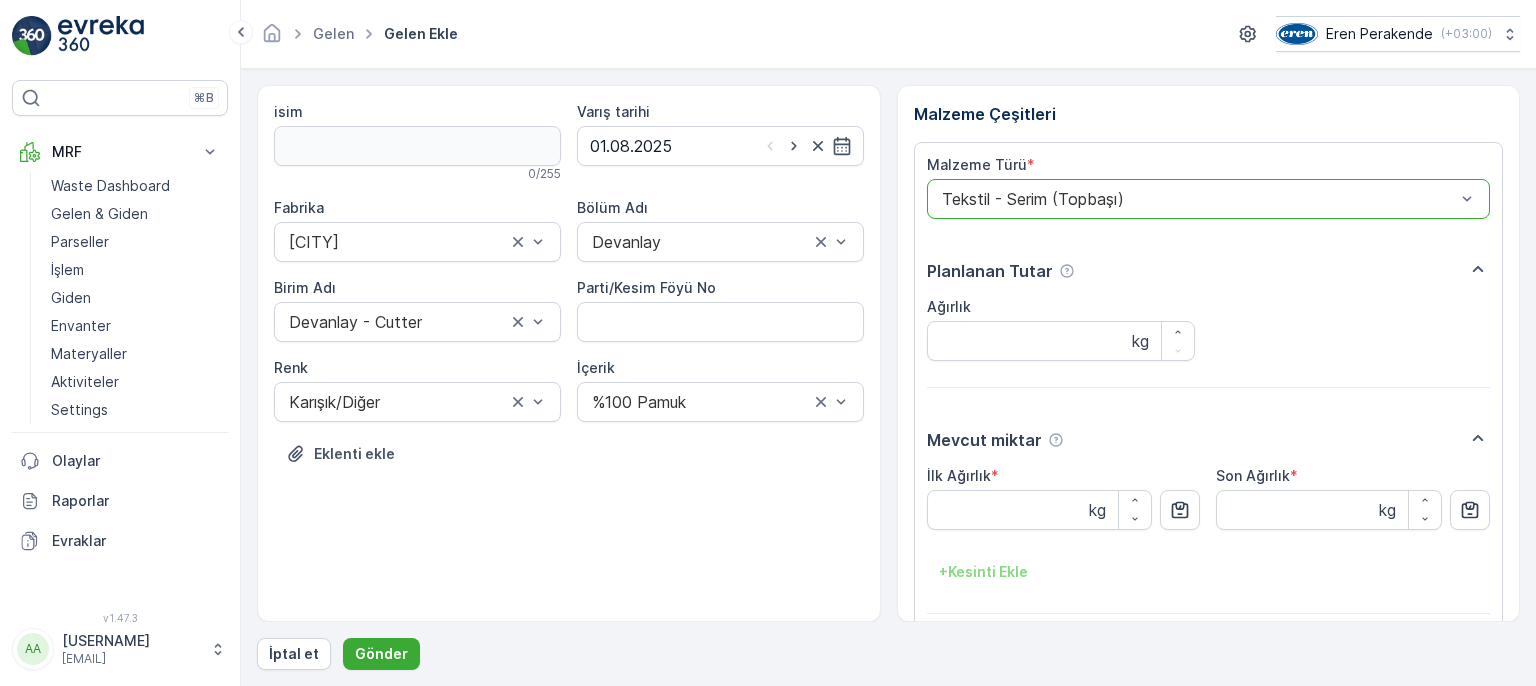 click at bounding box center (1199, 199) 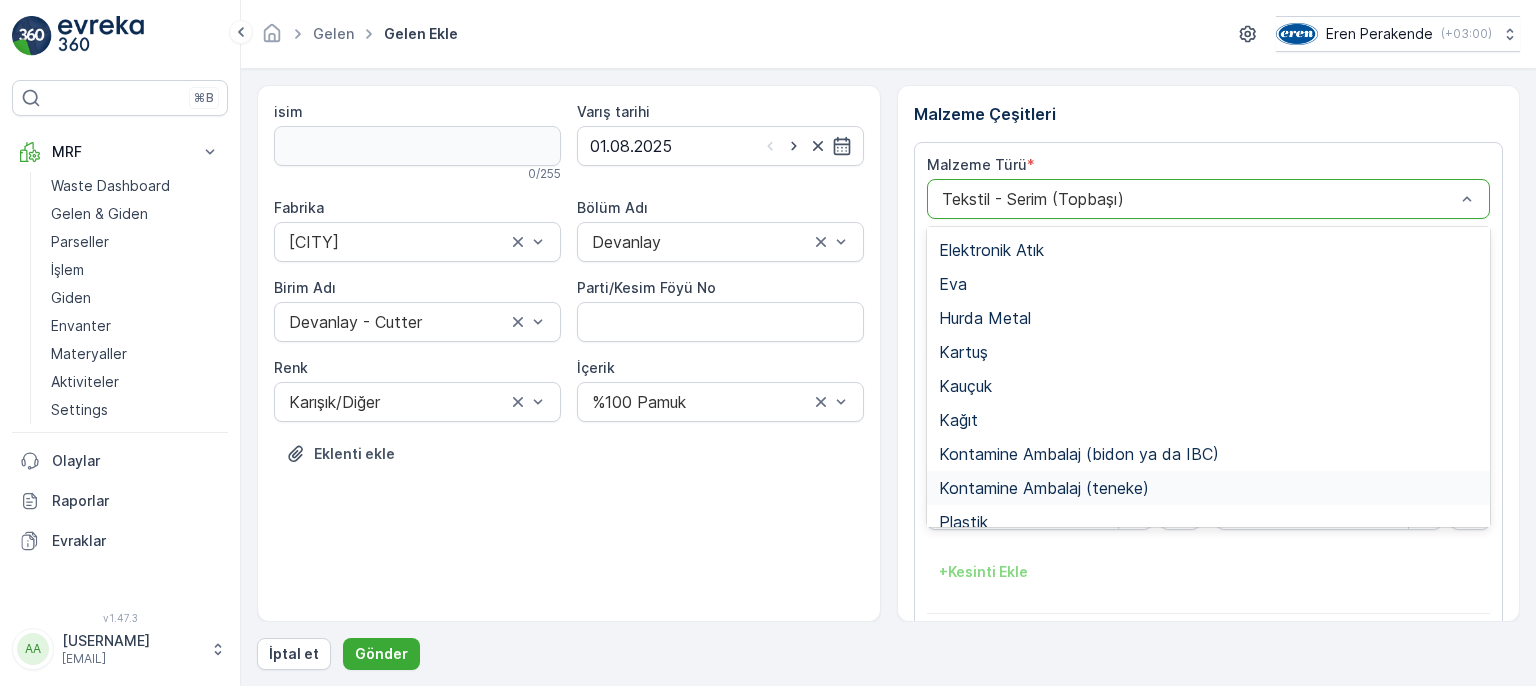 scroll, scrollTop: 388, scrollLeft: 0, axis: vertical 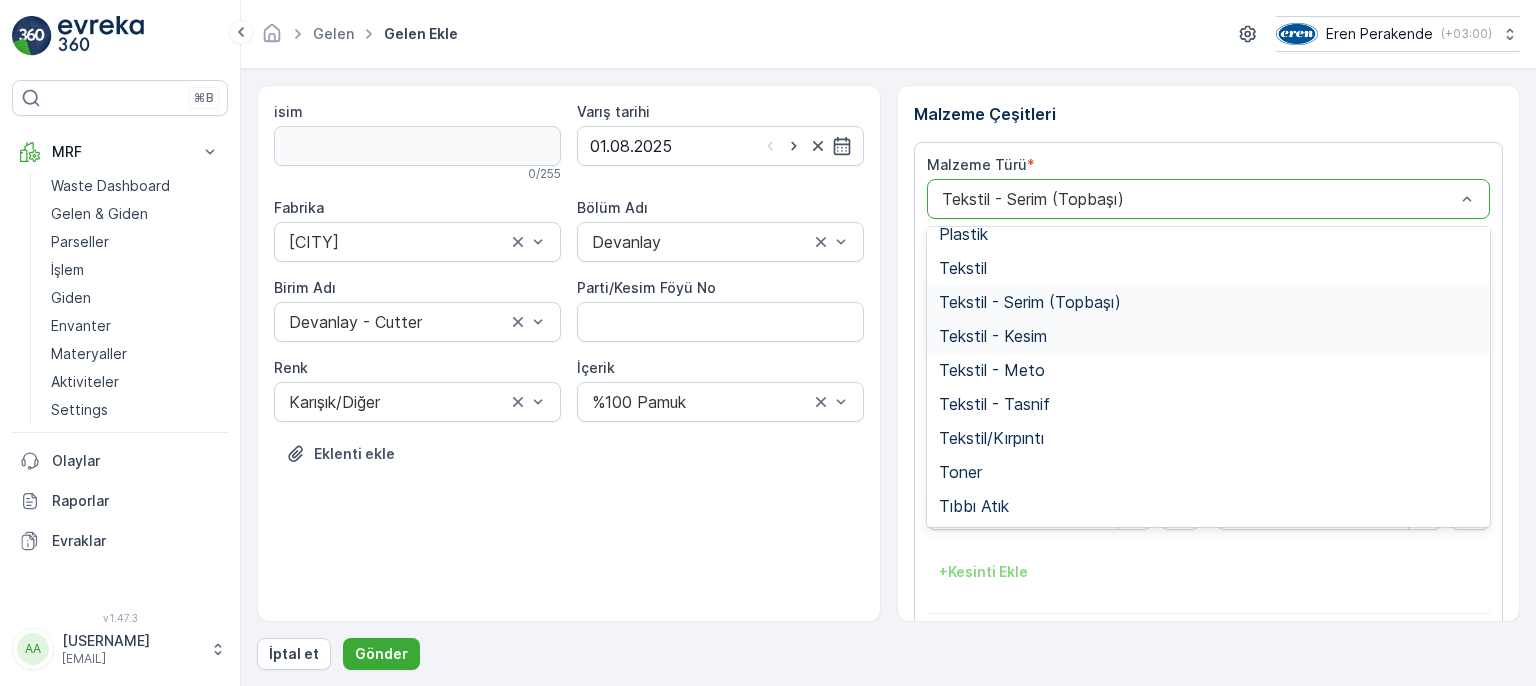 click on "Tekstil - Kesim" at bounding box center (1209, 336) 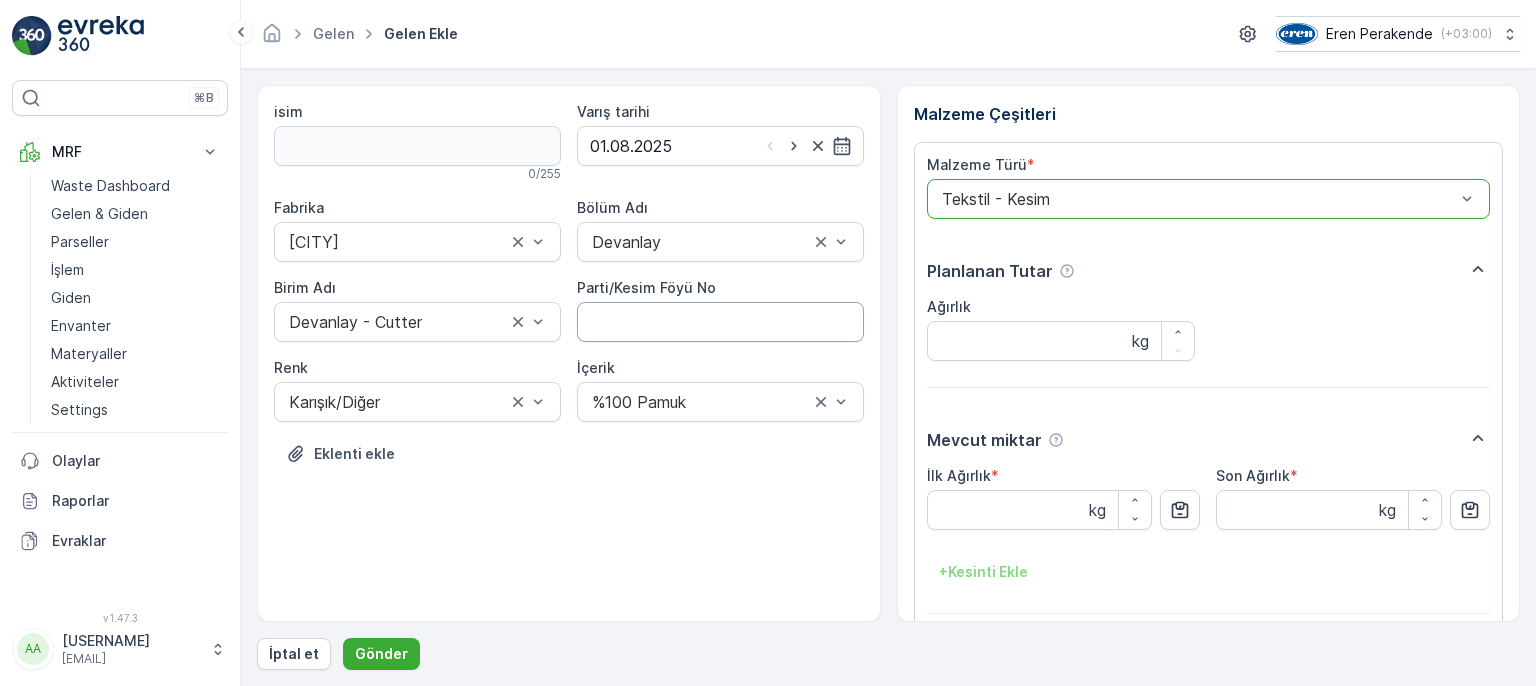 click on "Parti/Kesim Föyü No" at bounding box center [720, 322] 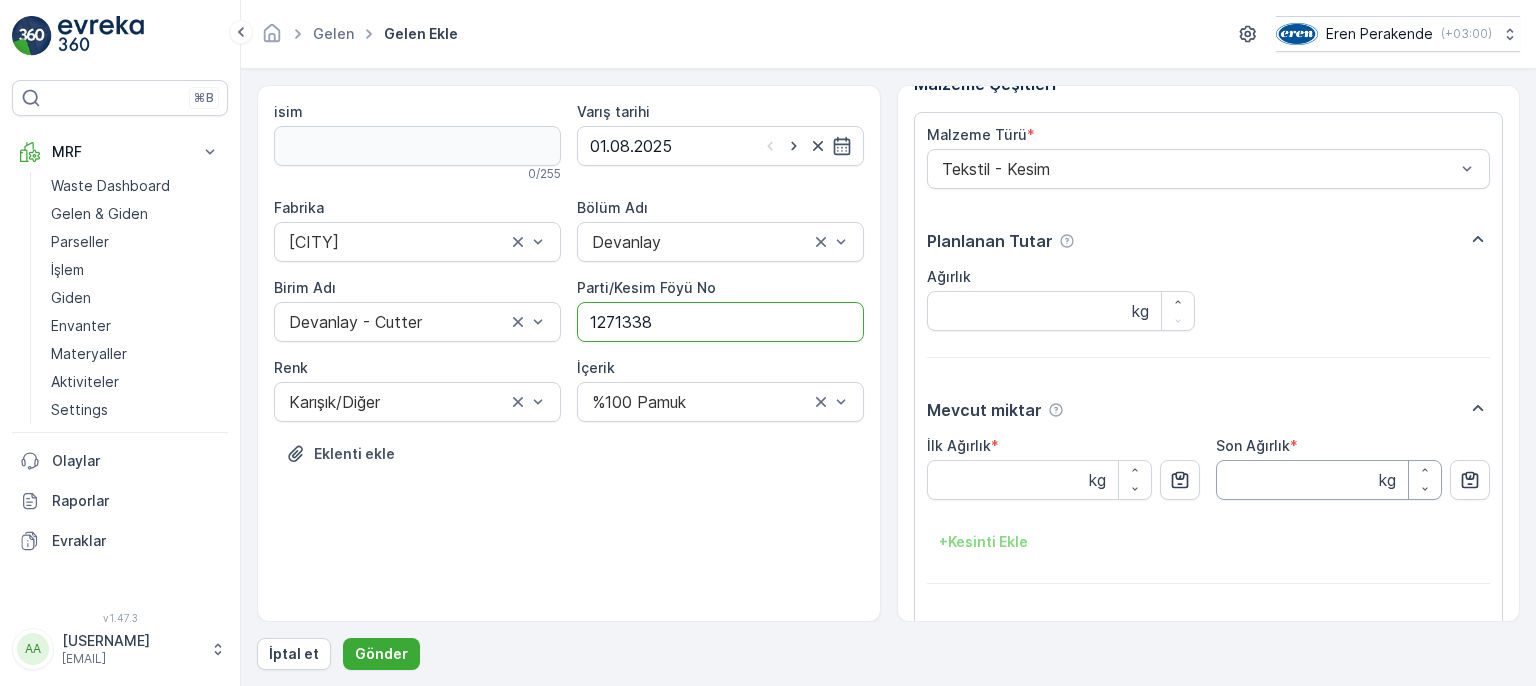 scroll, scrollTop: 84, scrollLeft: 0, axis: vertical 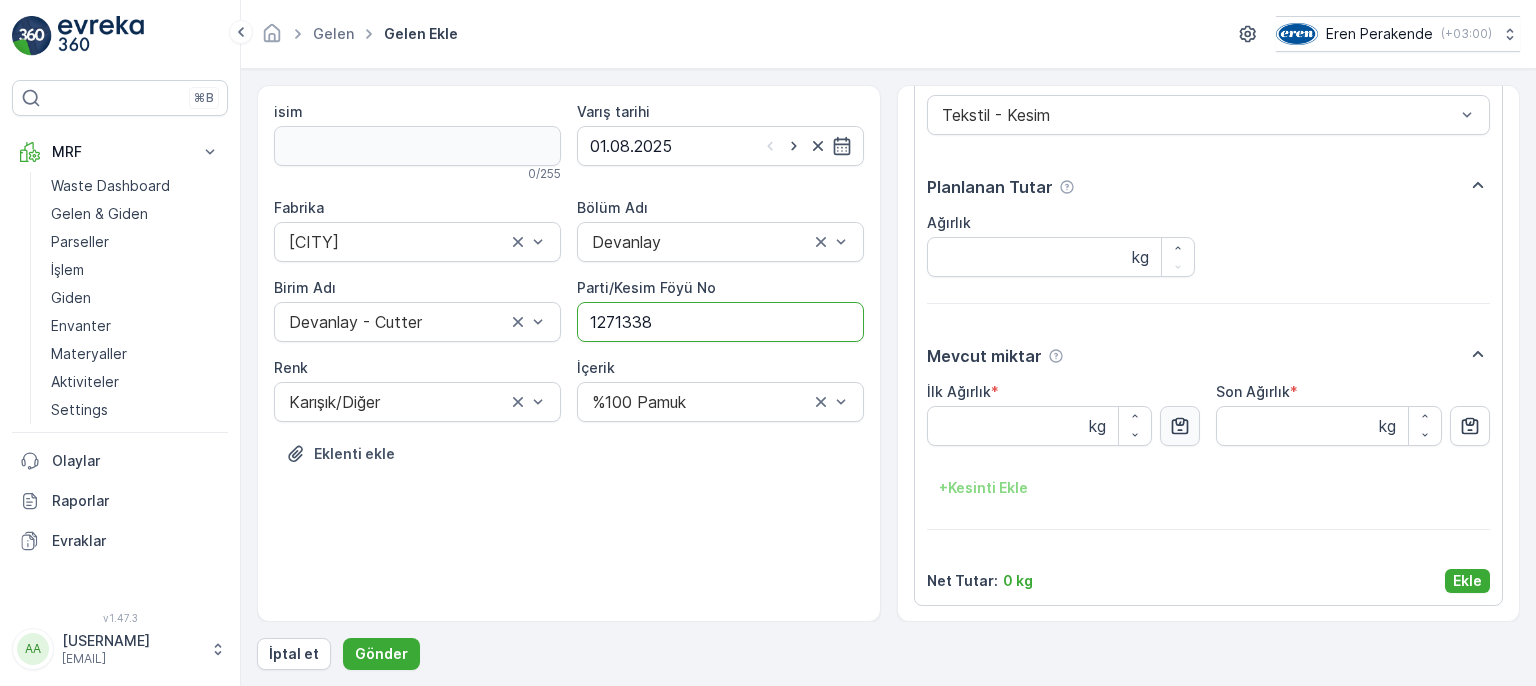 type on "1271338" 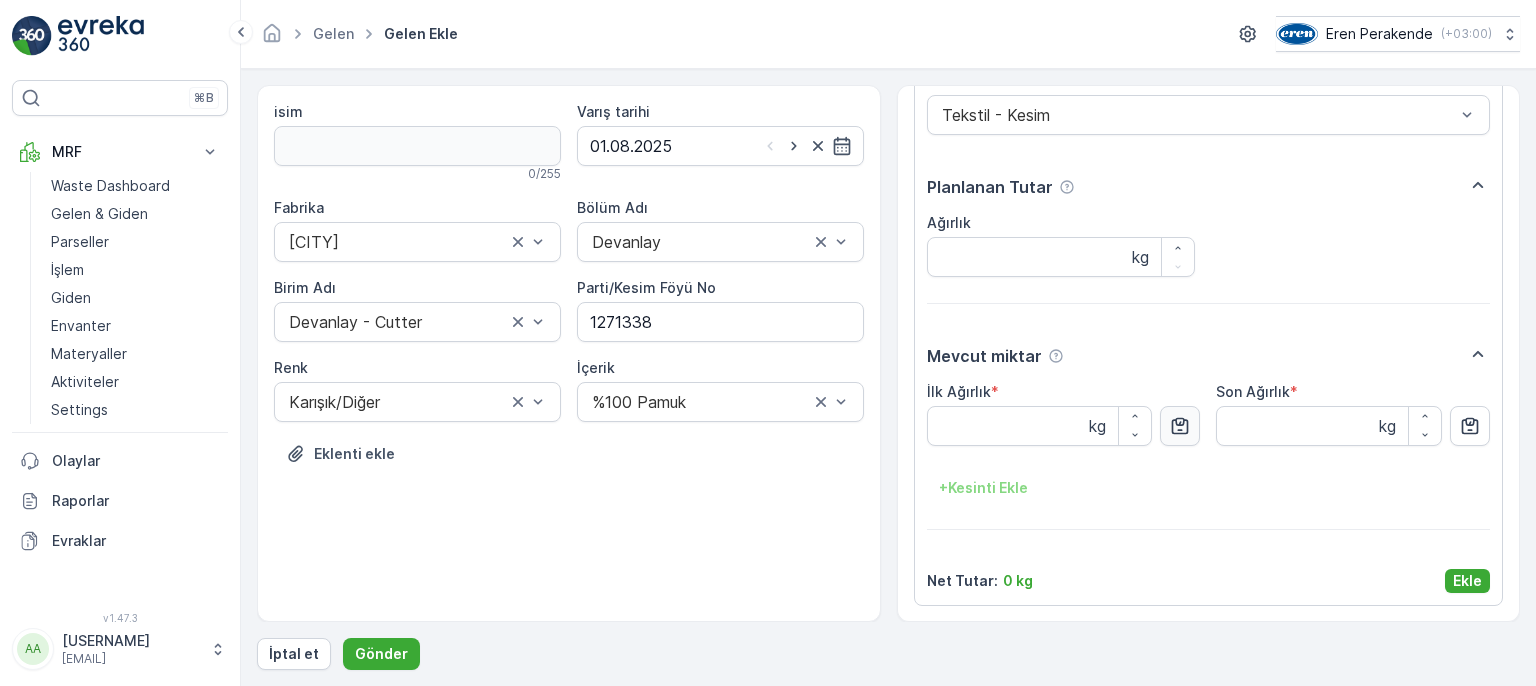 click at bounding box center [1180, 426] 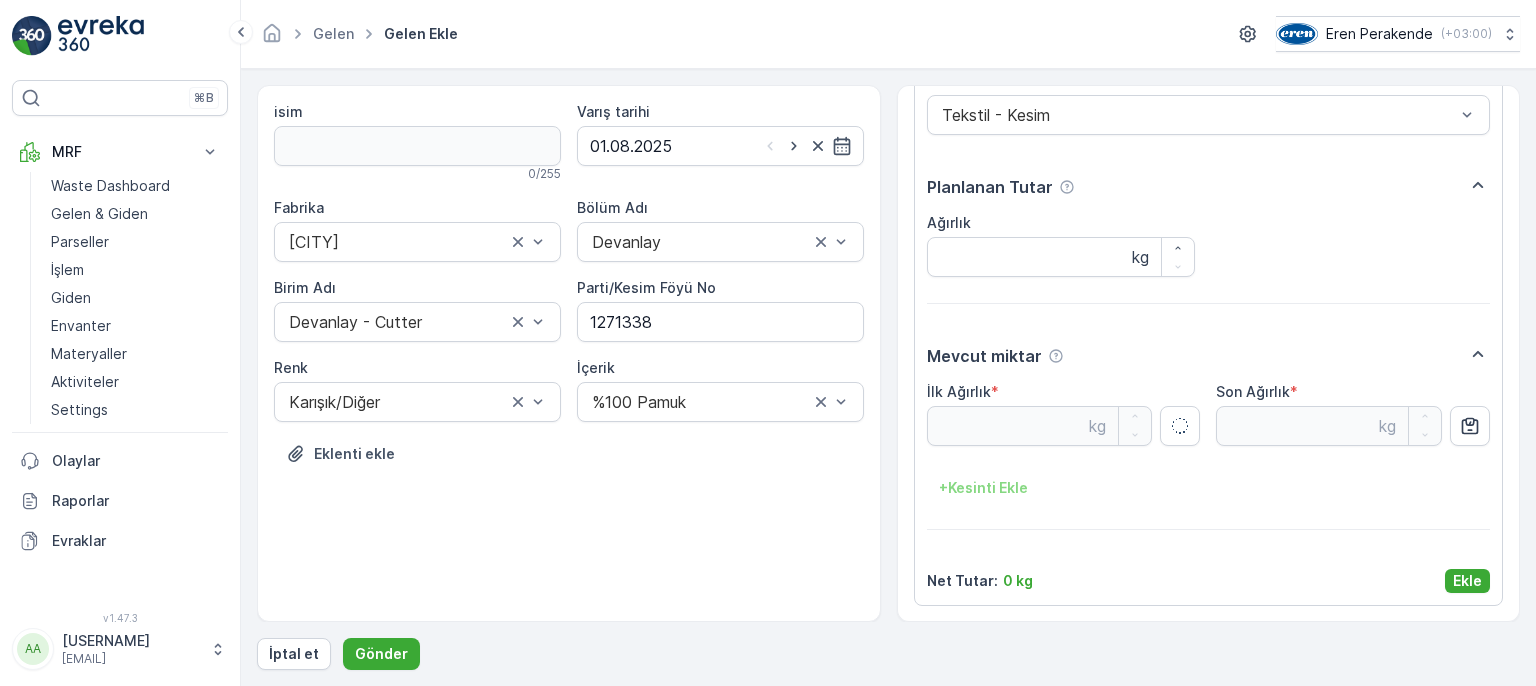 type on "15.15" 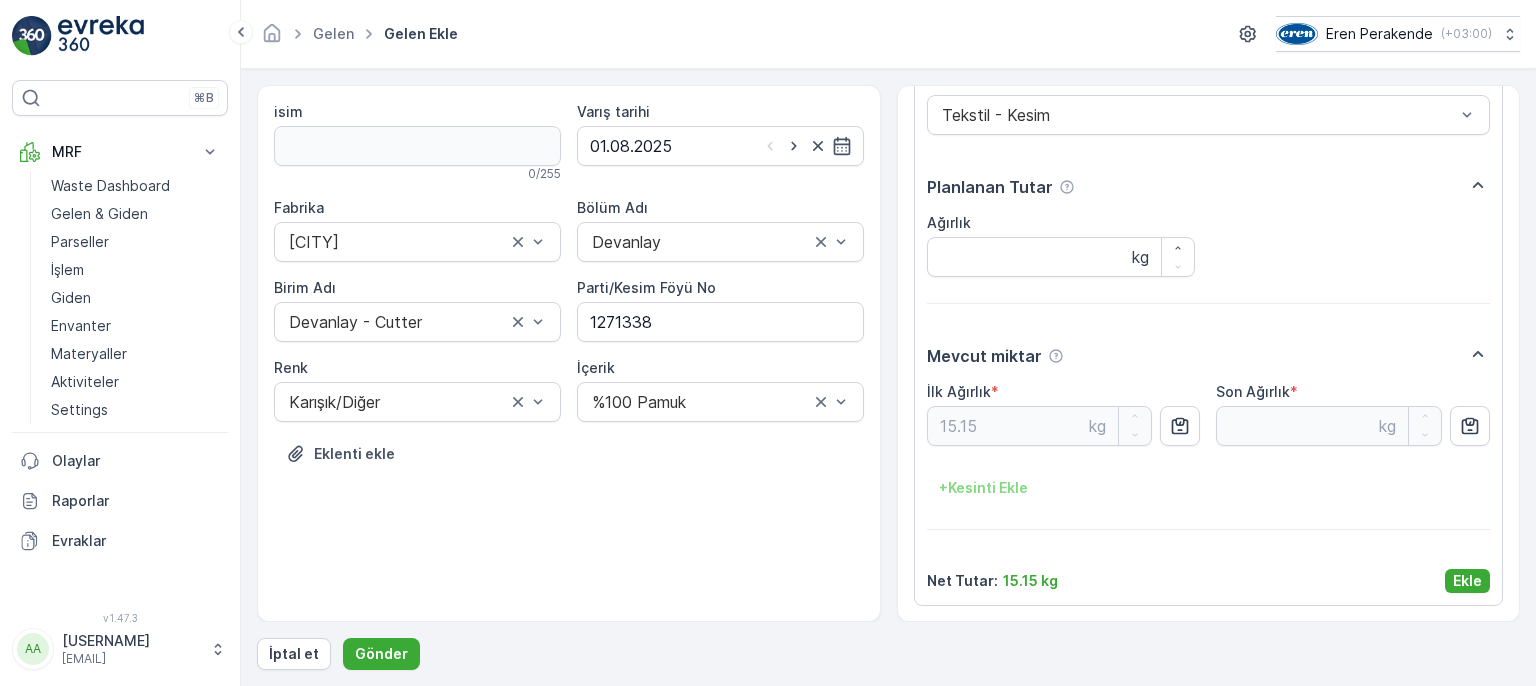 drag, startPoint x: 1456, startPoint y: 579, endPoint x: 1333, endPoint y: 589, distance: 123.40584 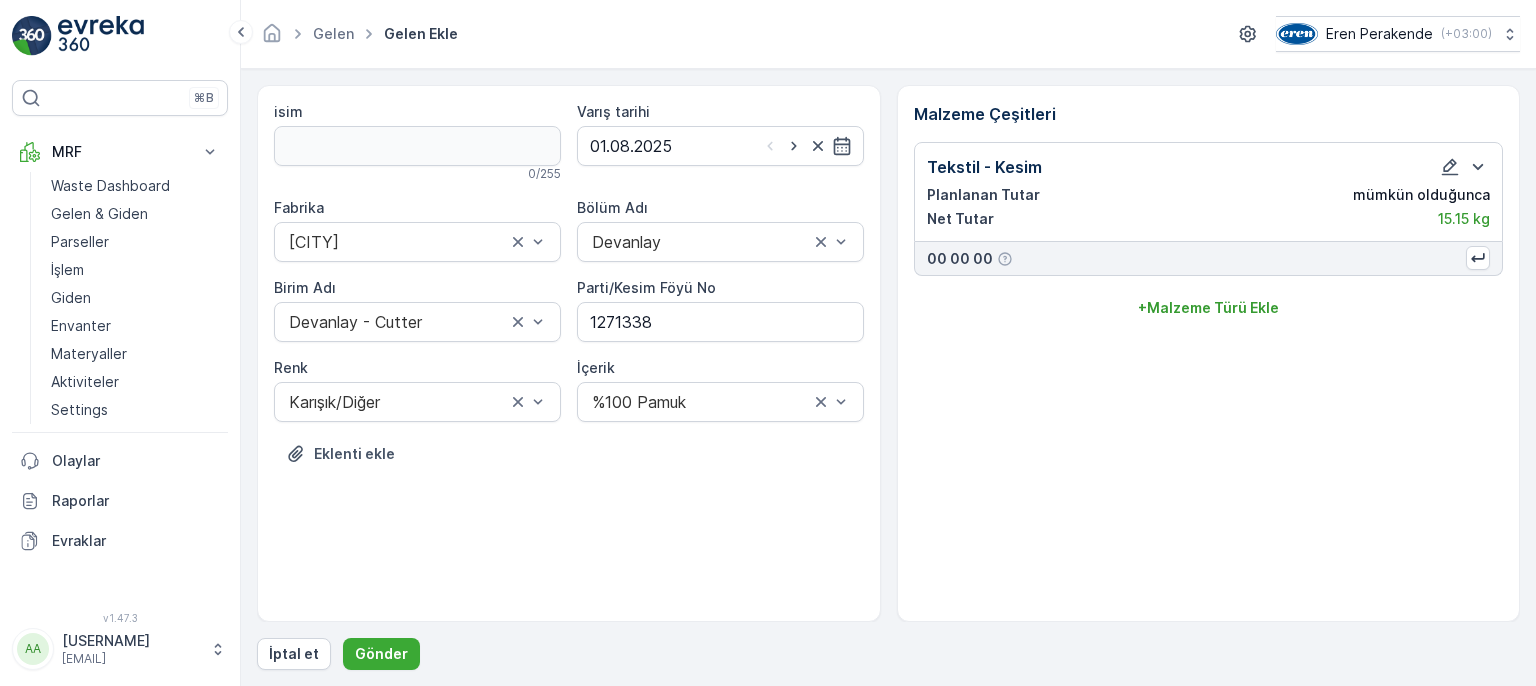 scroll, scrollTop: 0, scrollLeft: 0, axis: both 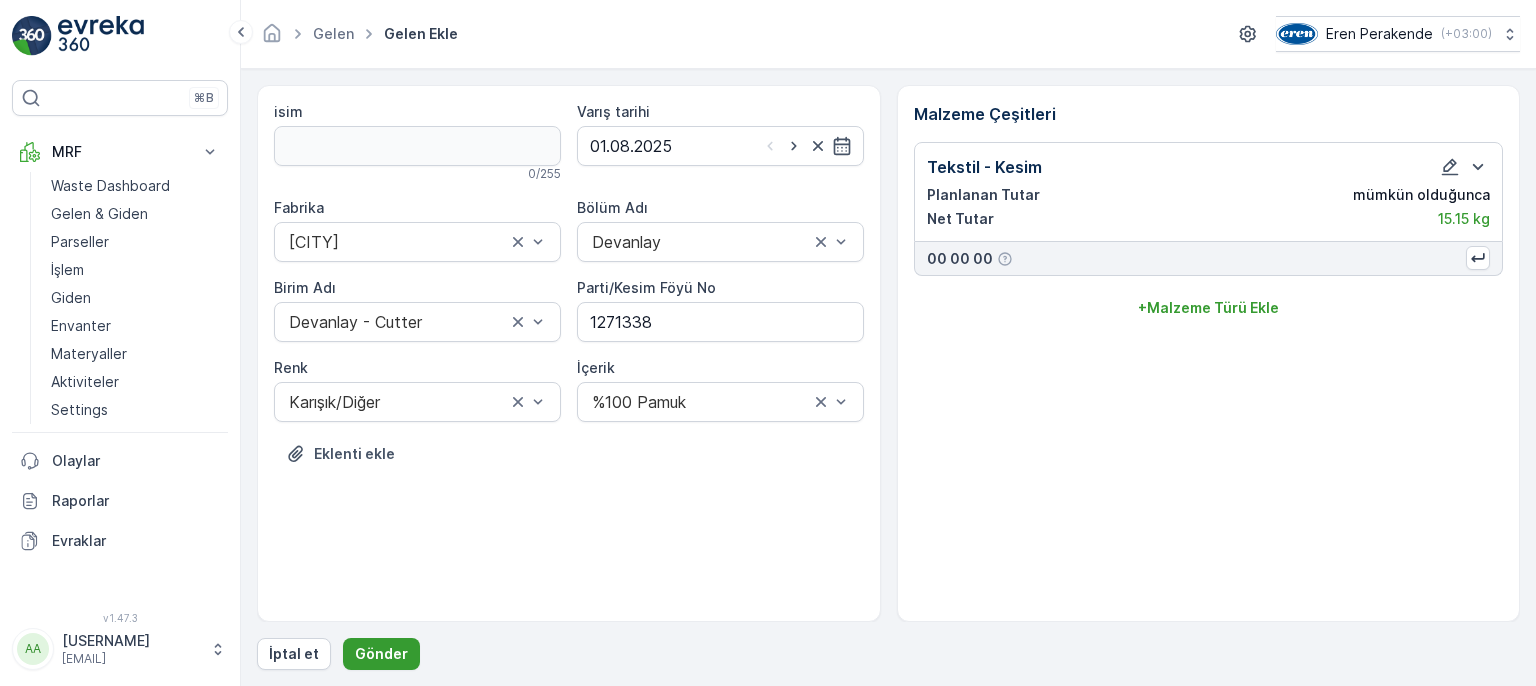 click on "Gönder" at bounding box center (381, 654) 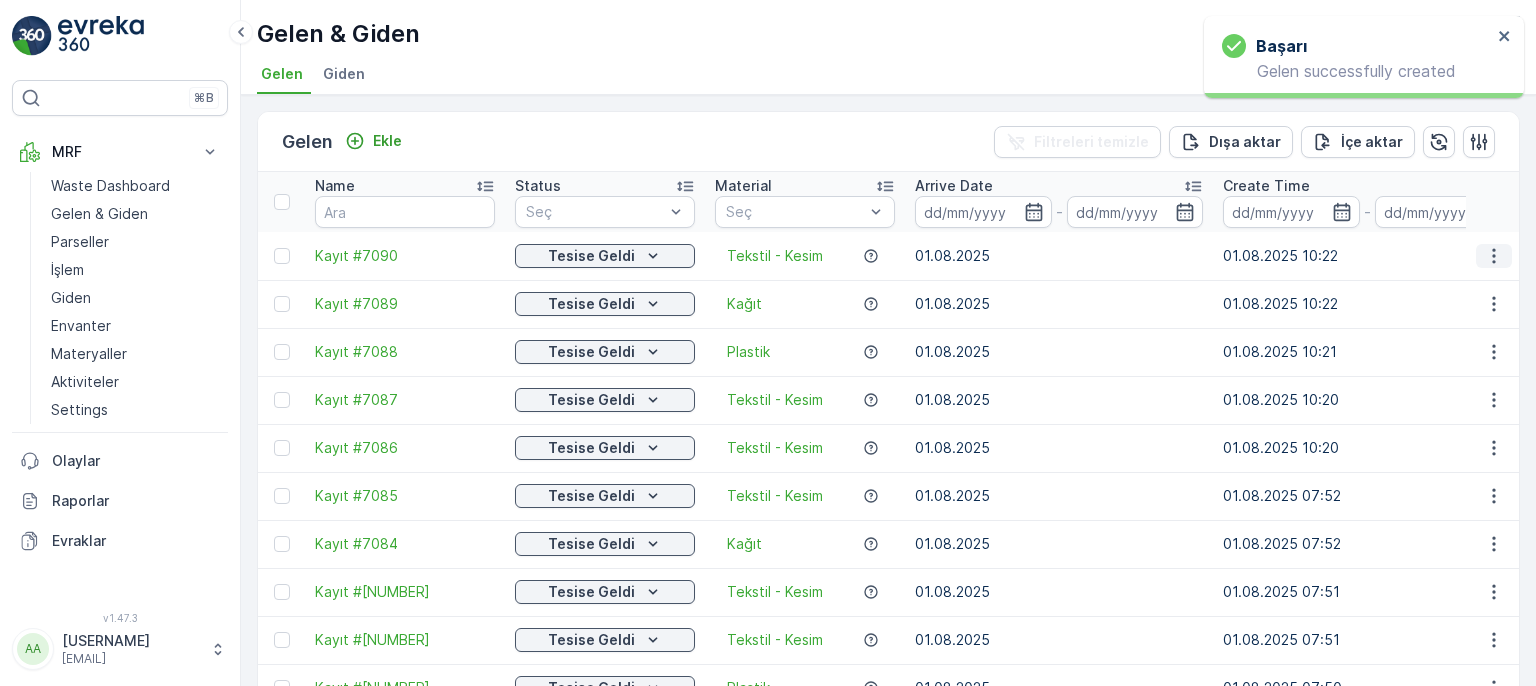 click 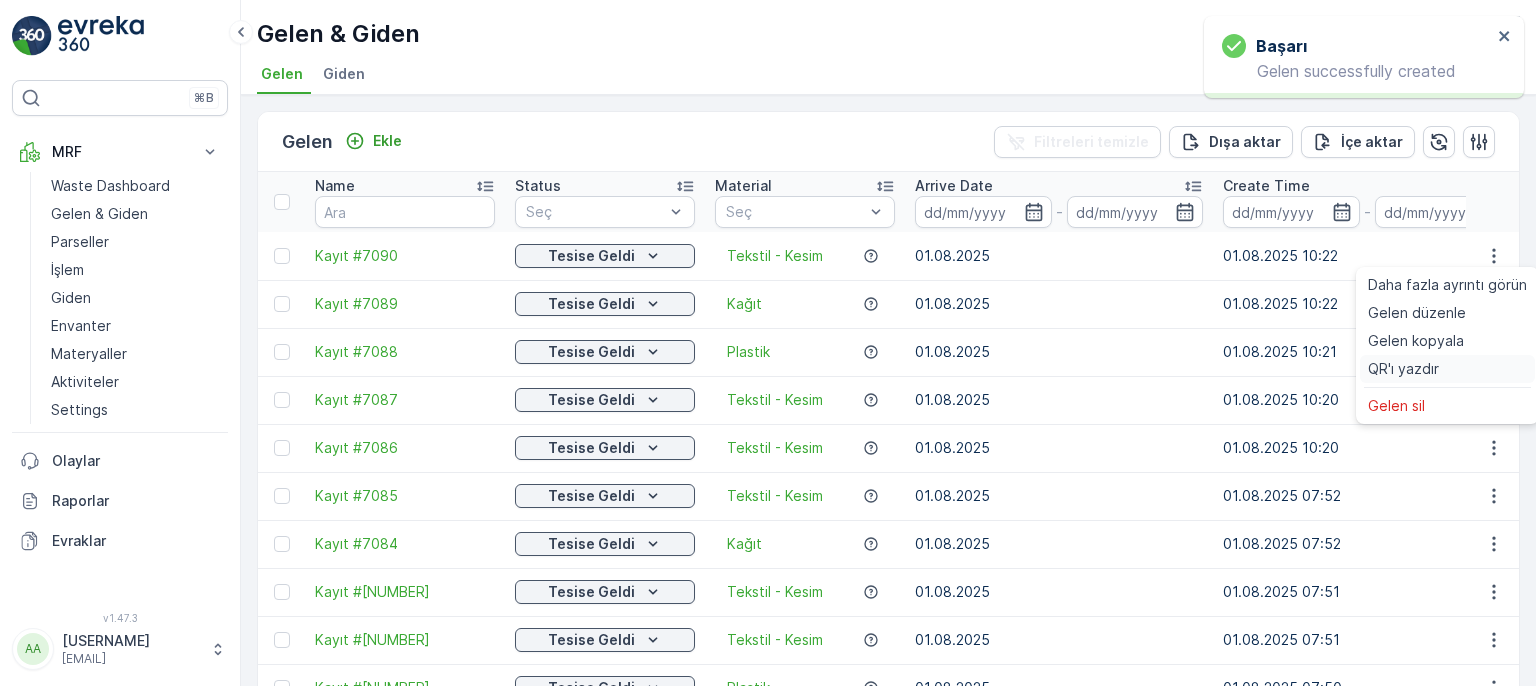 click on "QR'ı yazdır" at bounding box center [1447, 369] 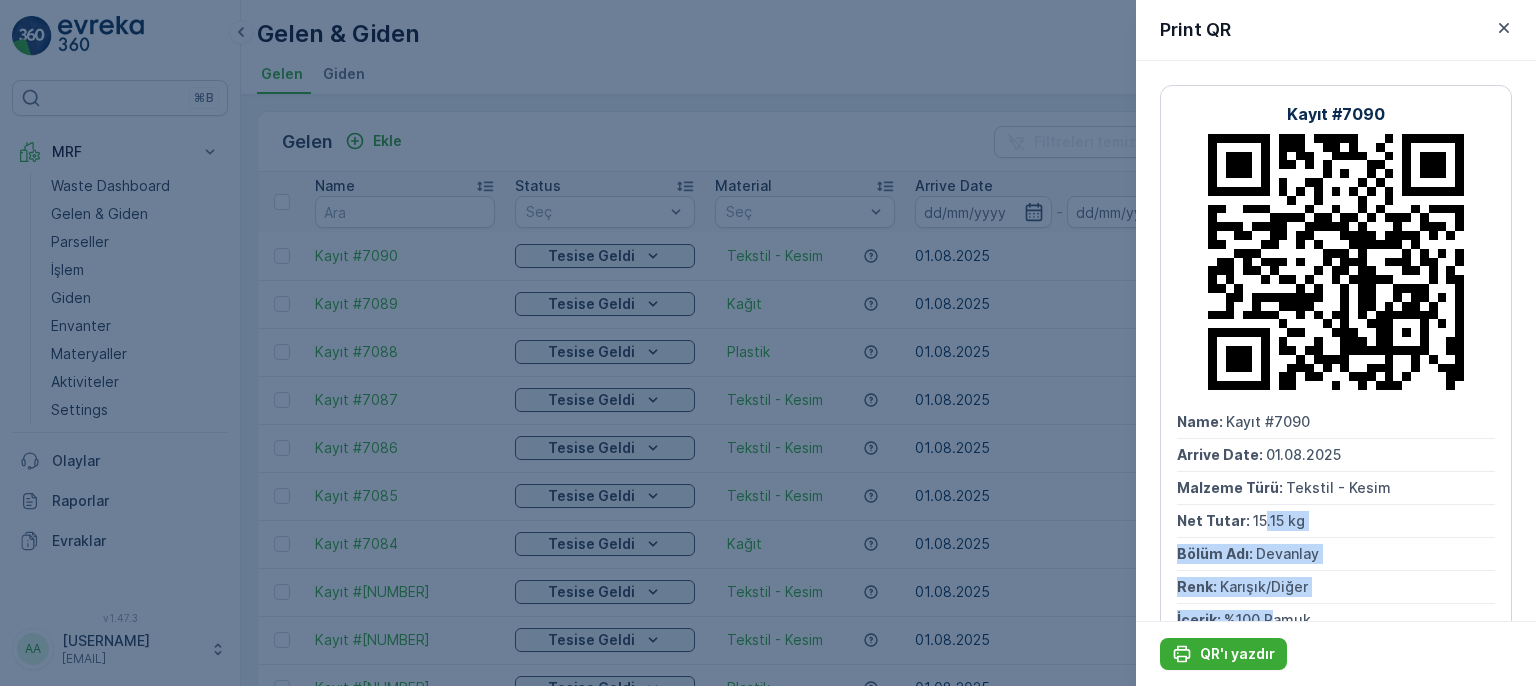 drag, startPoint x: 1269, startPoint y: 609, endPoint x: 1263, endPoint y: 515, distance: 94.19129 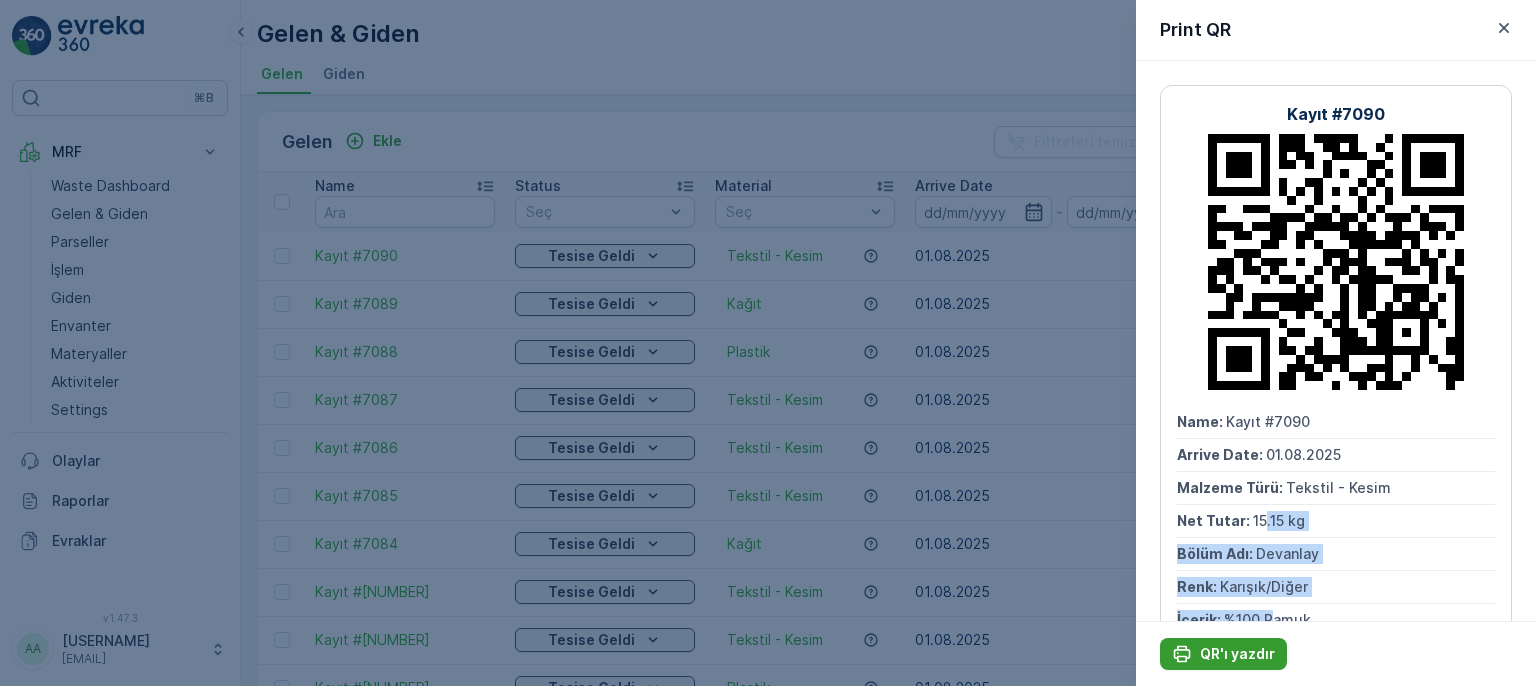 click on "QR'ı yazdır" at bounding box center (1237, 654) 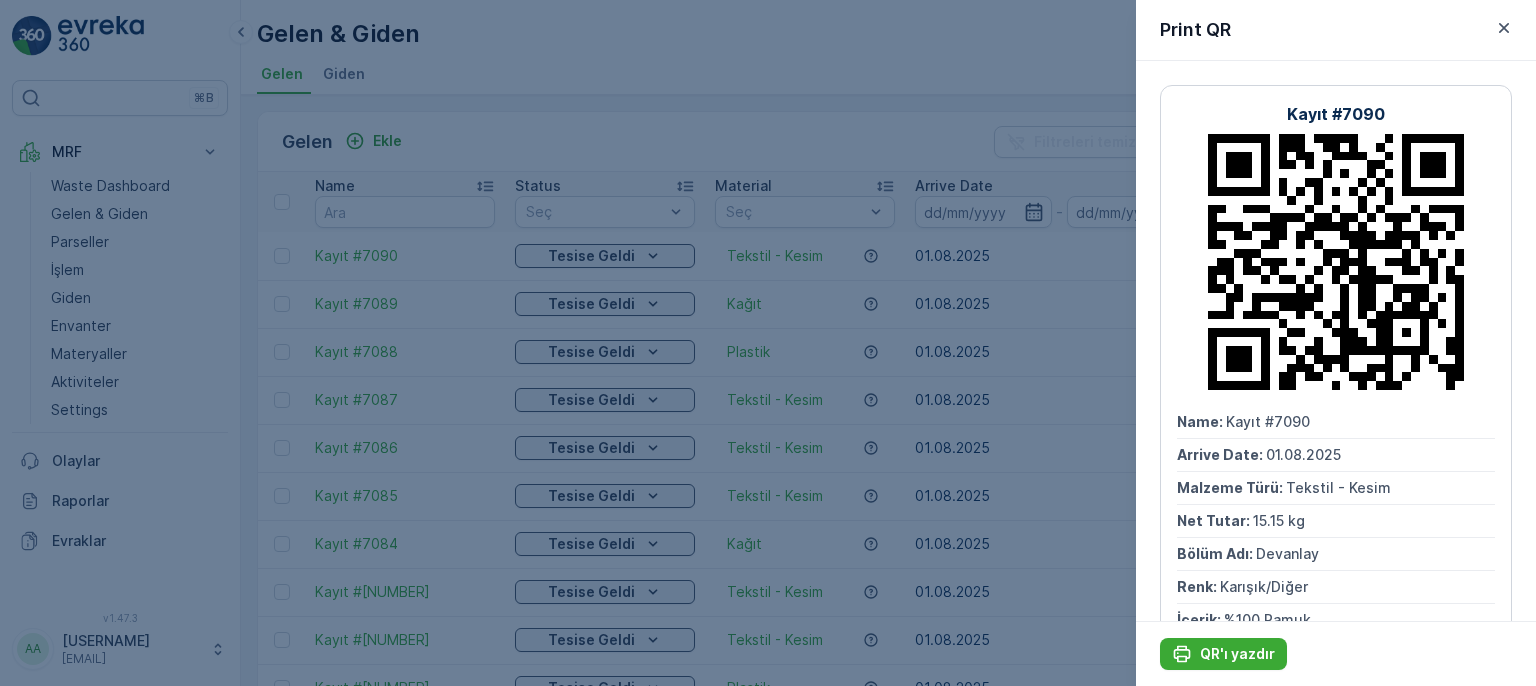 click at bounding box center [768, 343] 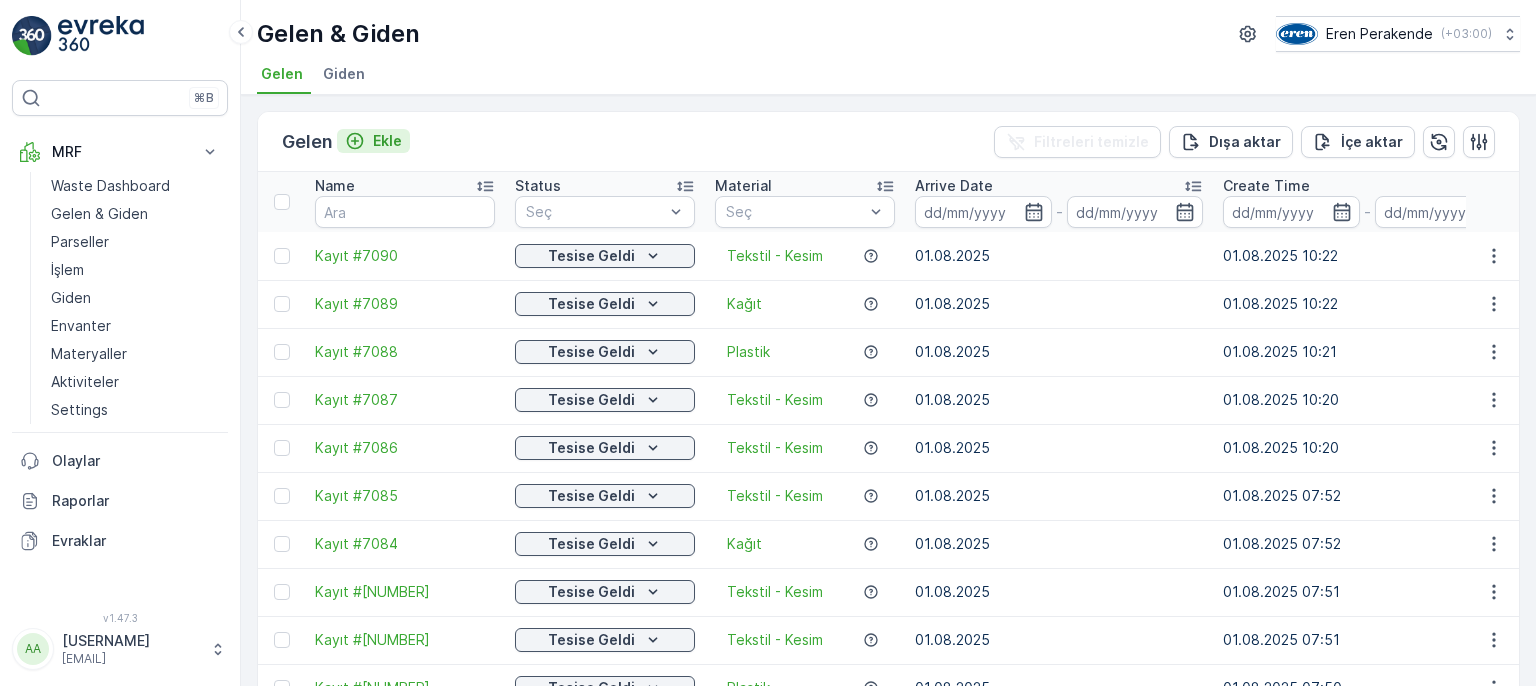 click on "Ekle" at bounding box center (373, 141) 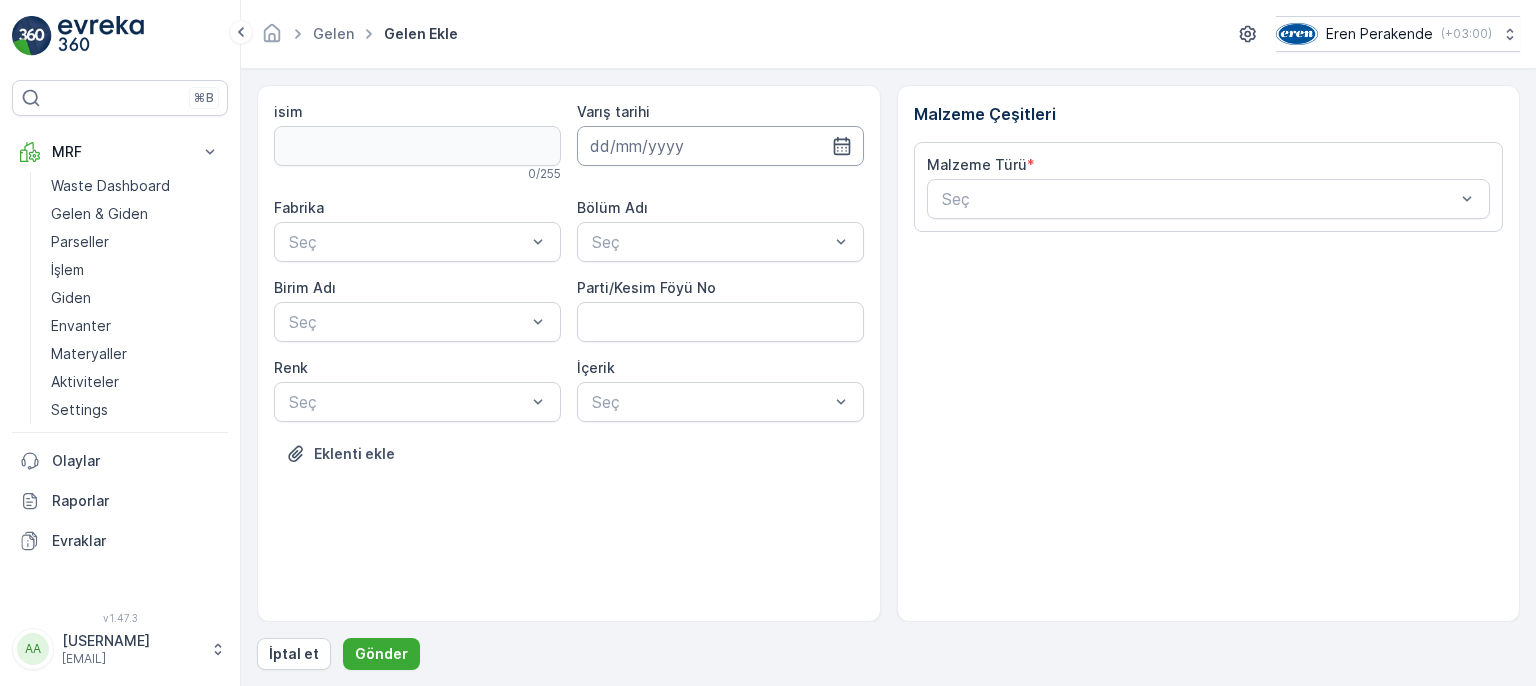 drag, startPoint x: 648, startPoint y: 132, endPoint x: 648, endPoint y: 153, distance: 21 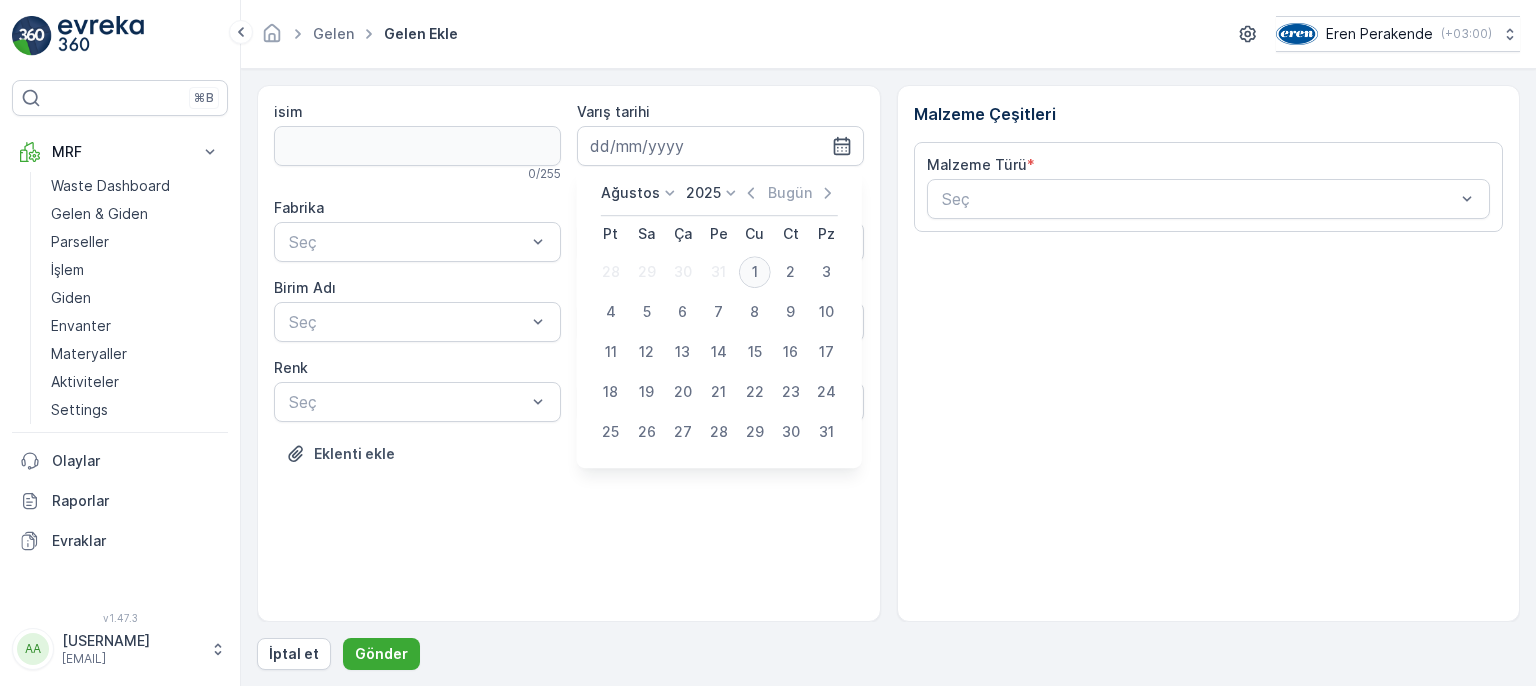 click on "1" at bounding box center (755, 272) 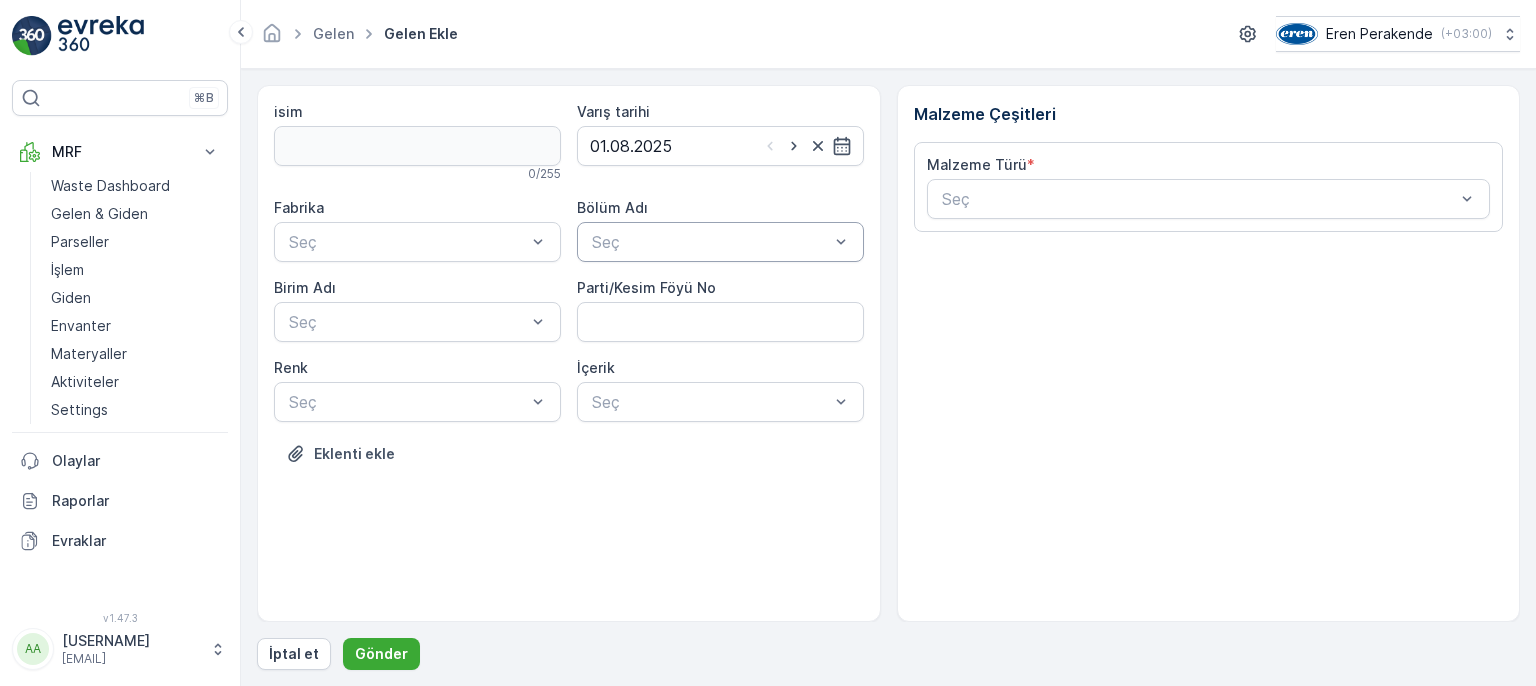 click at bounding box center (710, 242) 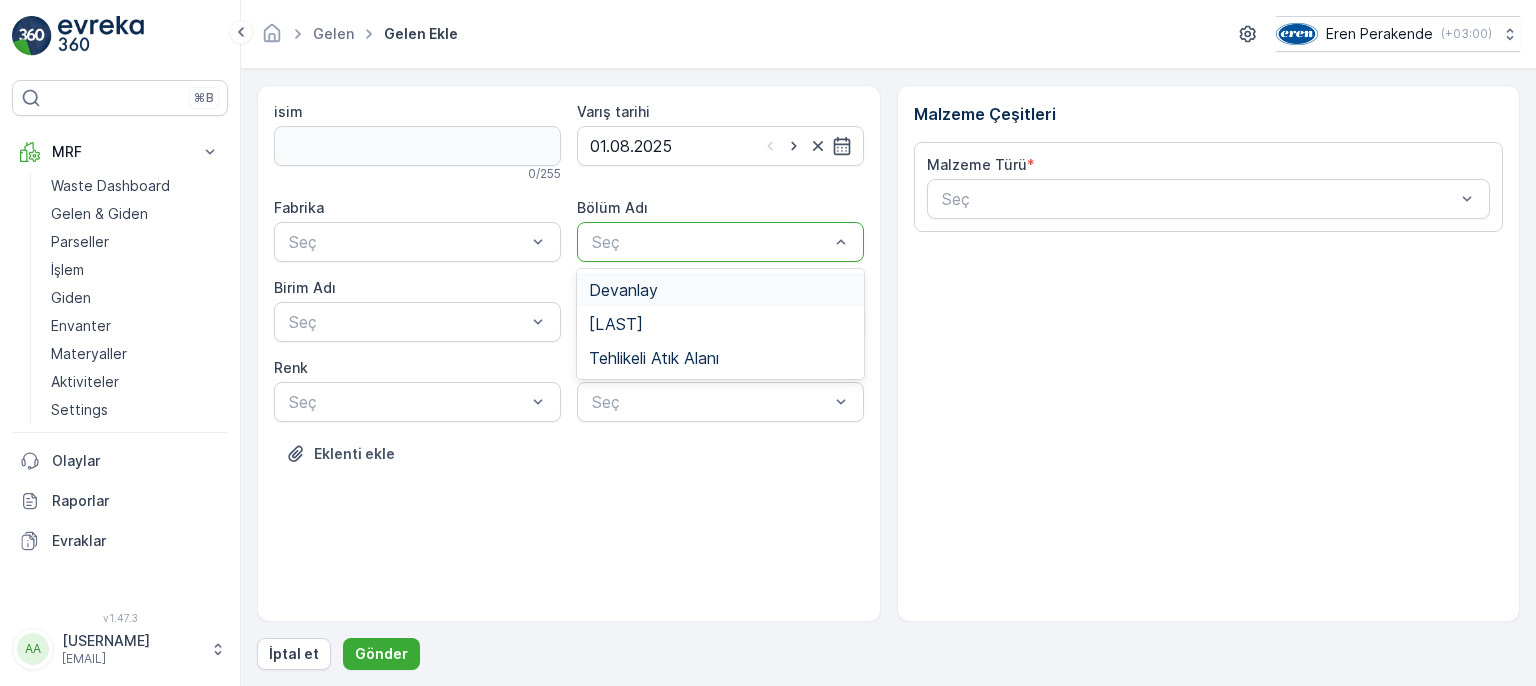 click on "Devanlay" at bounding box center (720, 290) 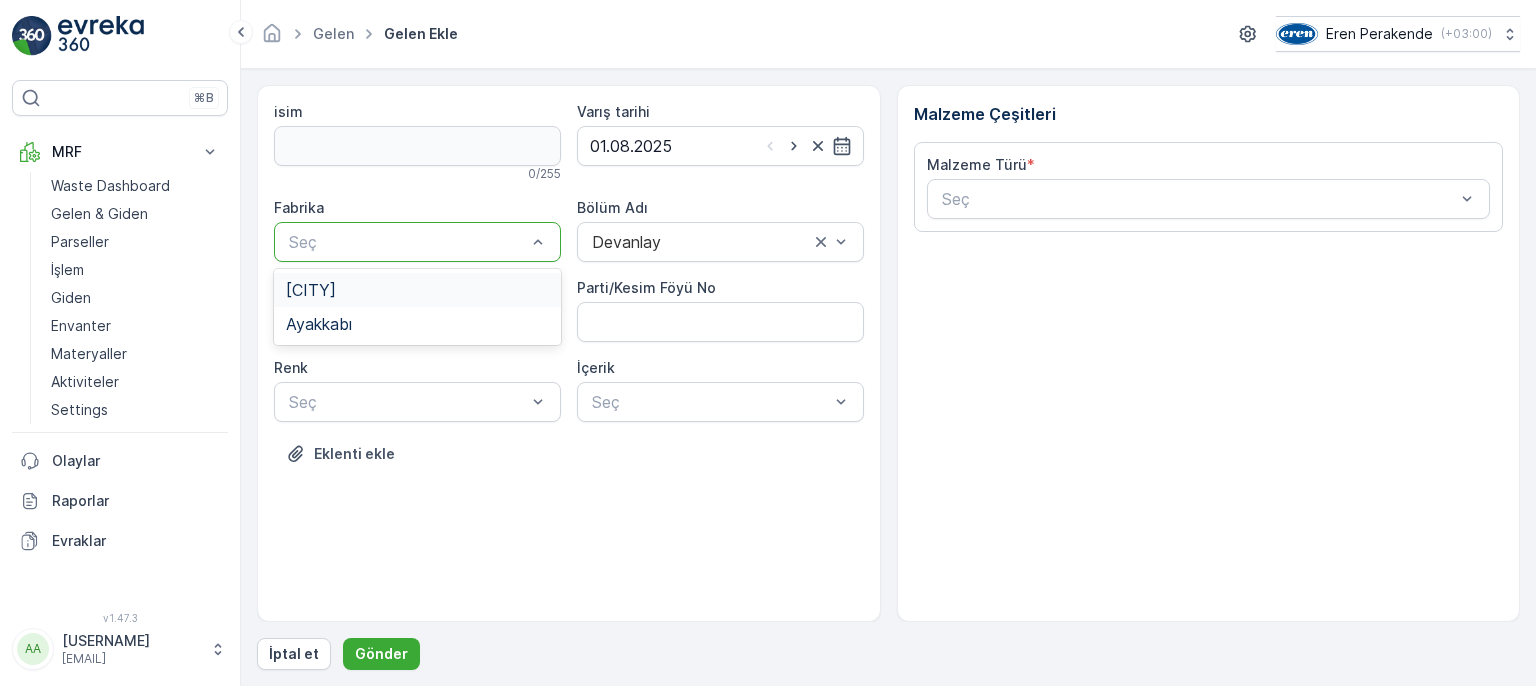 click at bounding box center [407, 242] 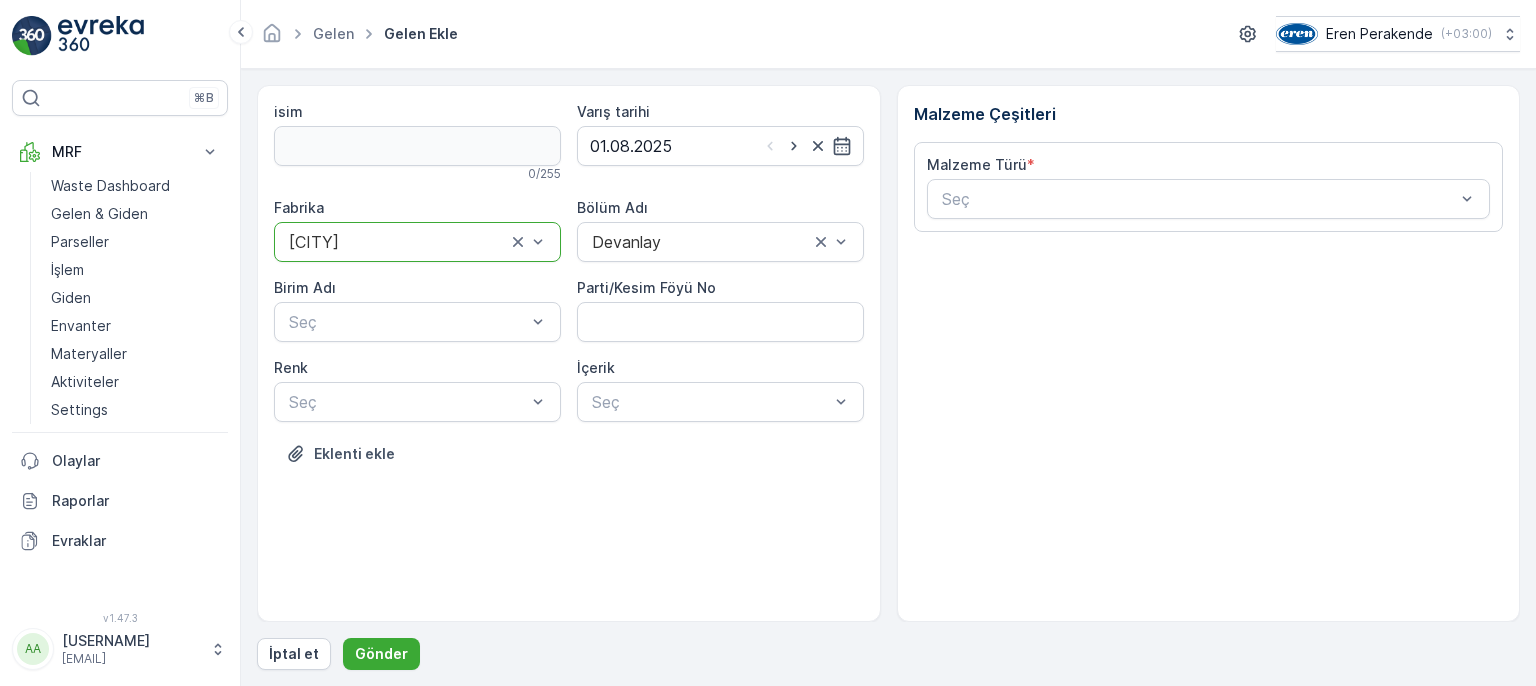 drag, startPoint x: 965, startPoint y: 193, endPoint x: 961, endPoint y: 224, distance: 31.257 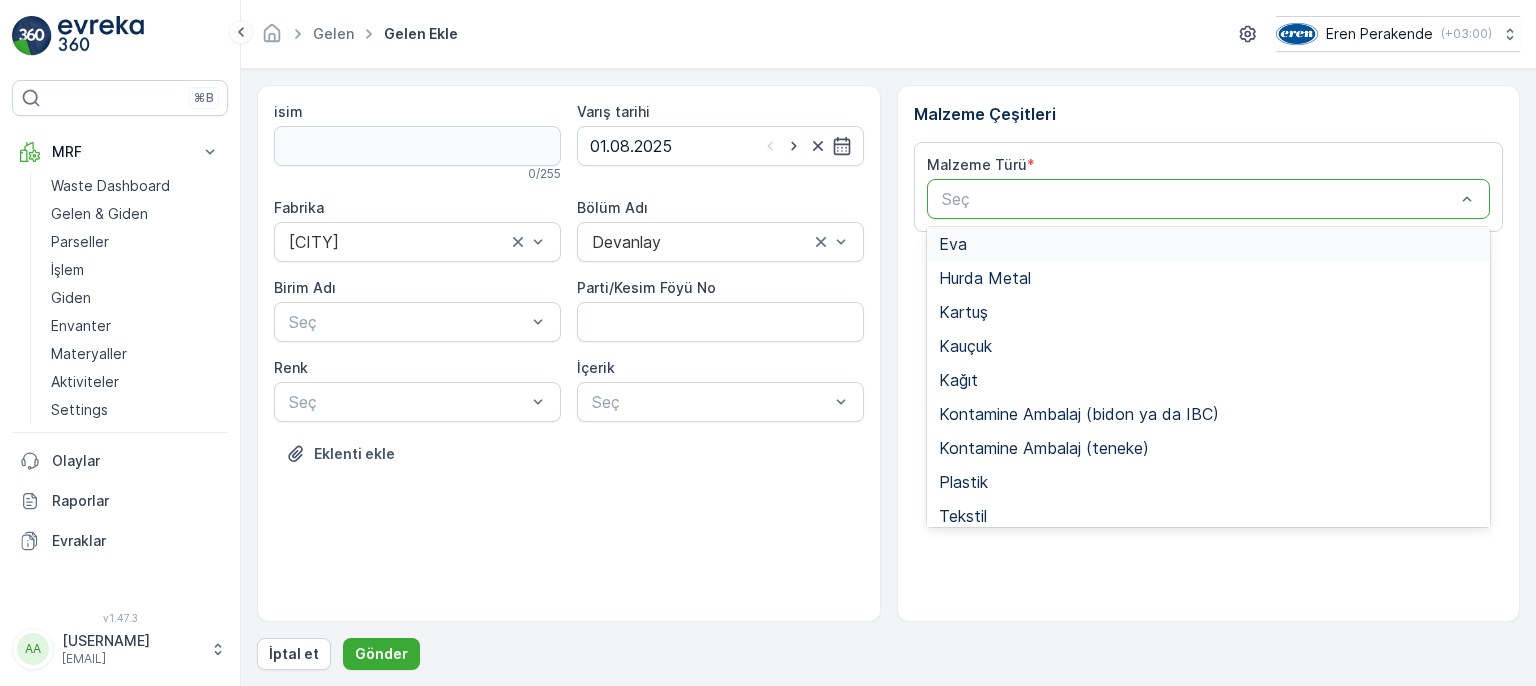 scroll, scrollTop: 300, scrollLeft: 0, axis: vertical 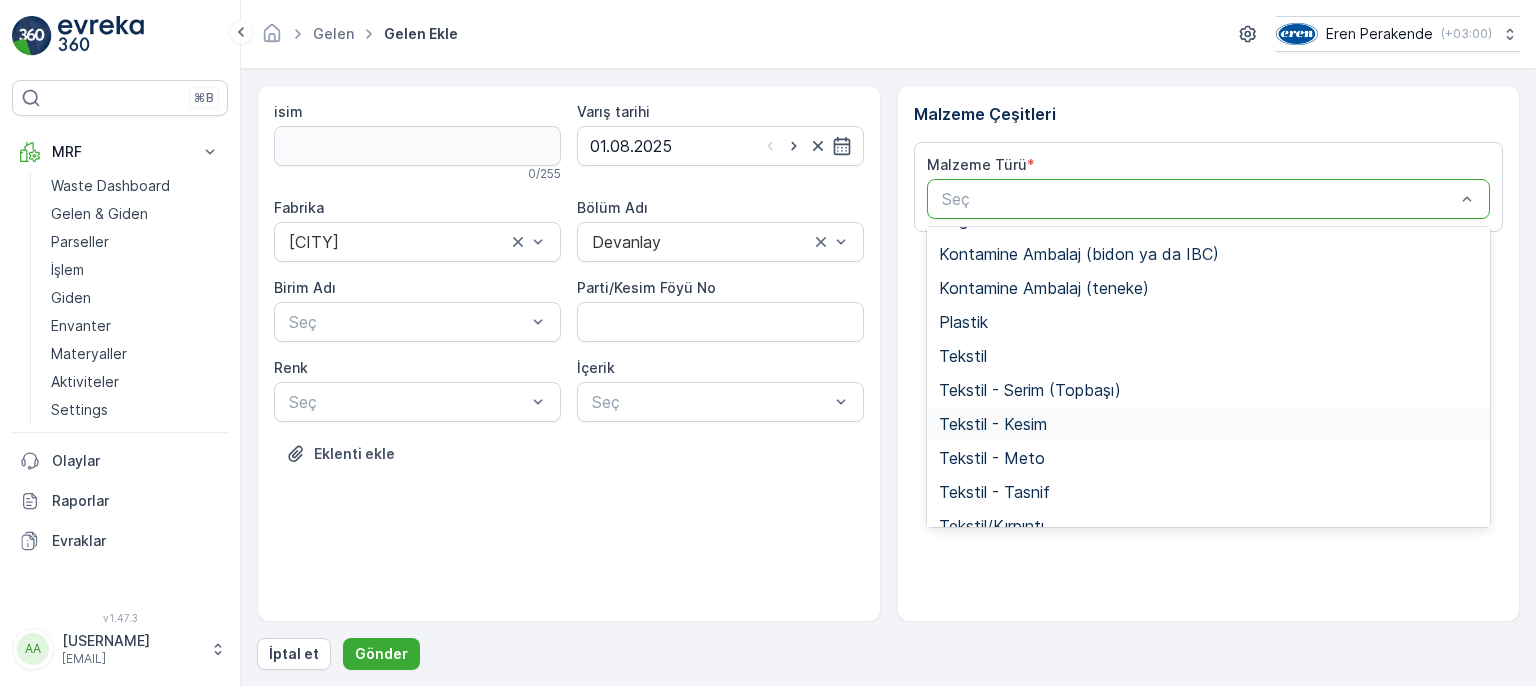 click on "Tekstil - Kesim" at bounding box center (993, 424) 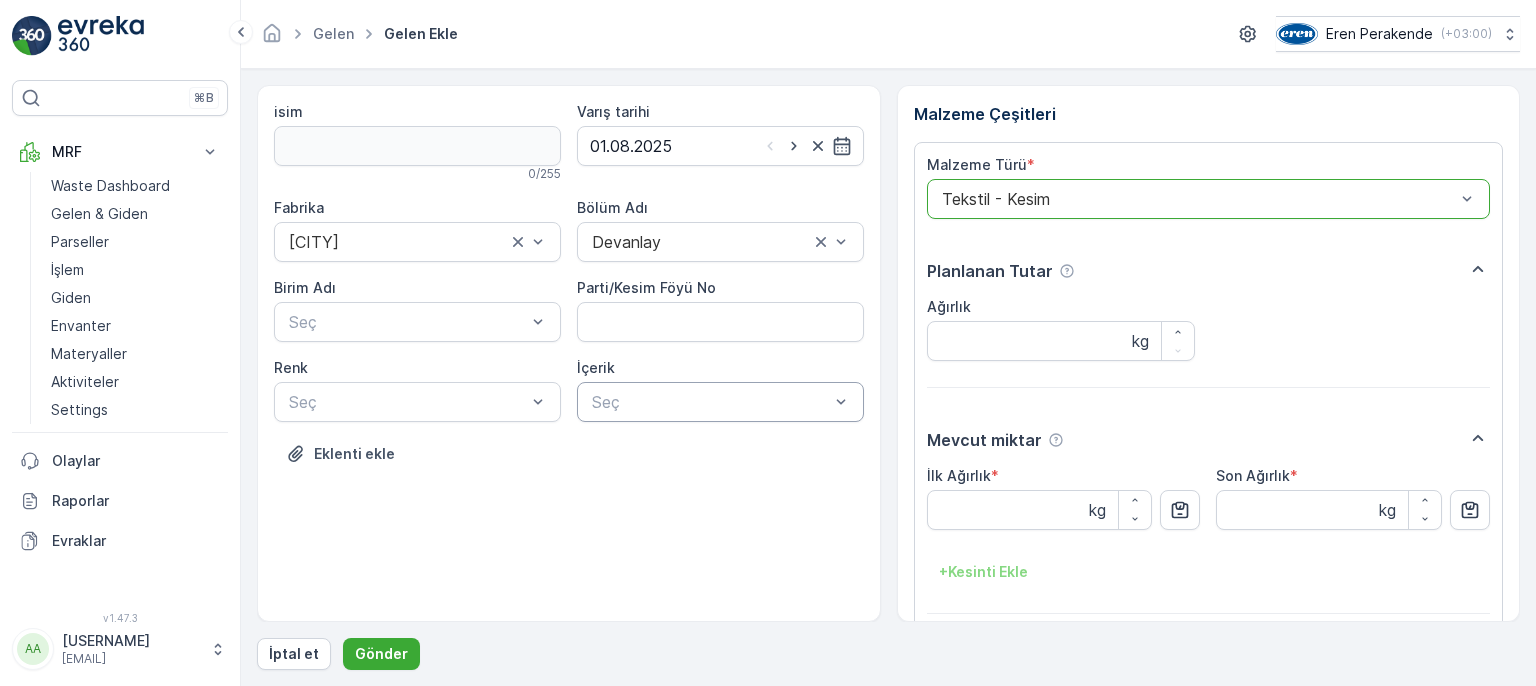 click at bounding box center (710, 402) 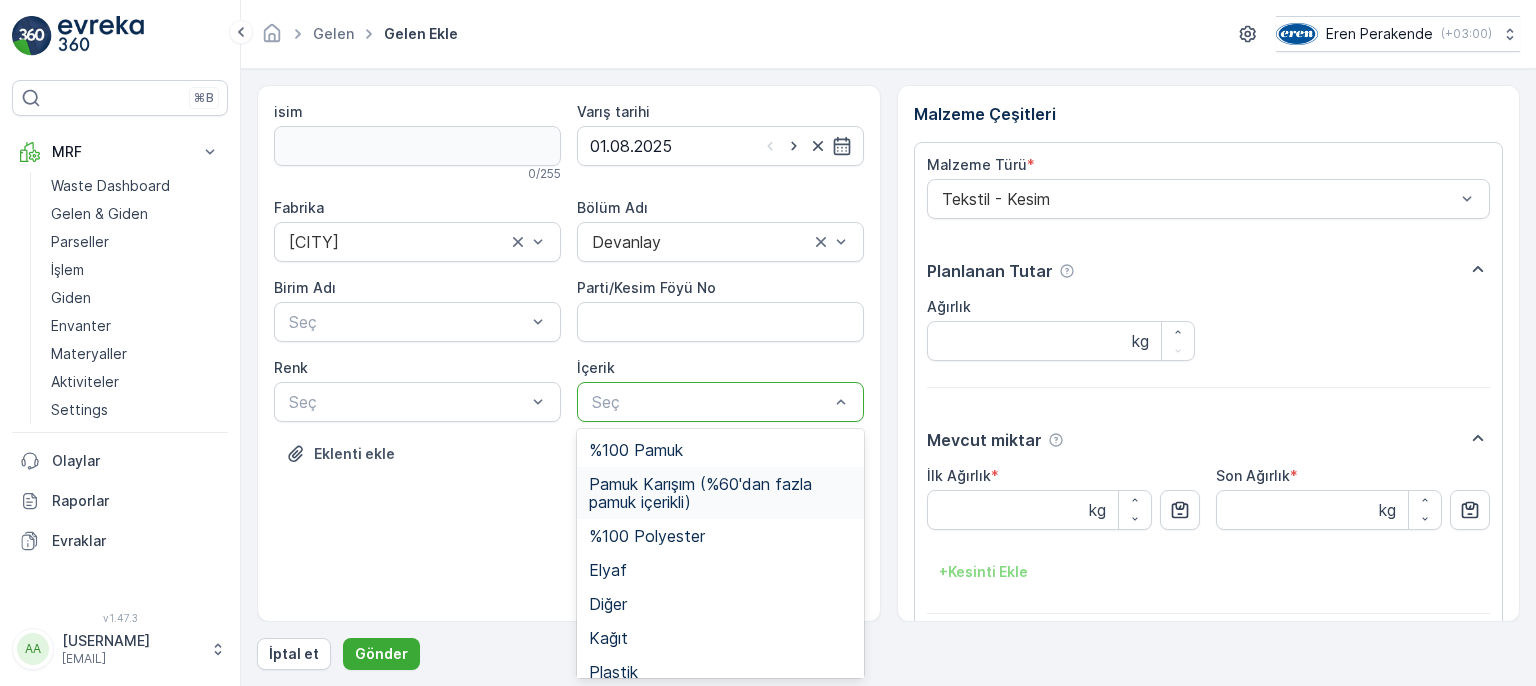 click on "Pamuk Karışım (%60'dan fazla pamuk içerikli)" at bounding box center (720, 493) 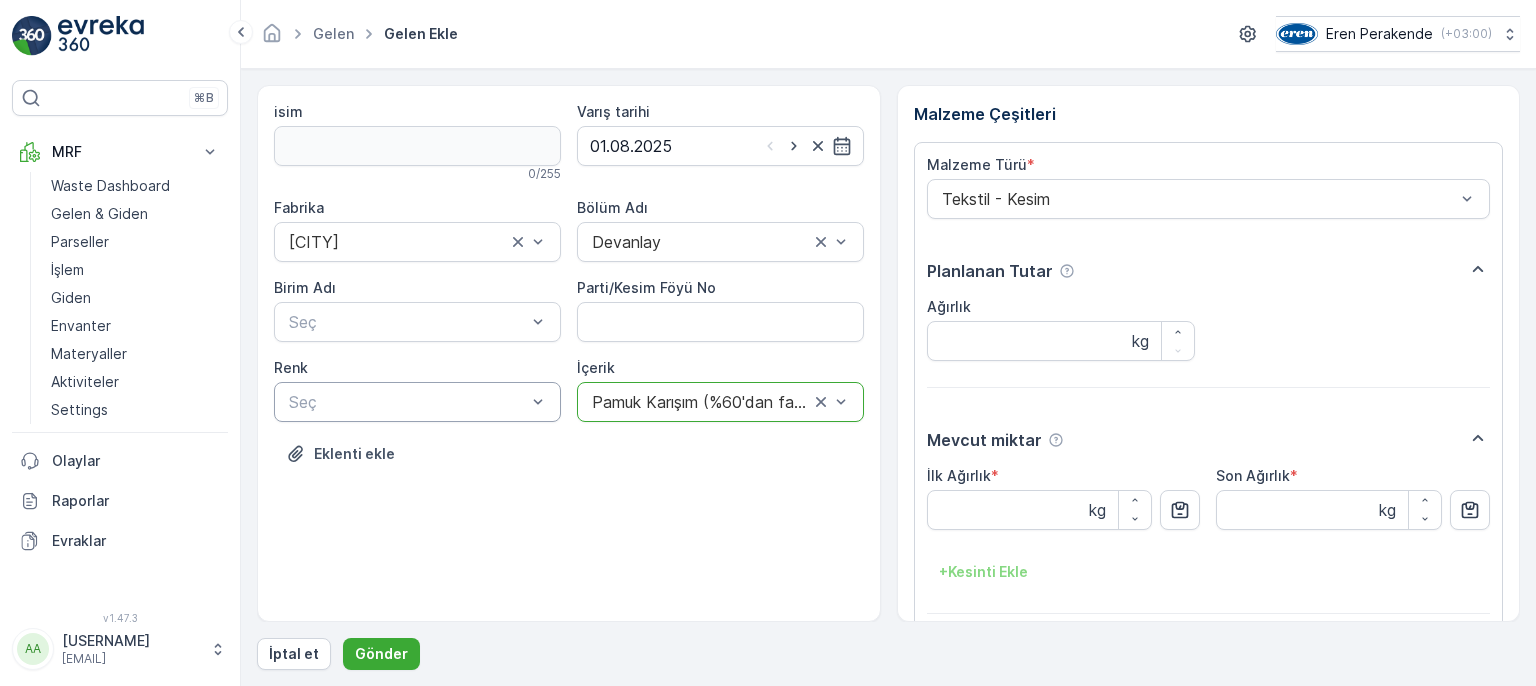 click on "Seç" at bounding box center (417, 402) 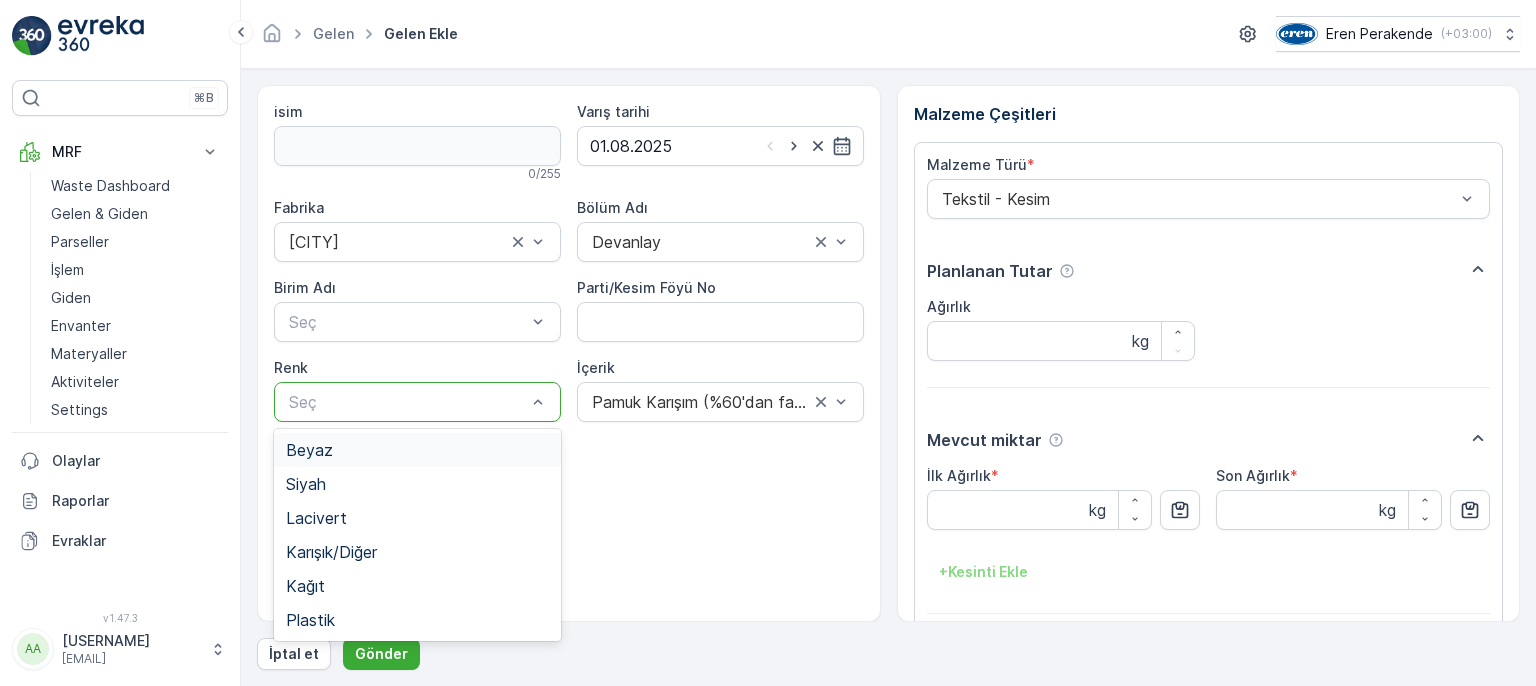 click on "Beyaz" at bounding box center [417, 450] 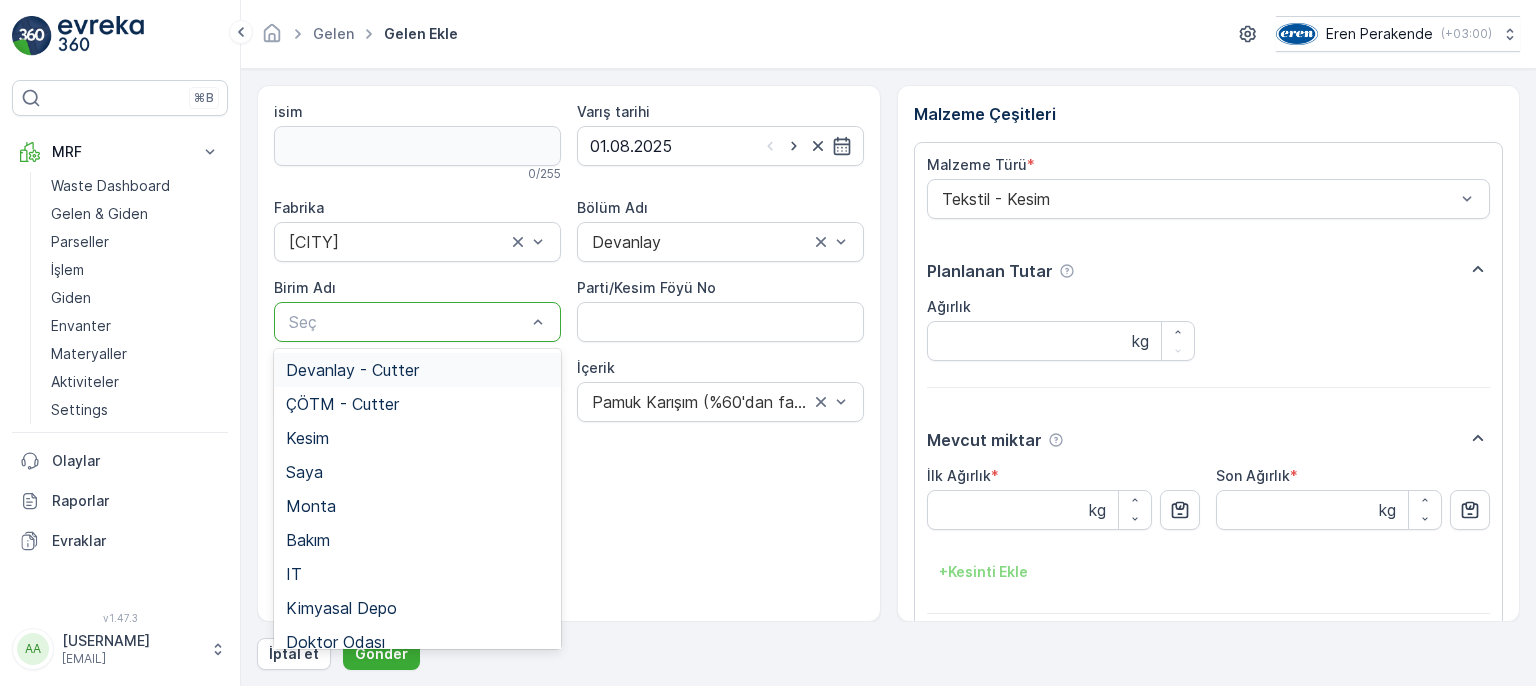 click at bounding box center [407, 322] 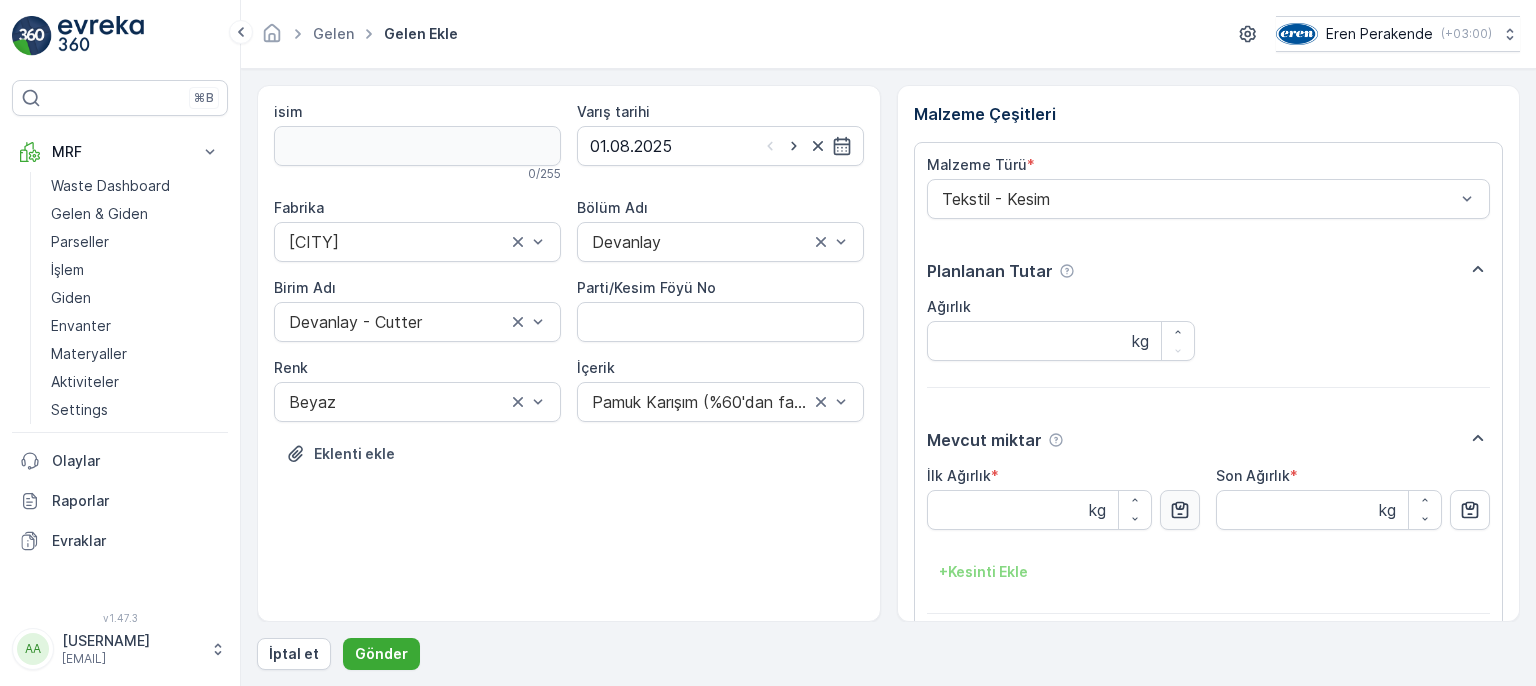 click 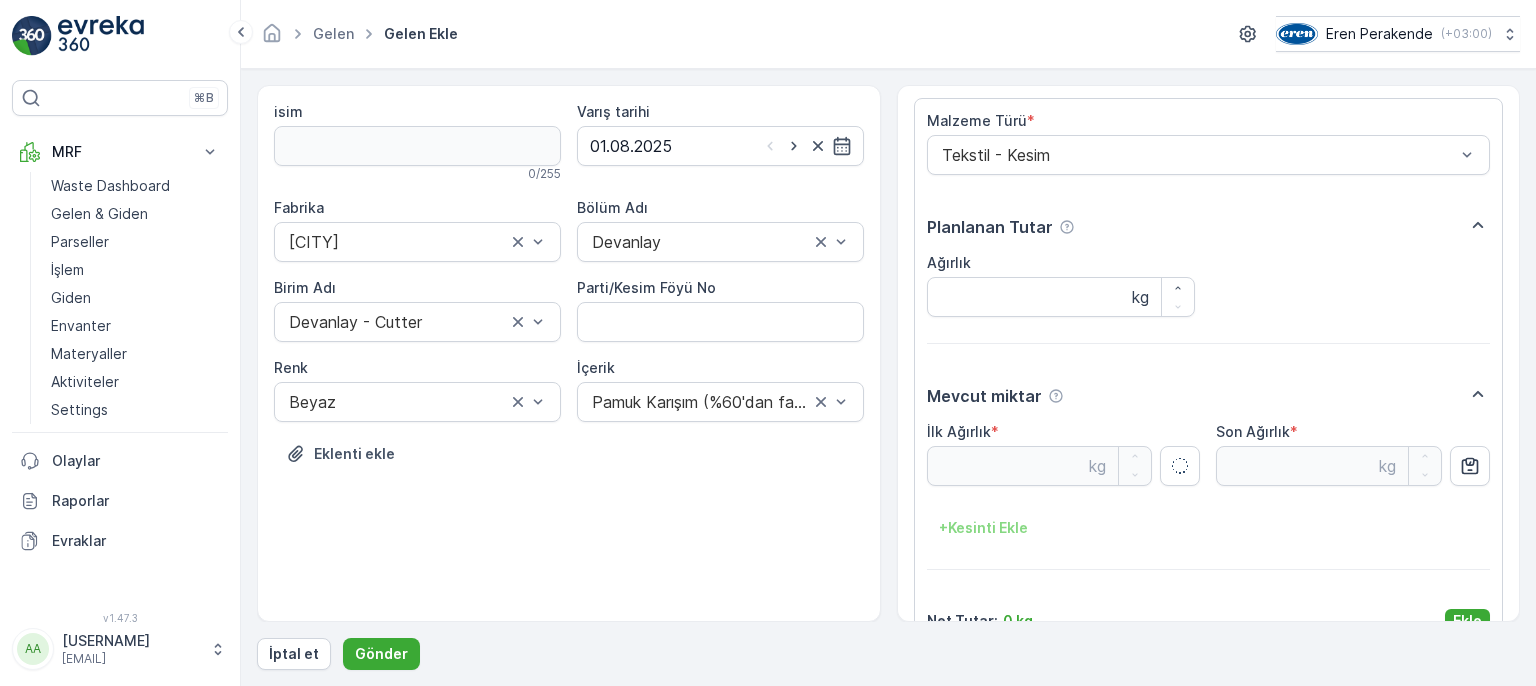 scroll, scrollTop: 84, scrollLeft: 0, axis: vertical 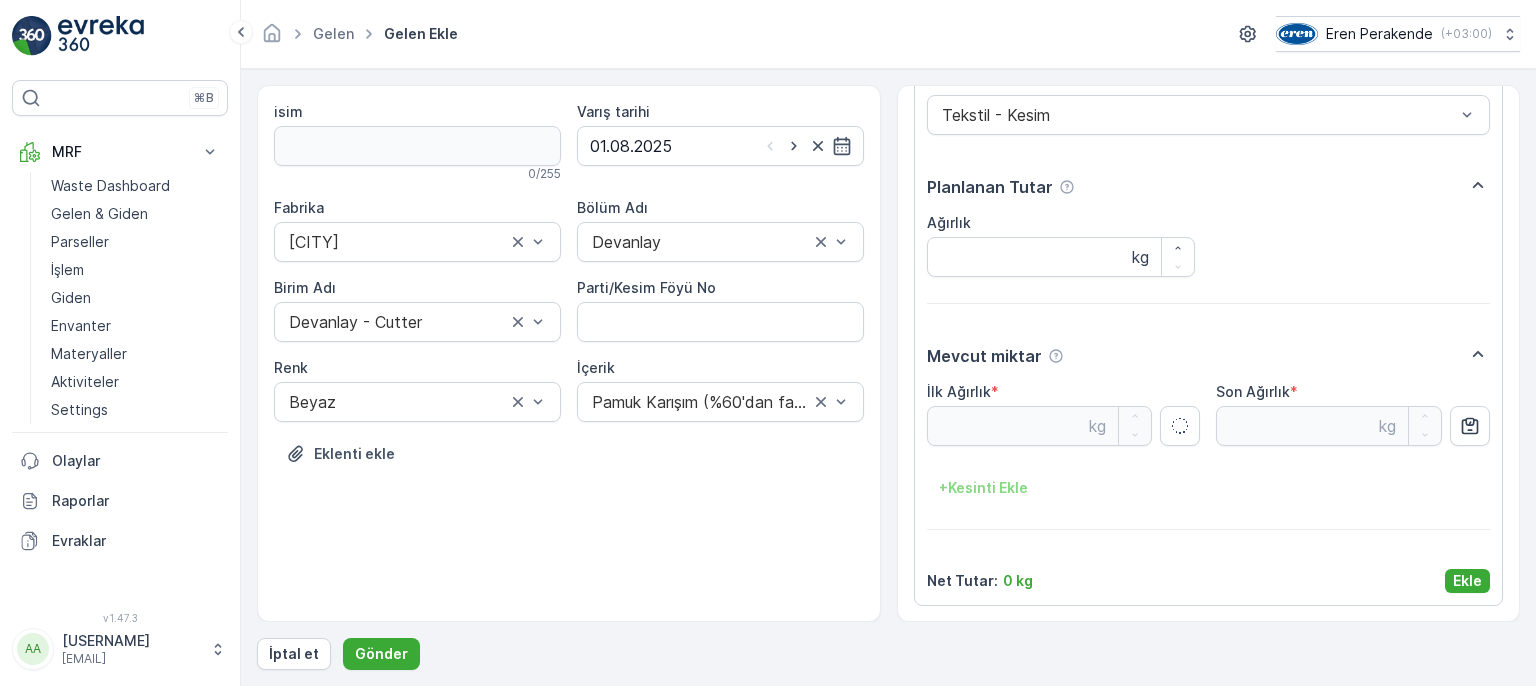 type on "16.84" 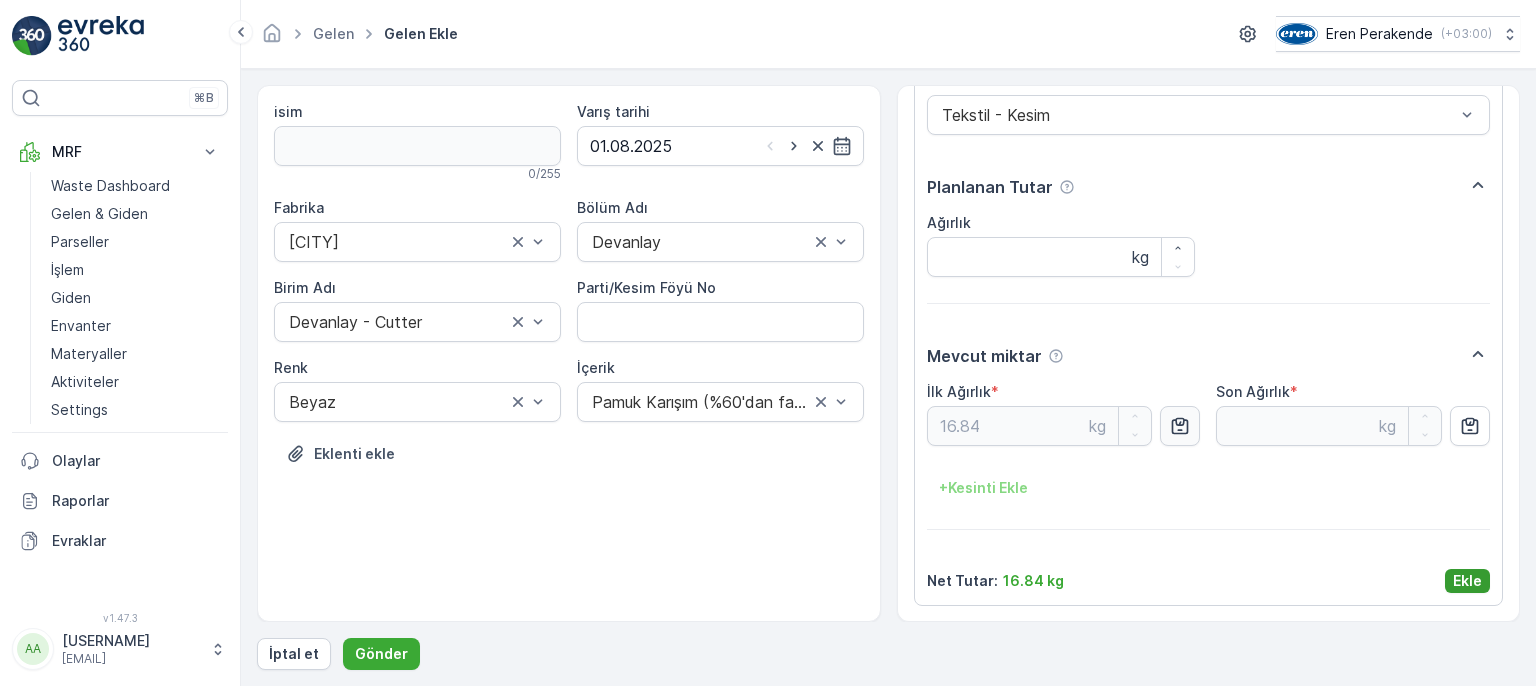 click on "Ekle" at bounding box center [1467, 581] 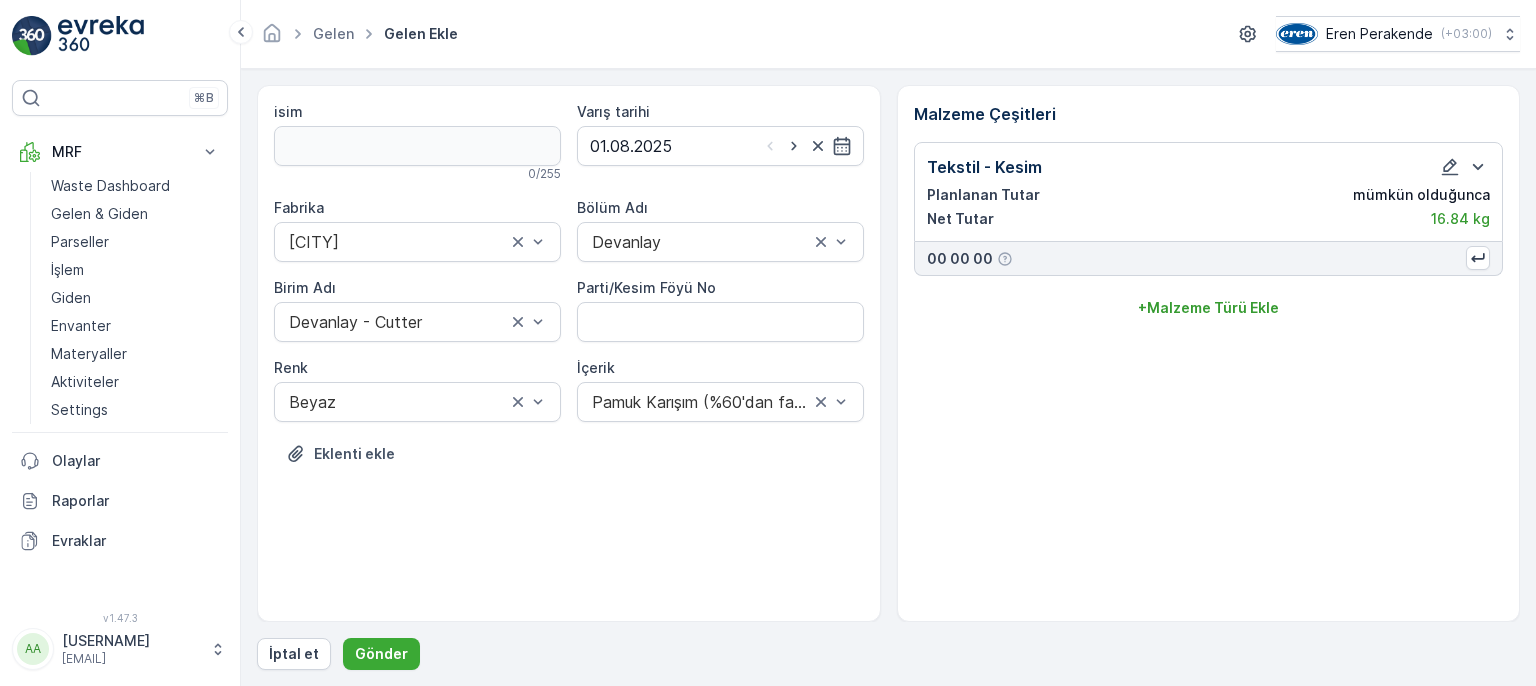 scroll, scrollTop: 0, scrollLeft: 0, axis: both 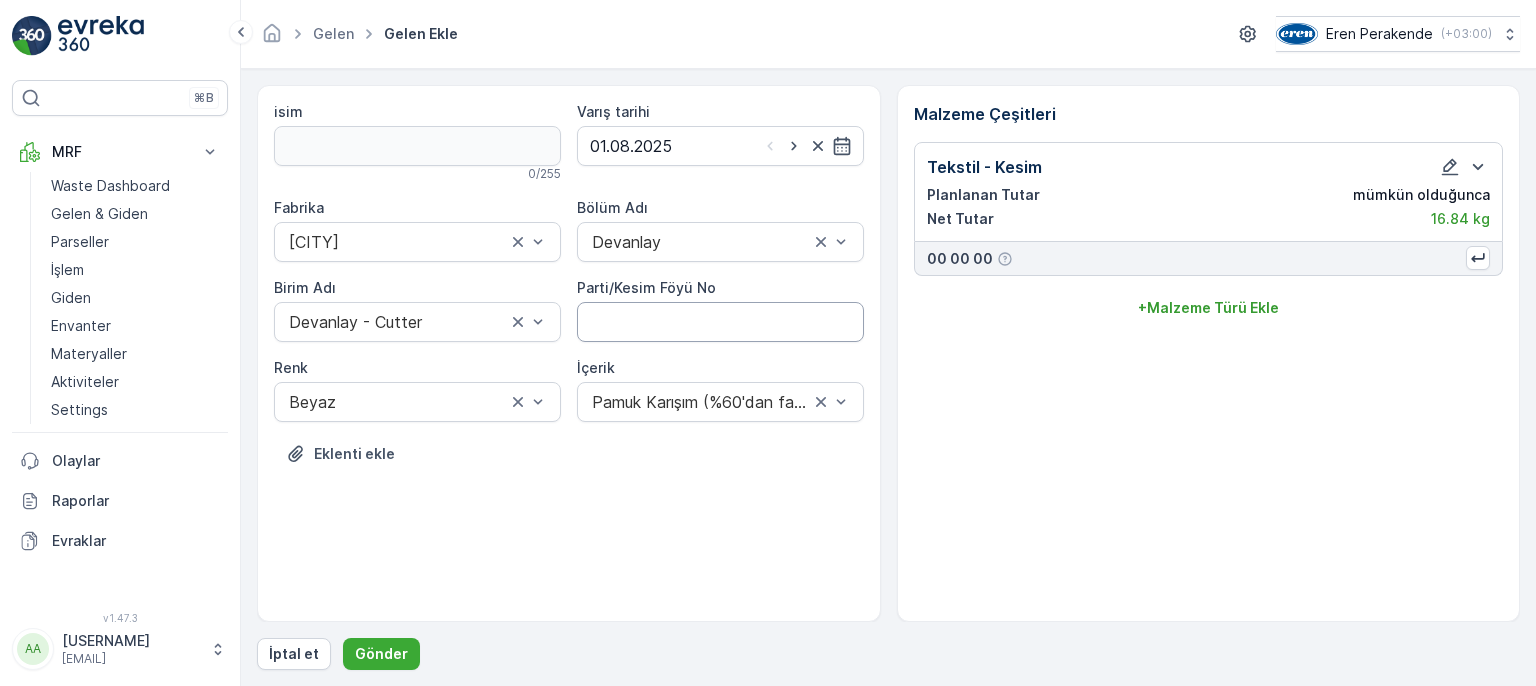 click on "Parti/Kesim Föyü No" at bounding box center [720, 322] 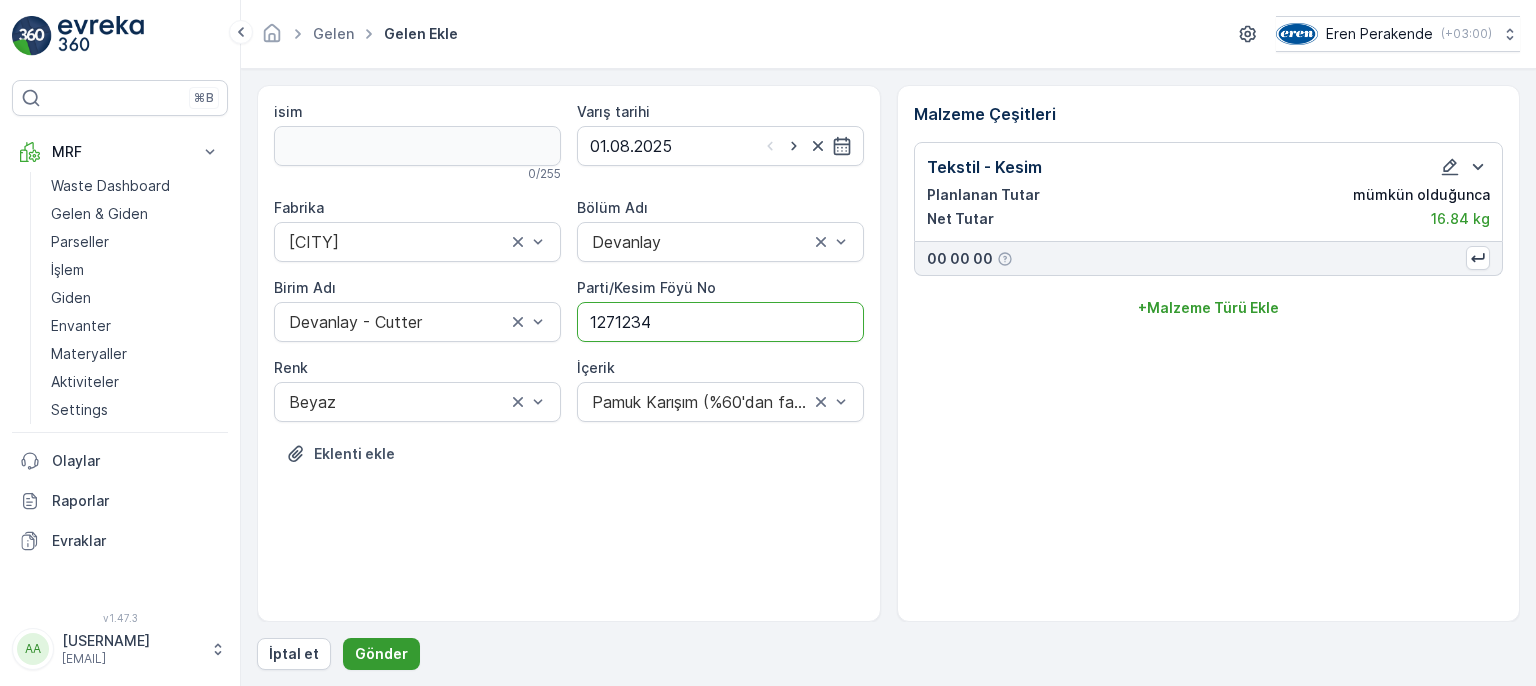 type on "1271234" 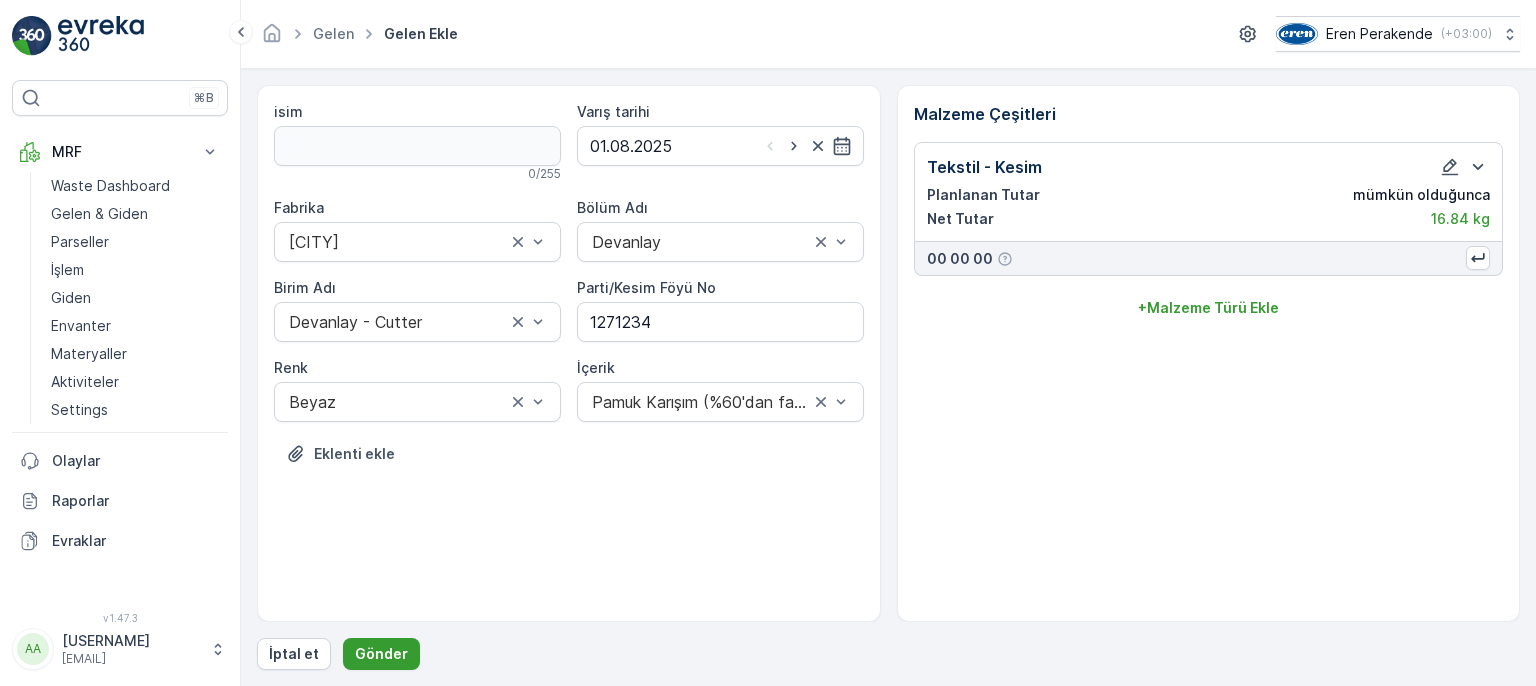 click on "Gönder" at bounding box center (381, 654) 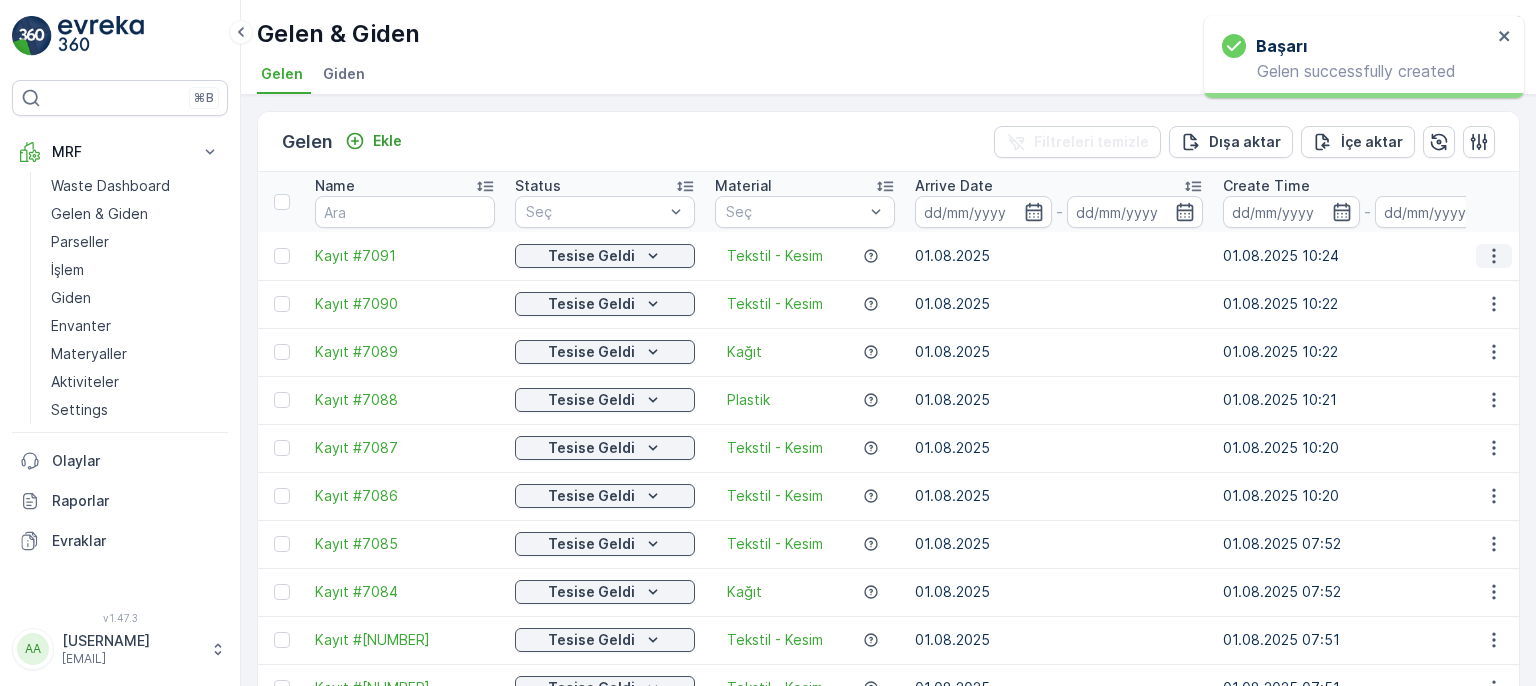 click 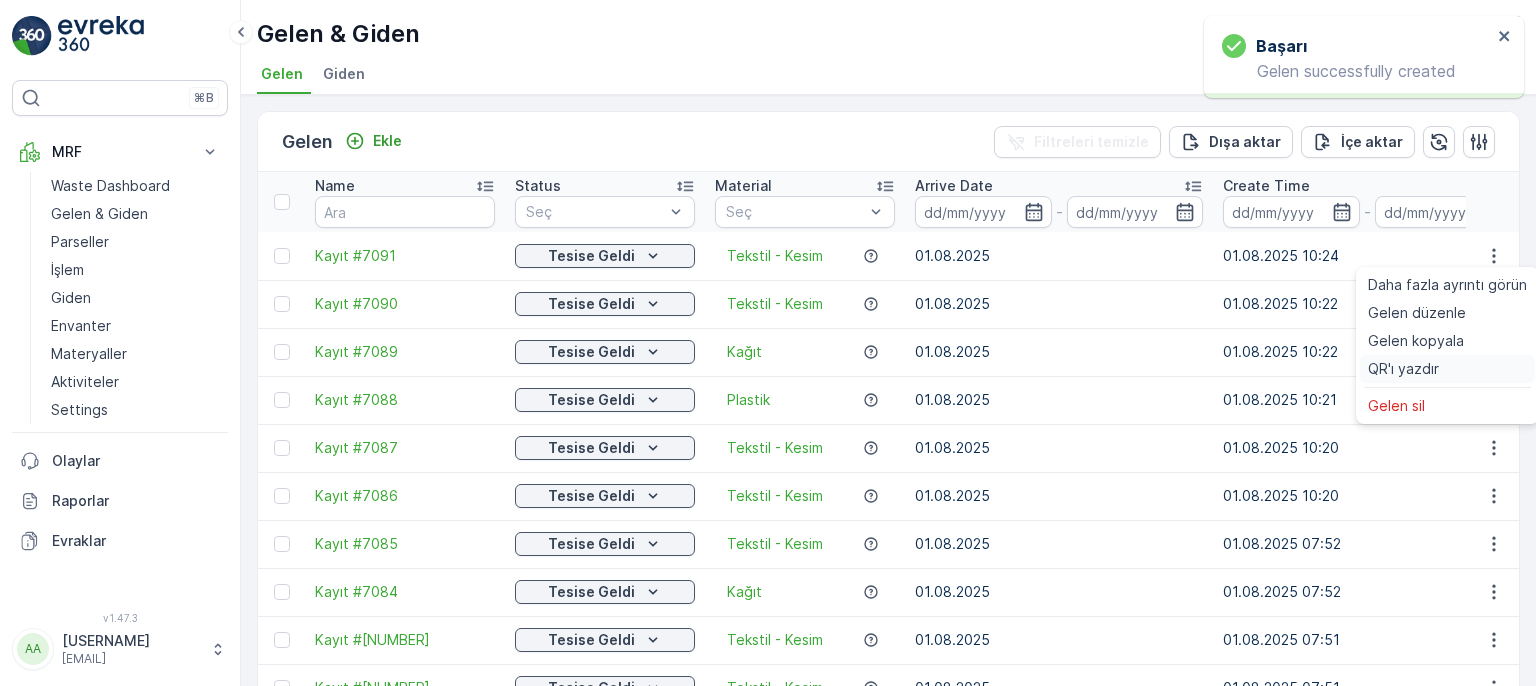 click on "QR'ı yazdır" at bounding box center [1403, 369] 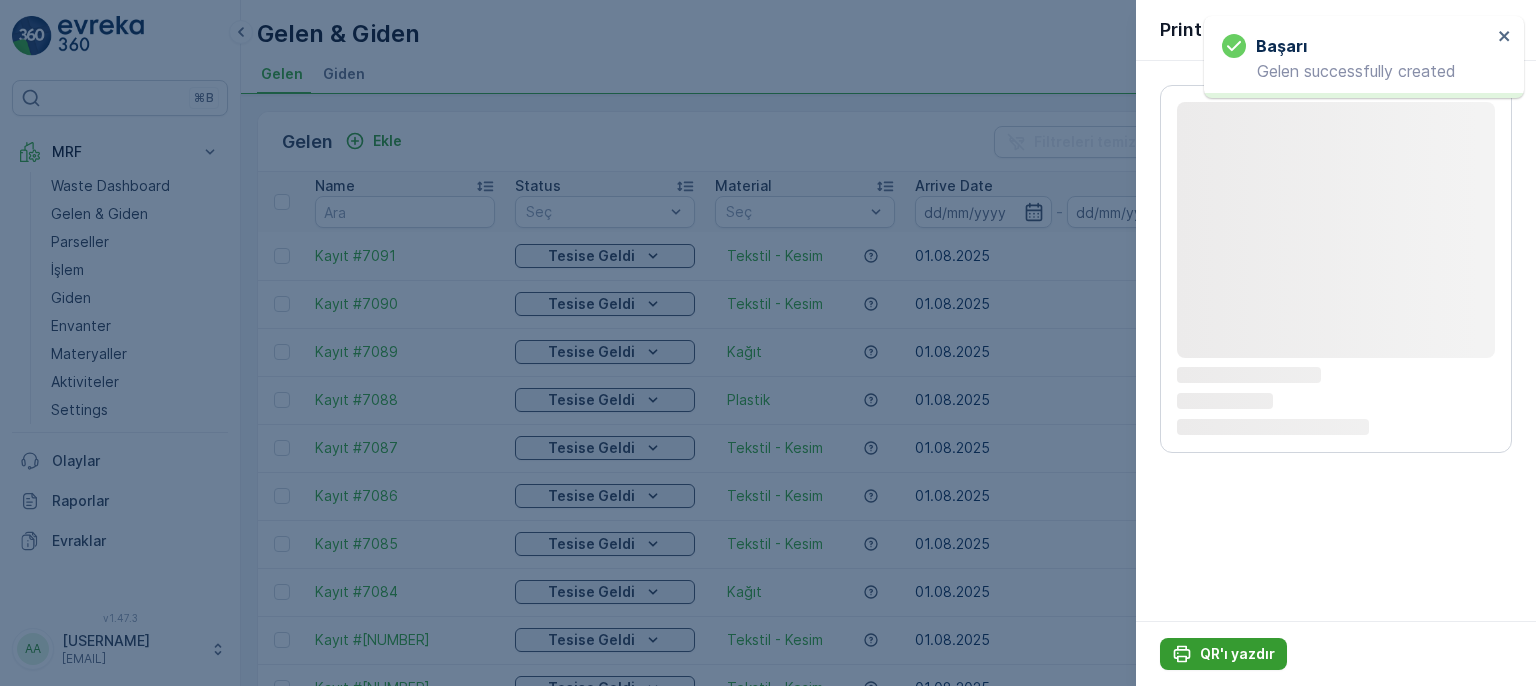 click on "QR'ı yazdır" at bounding box center (1237, 654) 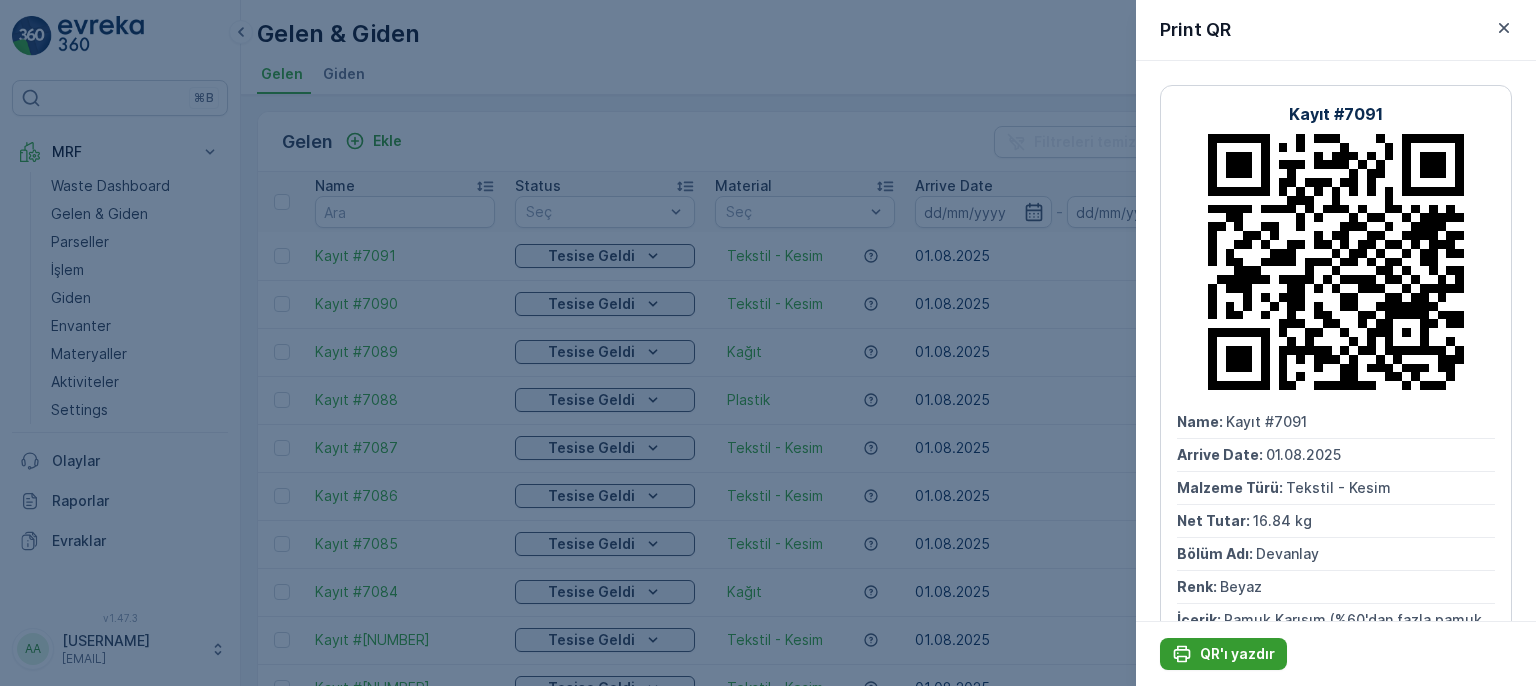 click on "QR'ı yazdır" at bounding box center (1237, 654) 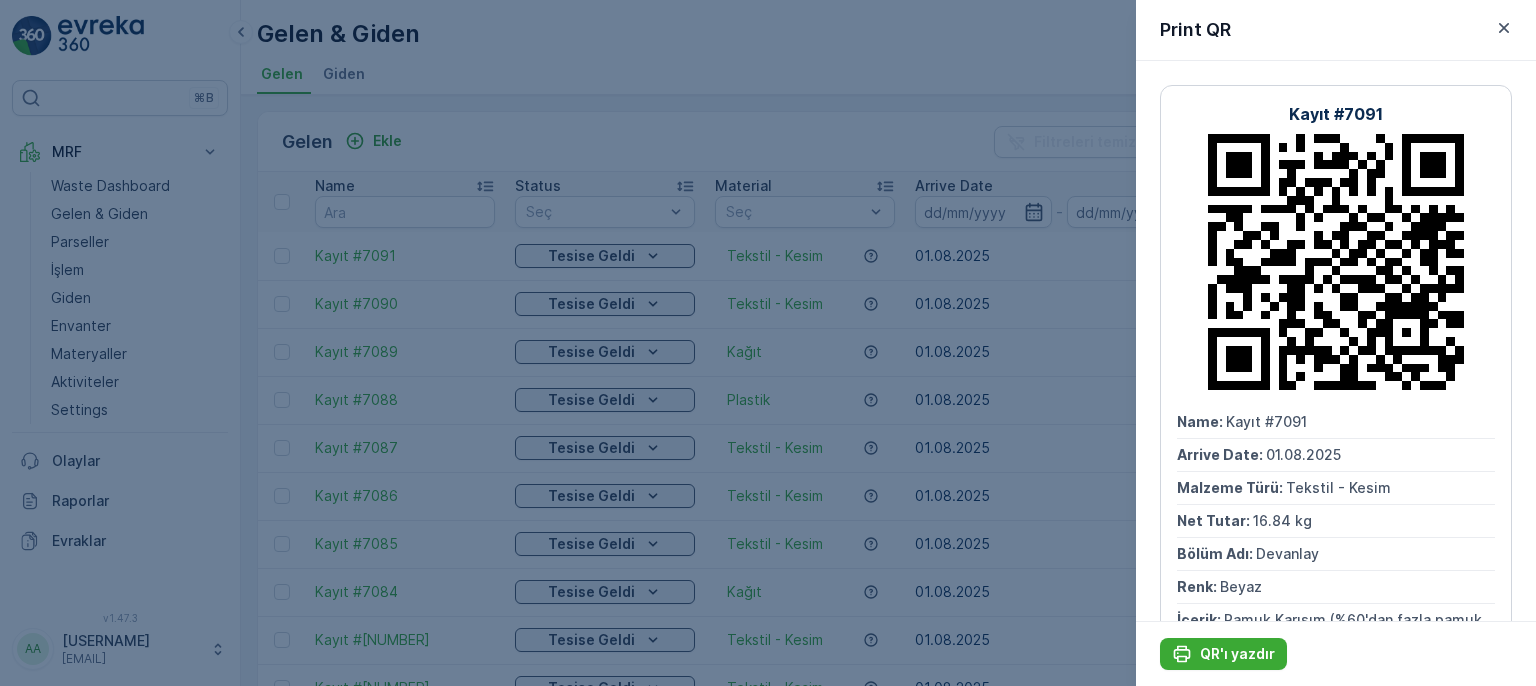 click at bounding box center (768, 343) 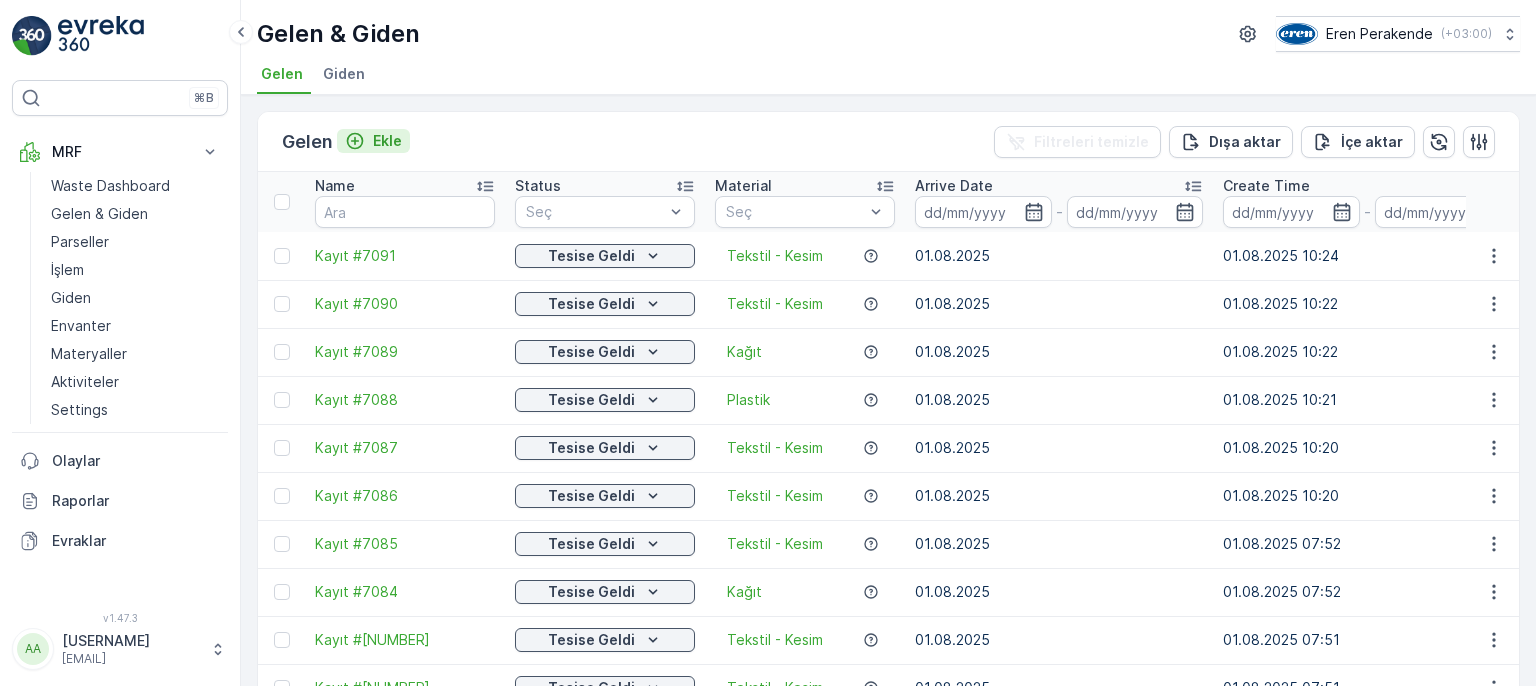 click on "Ekle" at bounding box center [387, 141] 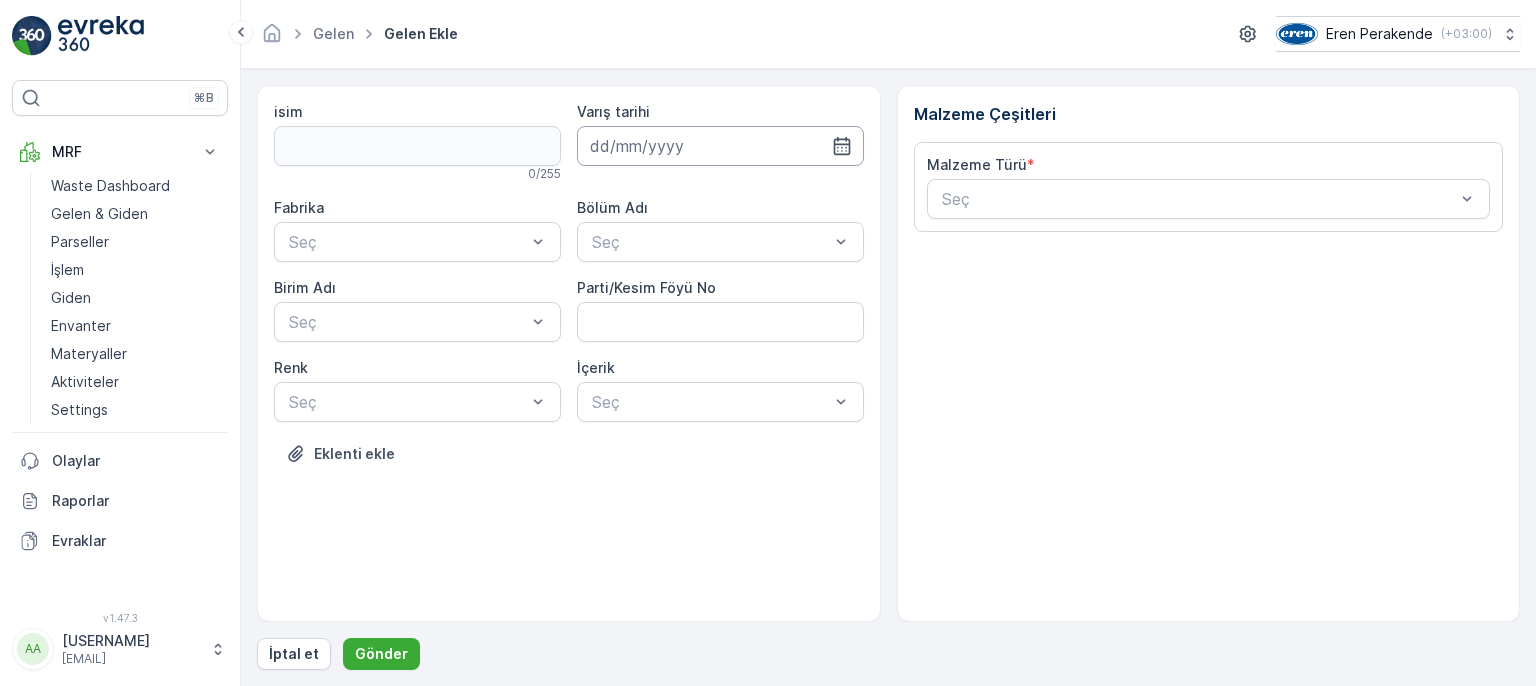click at bounding box center (720, 146) 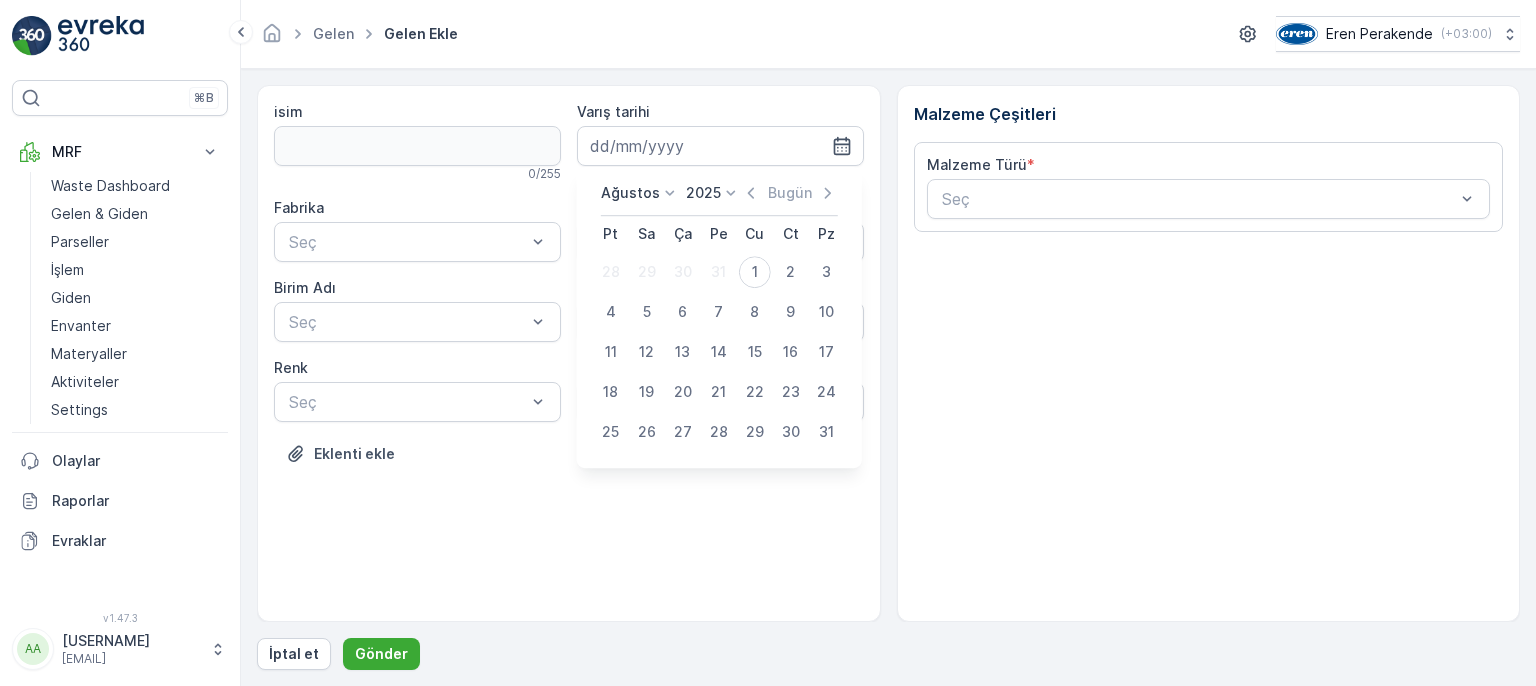click on "1" at bounding box center (755, 272) 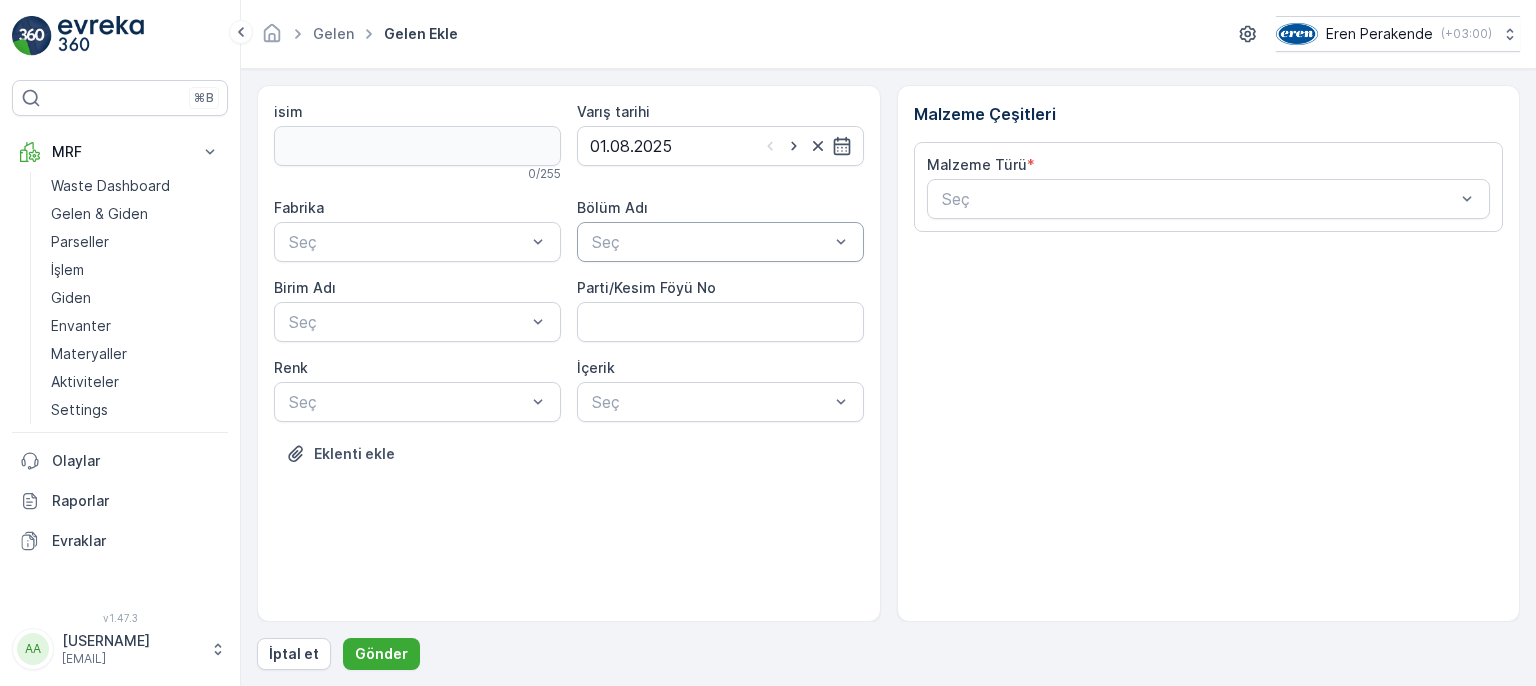 click at bounding box center [710, 242] 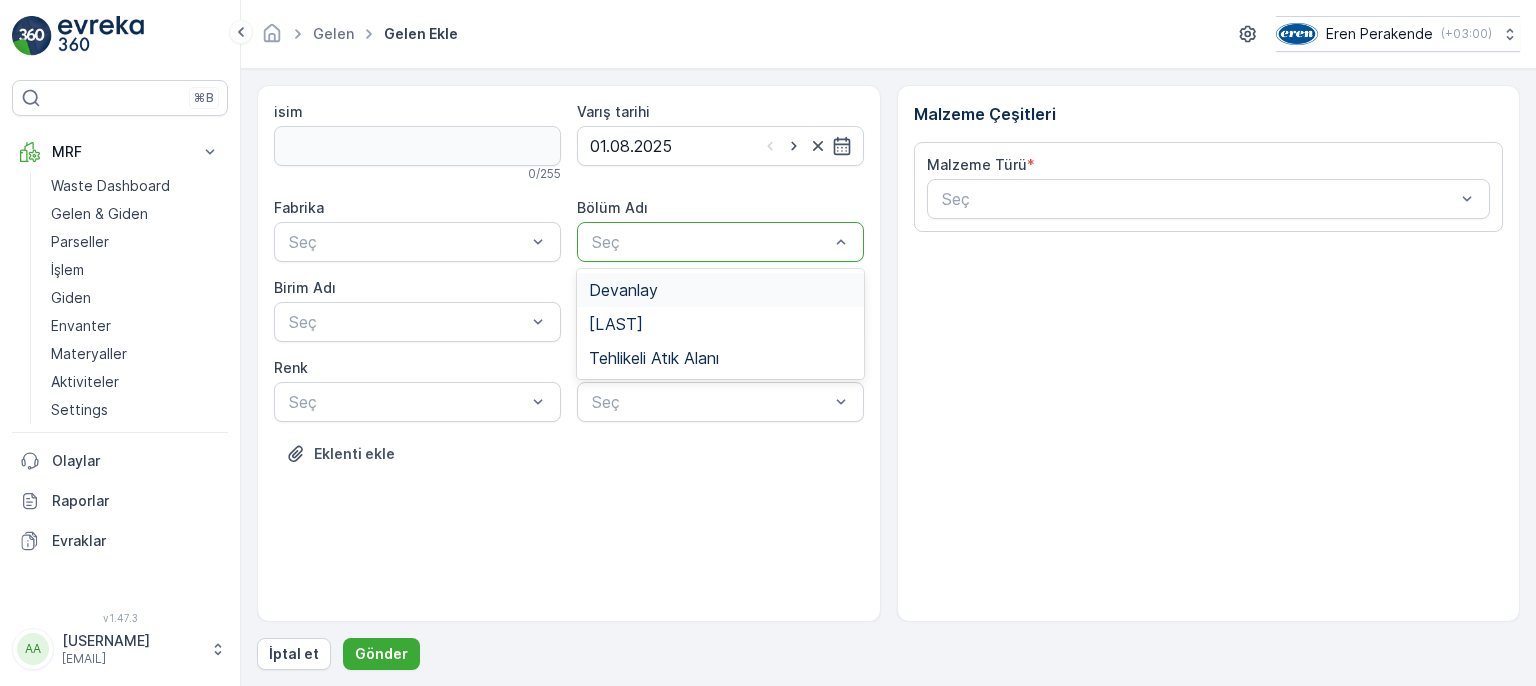 drag, startPoint x: 679, startPoint y: 285, endPoint x: 551, endPoint y: 272, distance: 128.65846 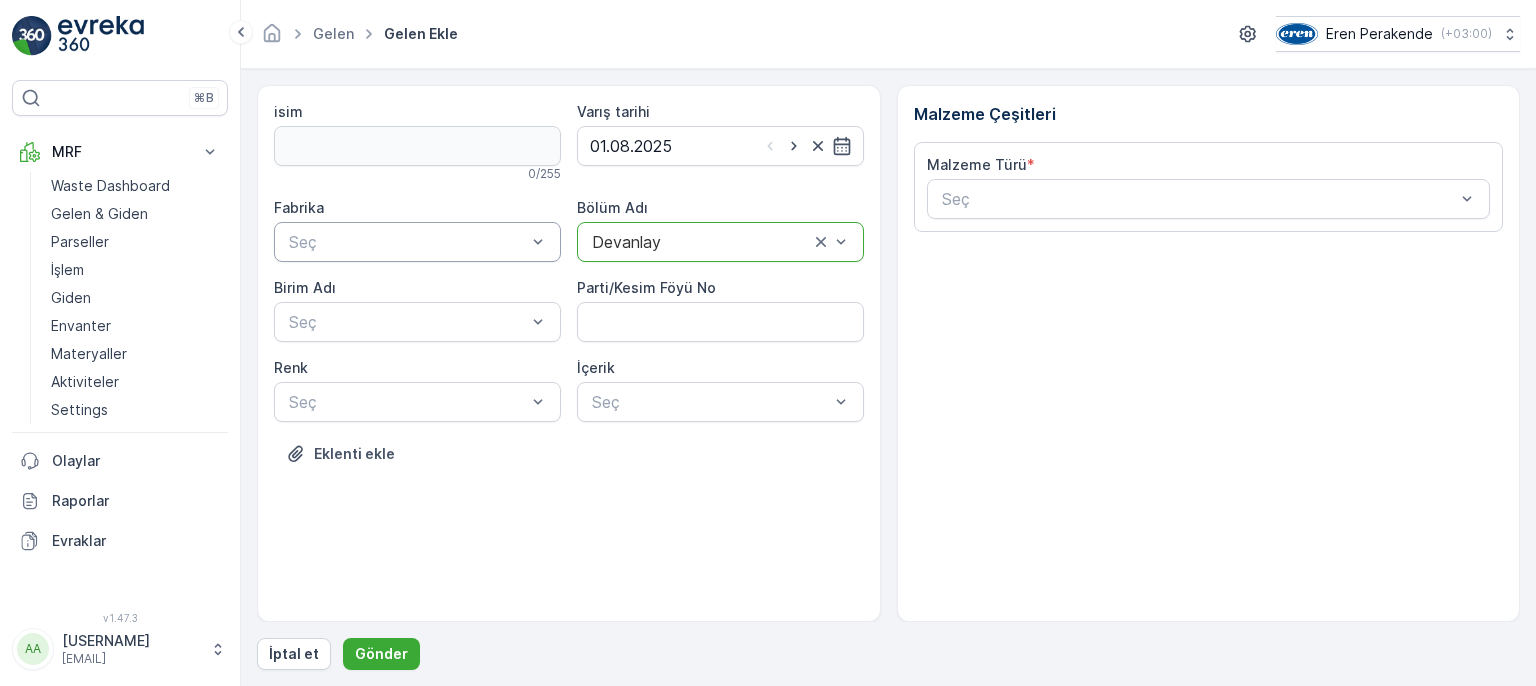 click at bounding box center (407, 242) 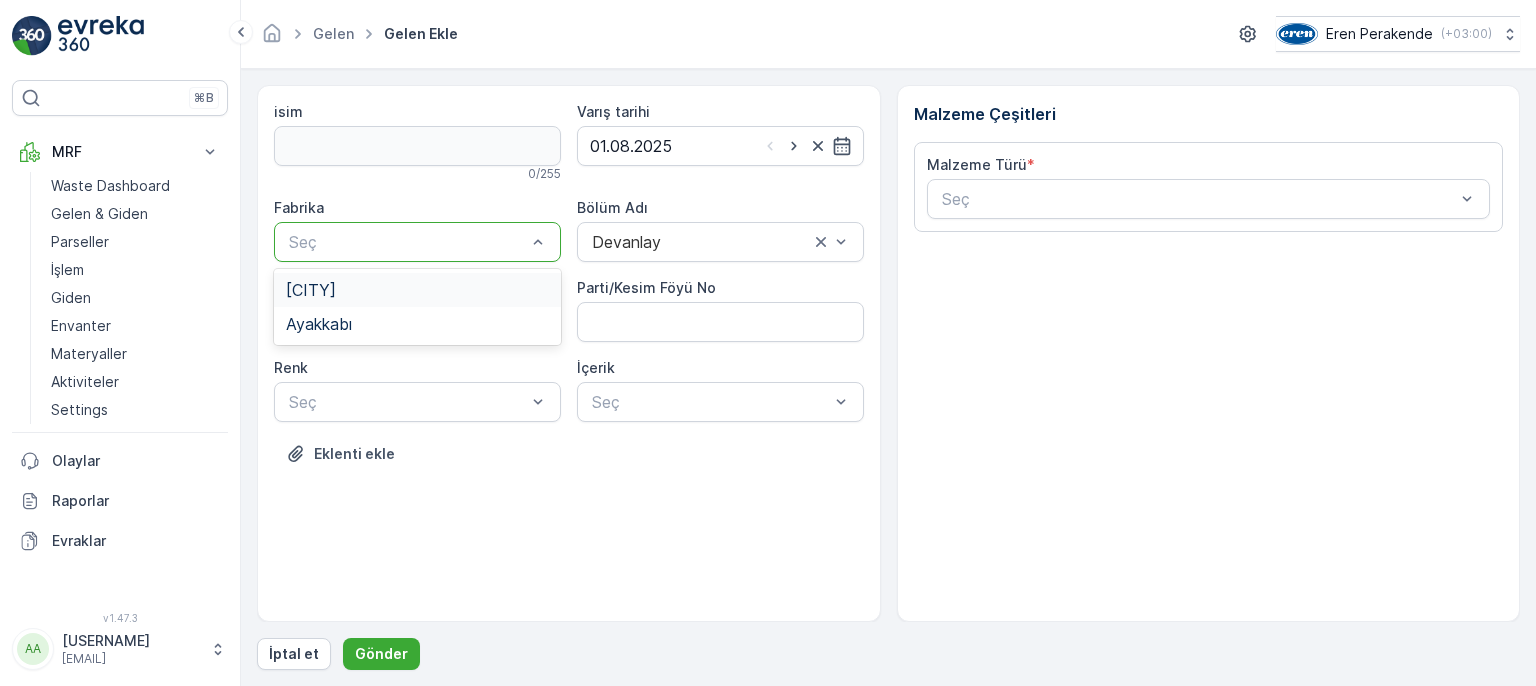 click on "[CITY]" at bounding box center [417, 290] 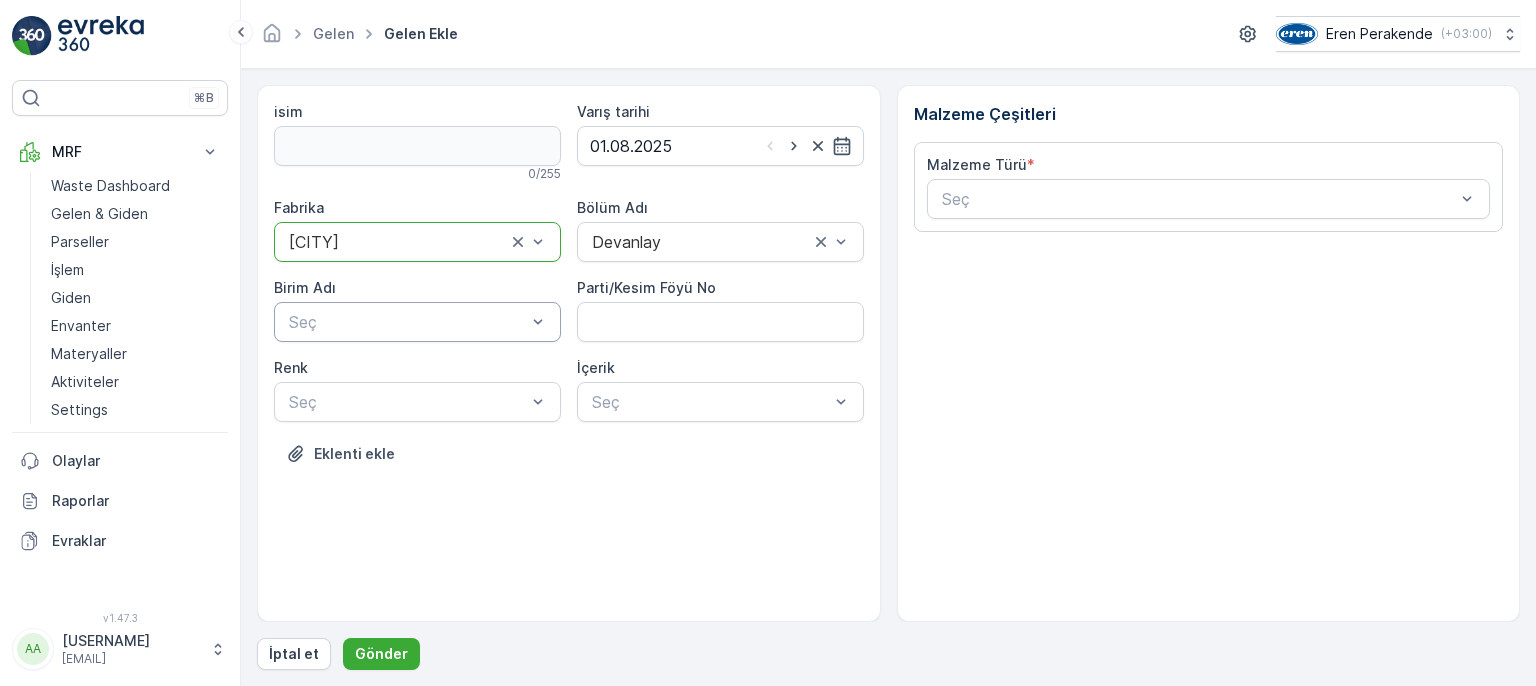 click at bounding box center (407, 322) 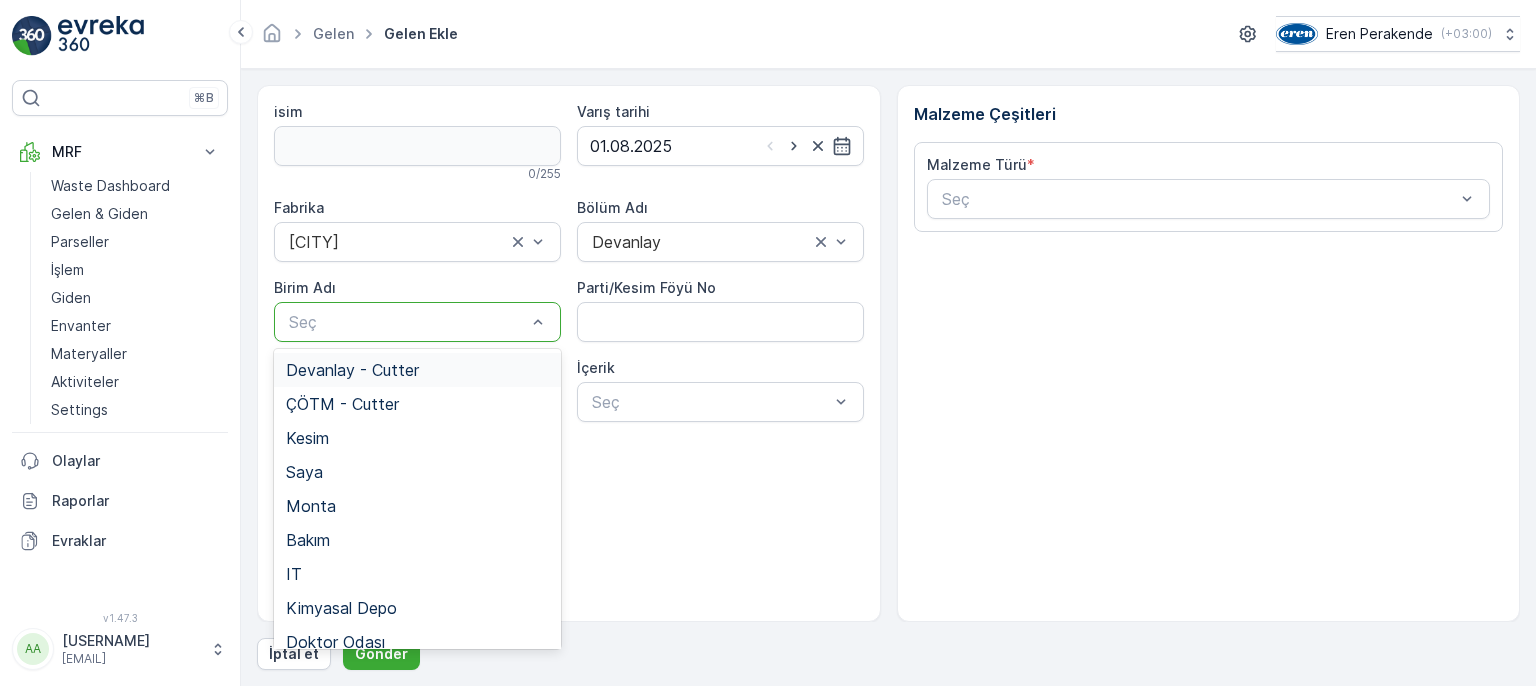 click on "Devanlay  - Cutter" at bounding box center (417, 370) 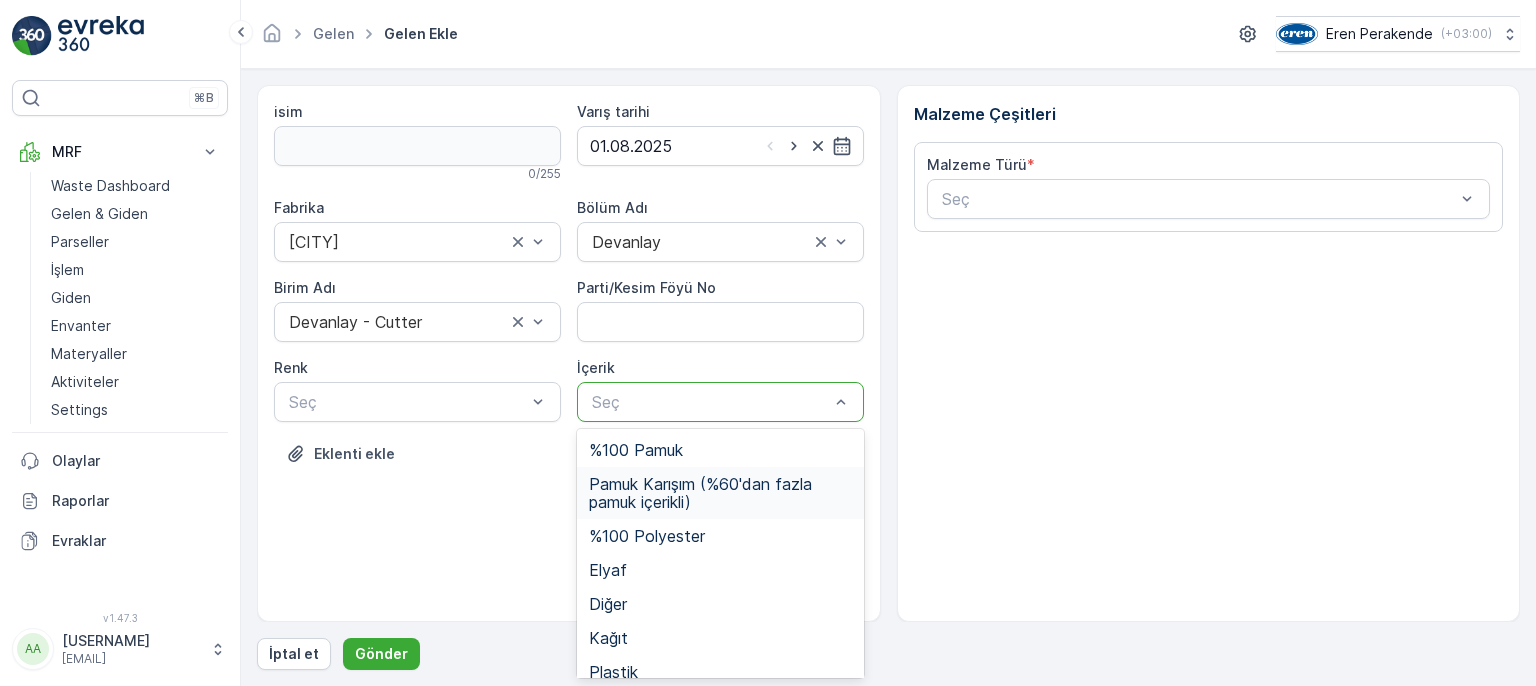 drag, startPoint x: 745, startPoint y: 492, endPoint x: 595, endPoint y: 464, distance: 152.59096 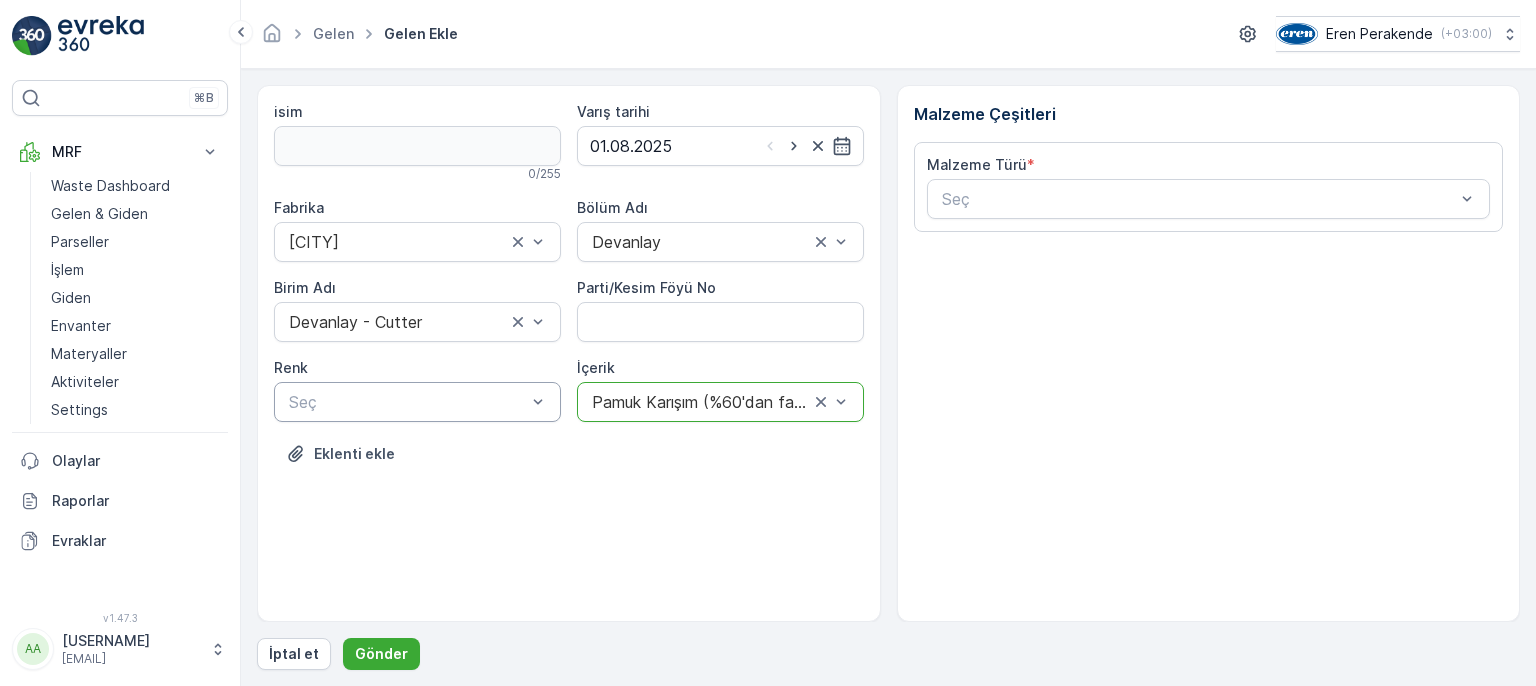 click at bounding box center (407, 402) 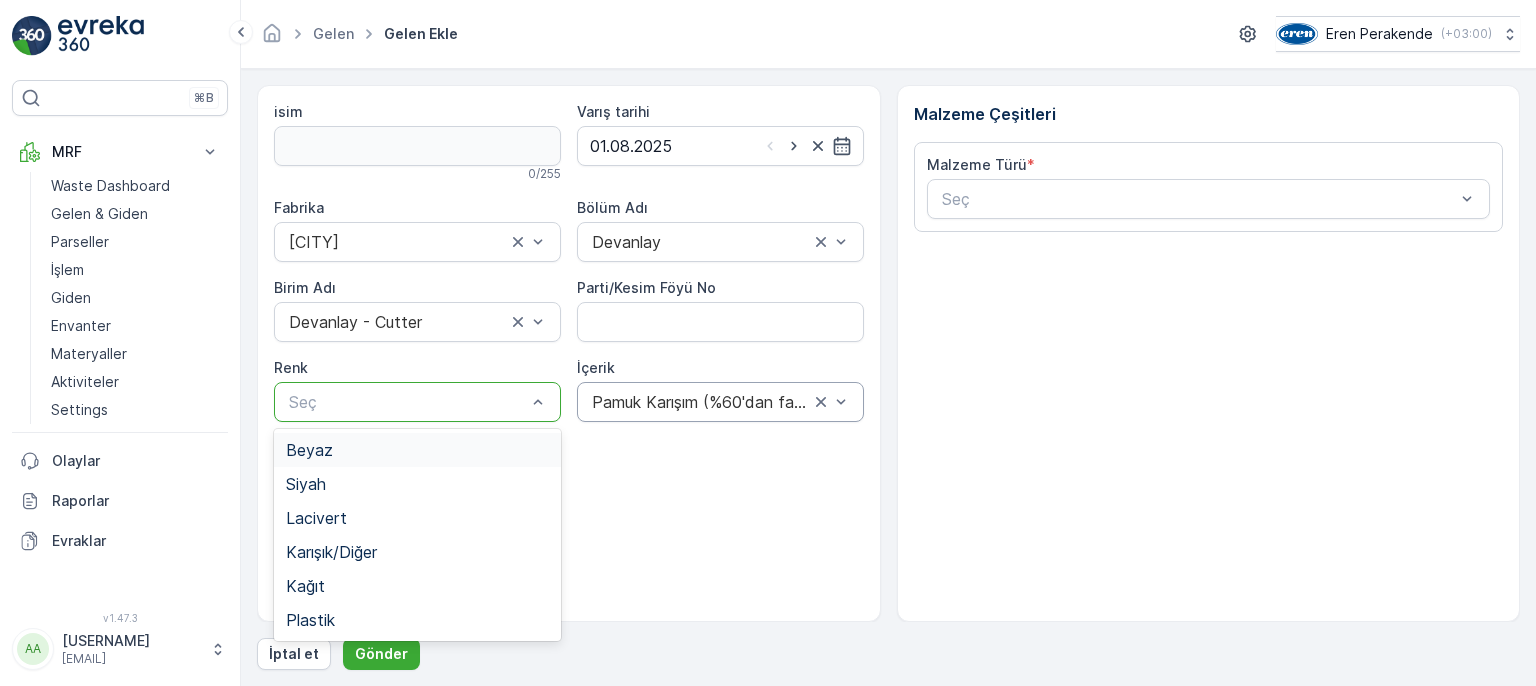 click on "Beyaz" at bounding box center [417, 450] 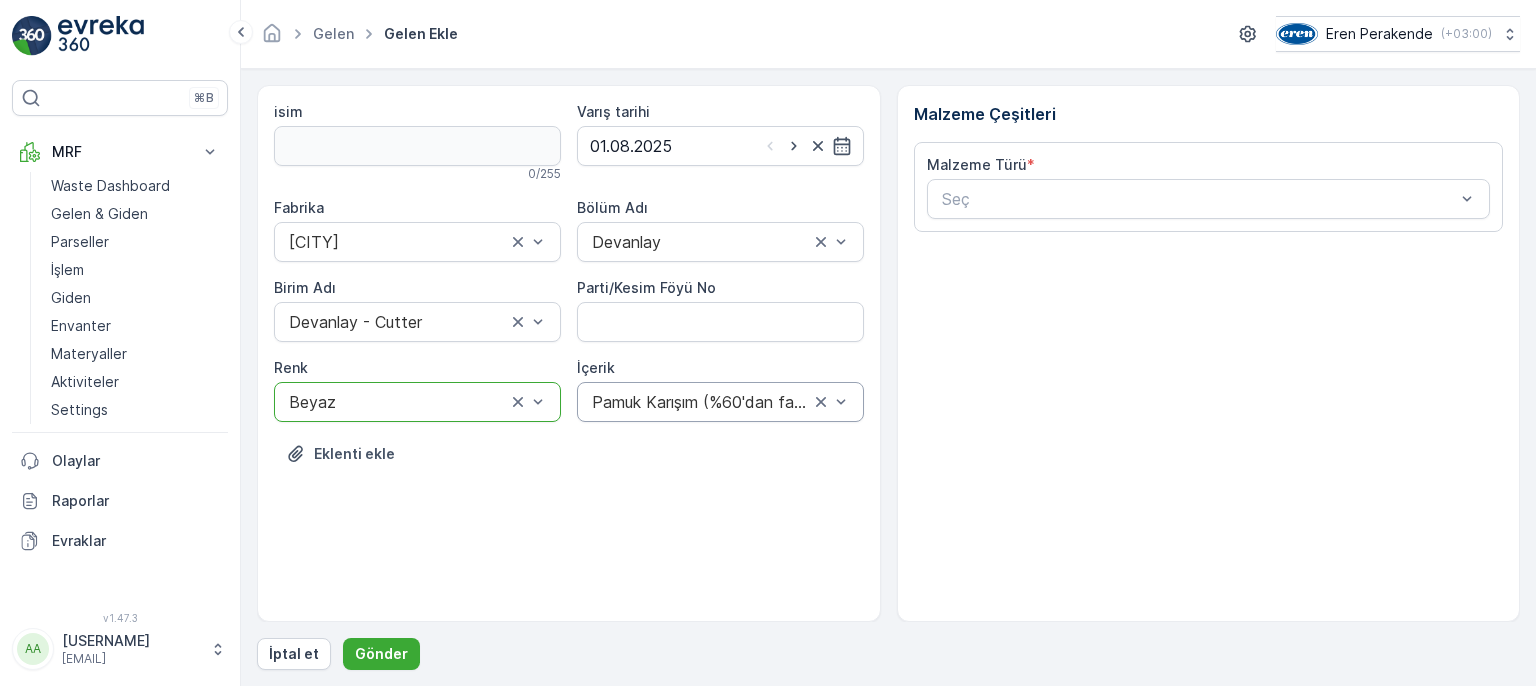 click on "Parti/Kesim Föyü No" at bounding box center [720, 322] 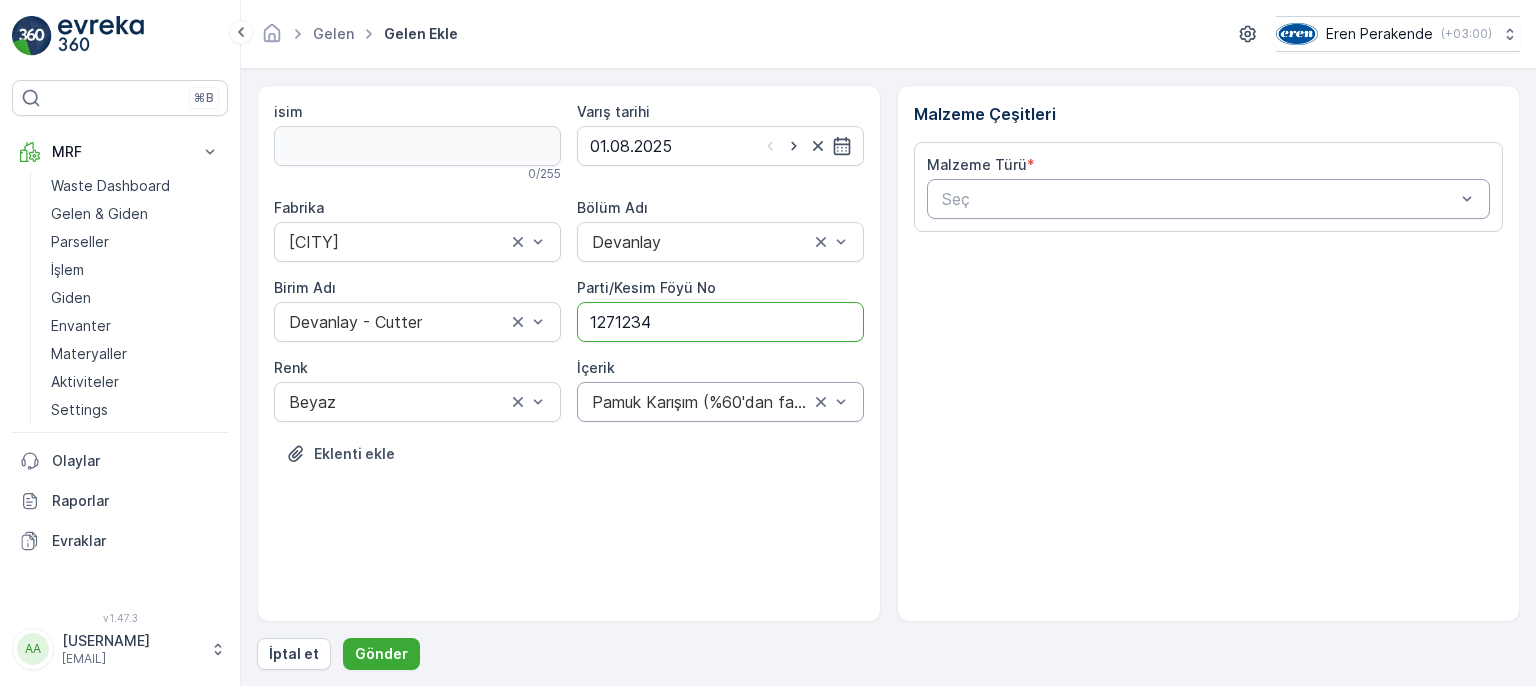 type on "1271234" 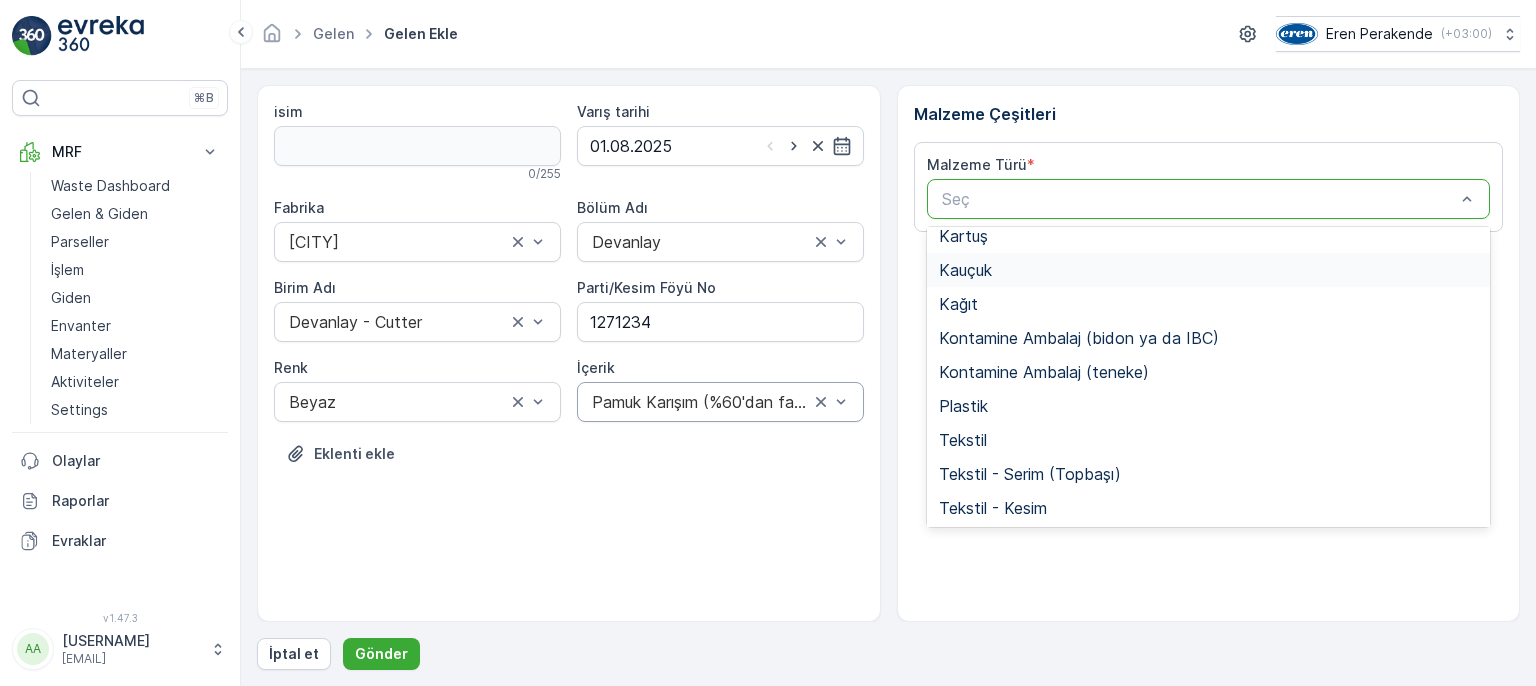 scroll, scrollTop: 388, scrollLeft: 0, axis: vertical 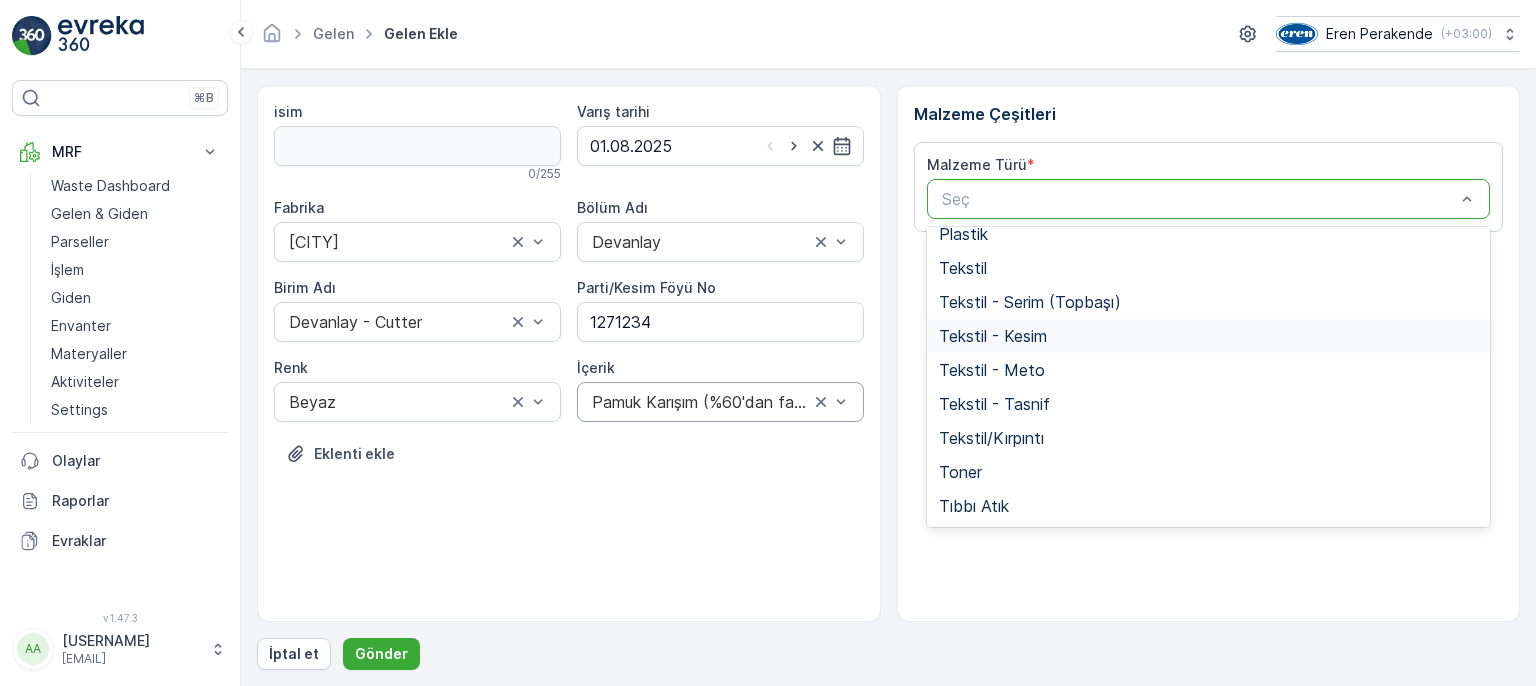 click on "Tekstil - Kesim" at bounding box center [1209, 336] 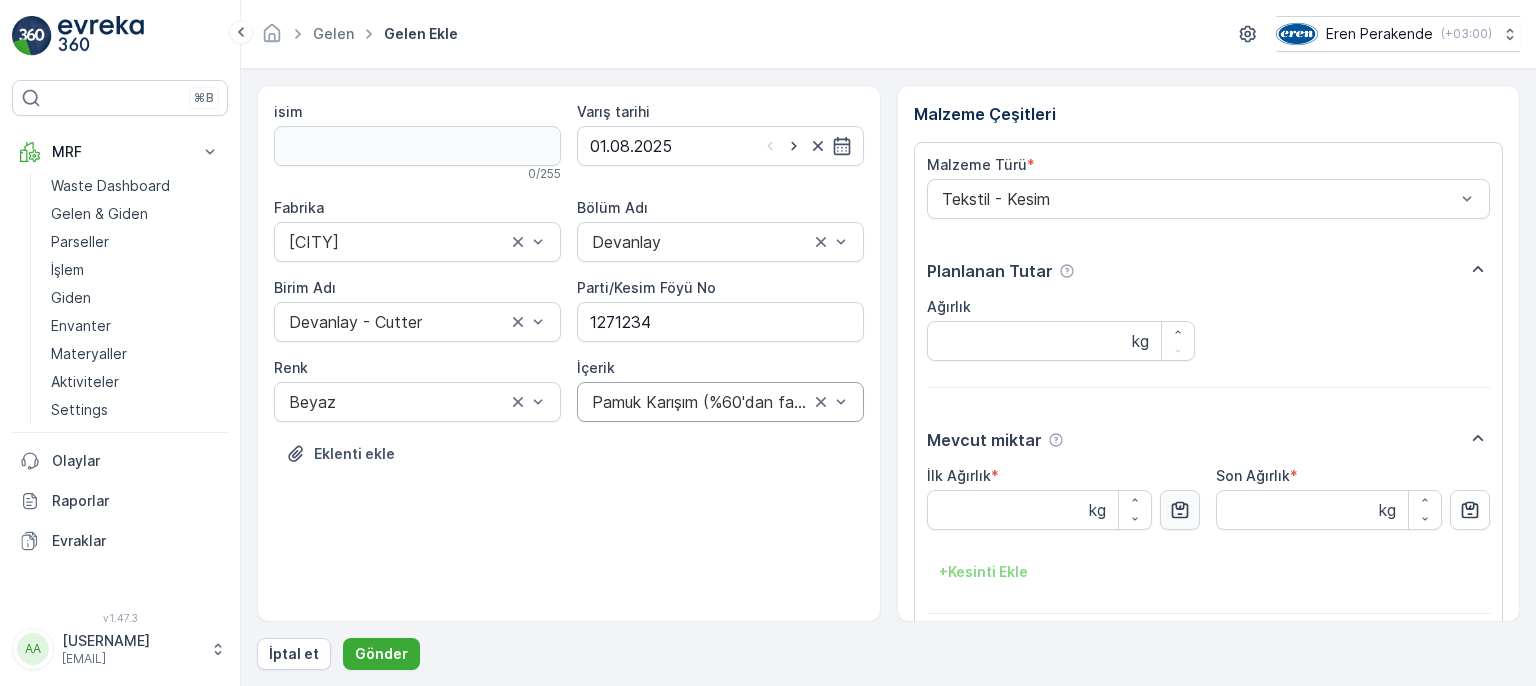 click 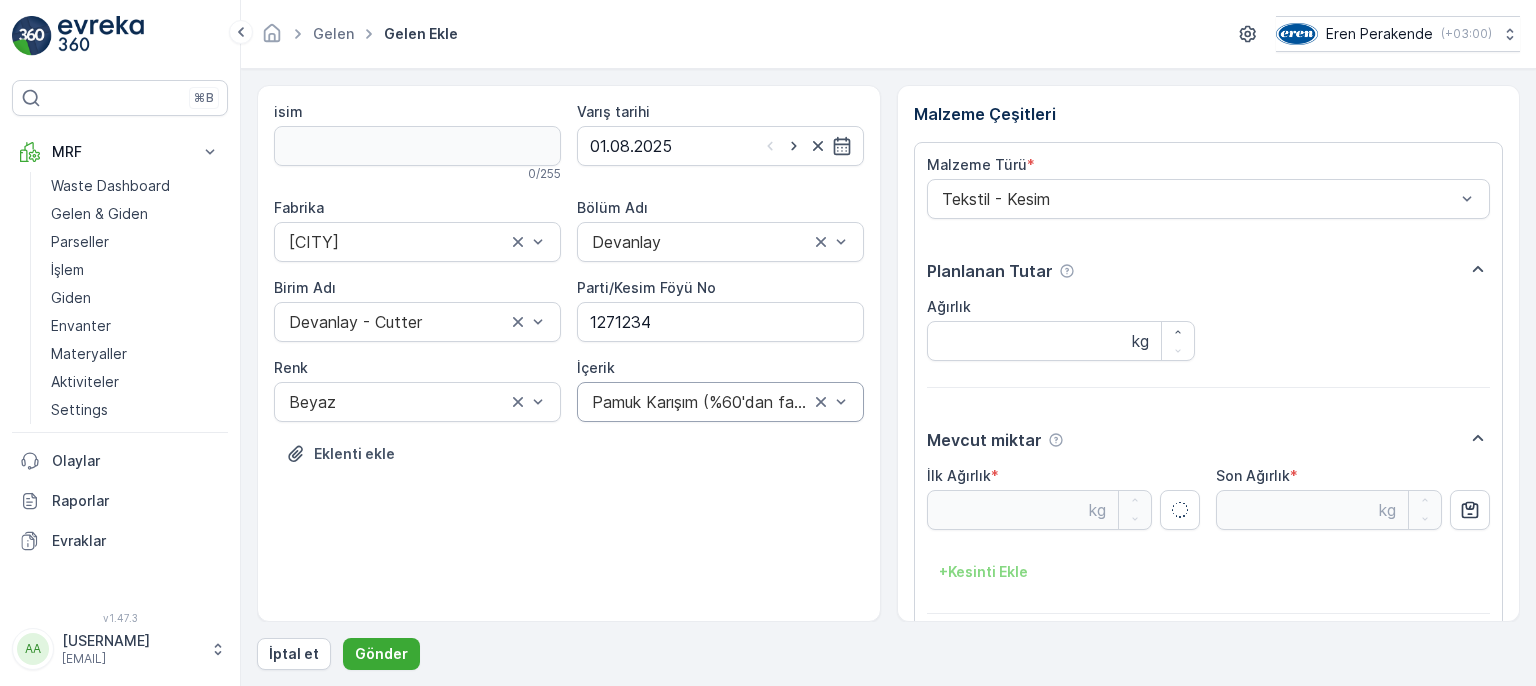 type on "23.05" 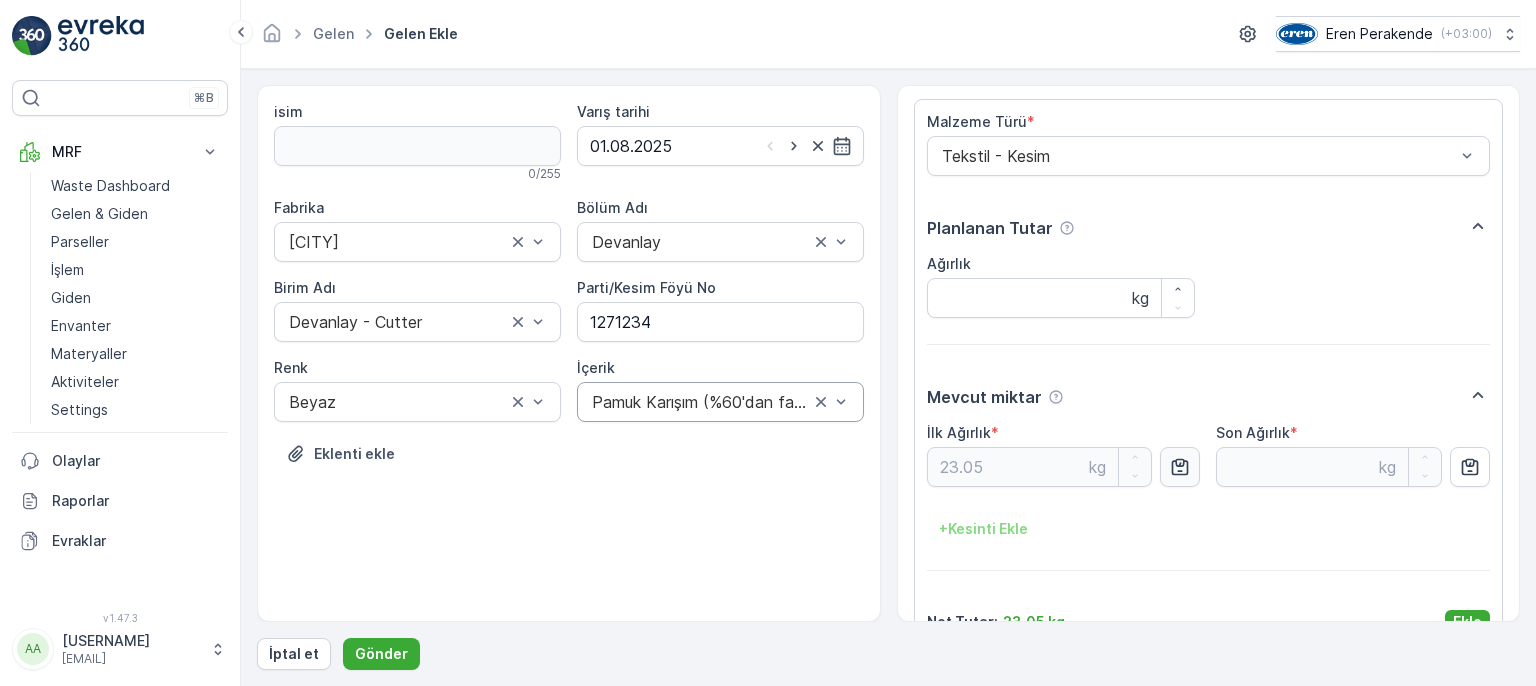 scroll, scrollTop: 84, scrollLeft: 0, axis: vertical 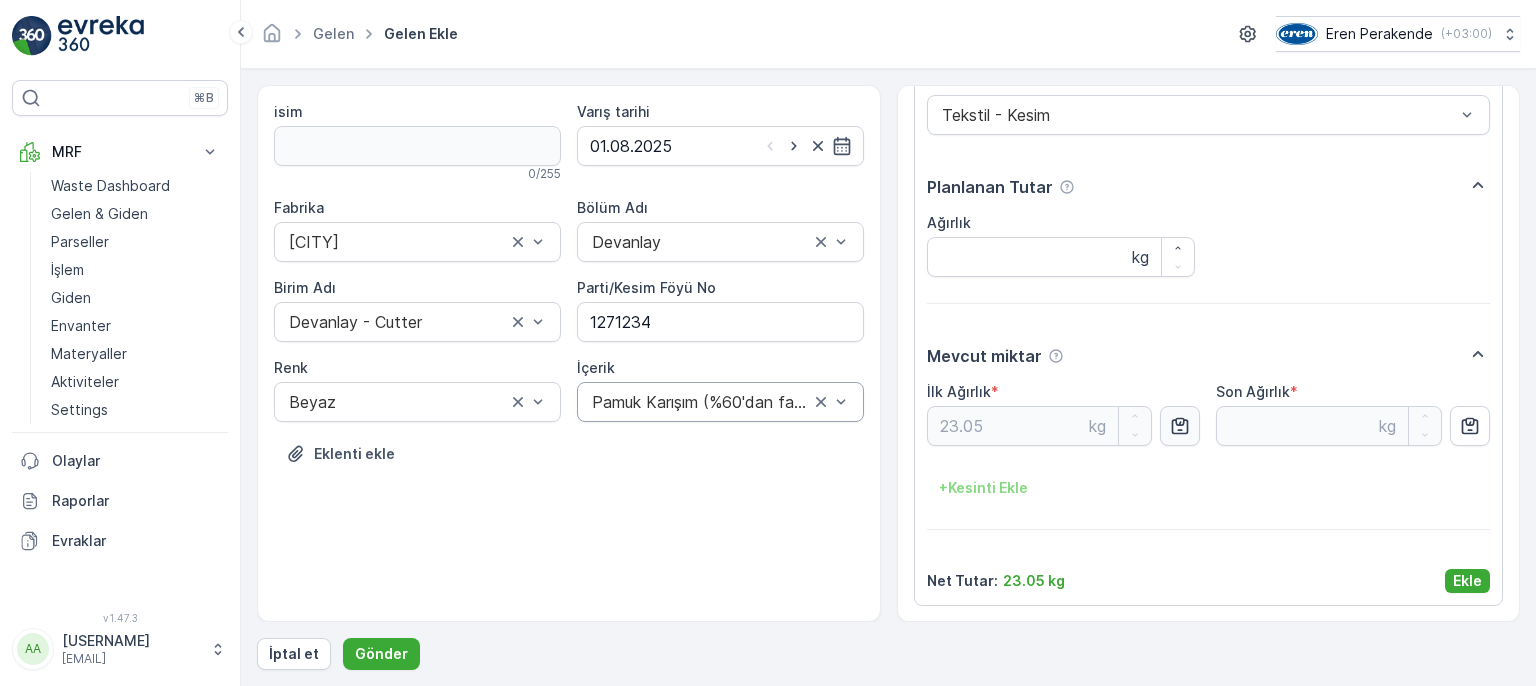 drag, startPoint x: 1465, startPoint y: 573, endPoint x: 1416, endPoint y: 593, distance: 52.924473 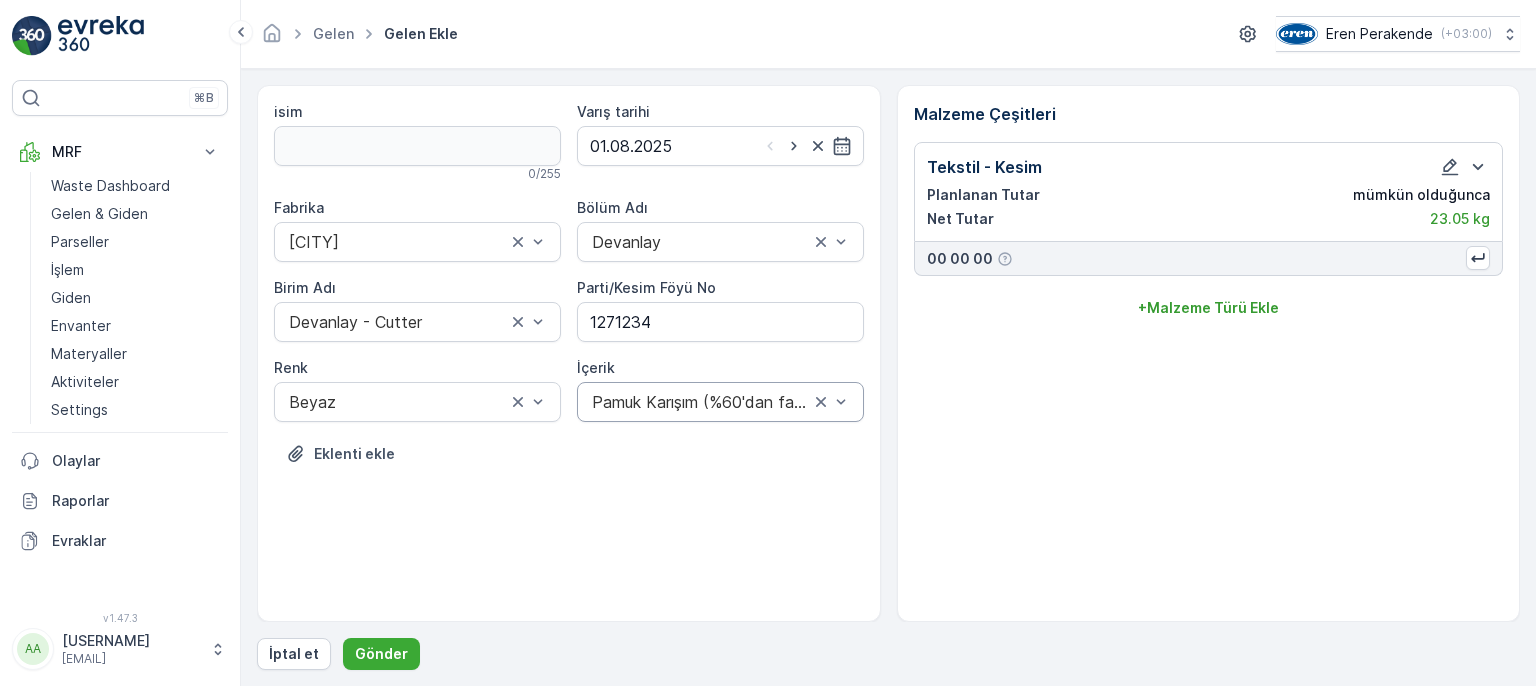 scroll, scrollTop: 0, scrollLeft: 0, axis: both 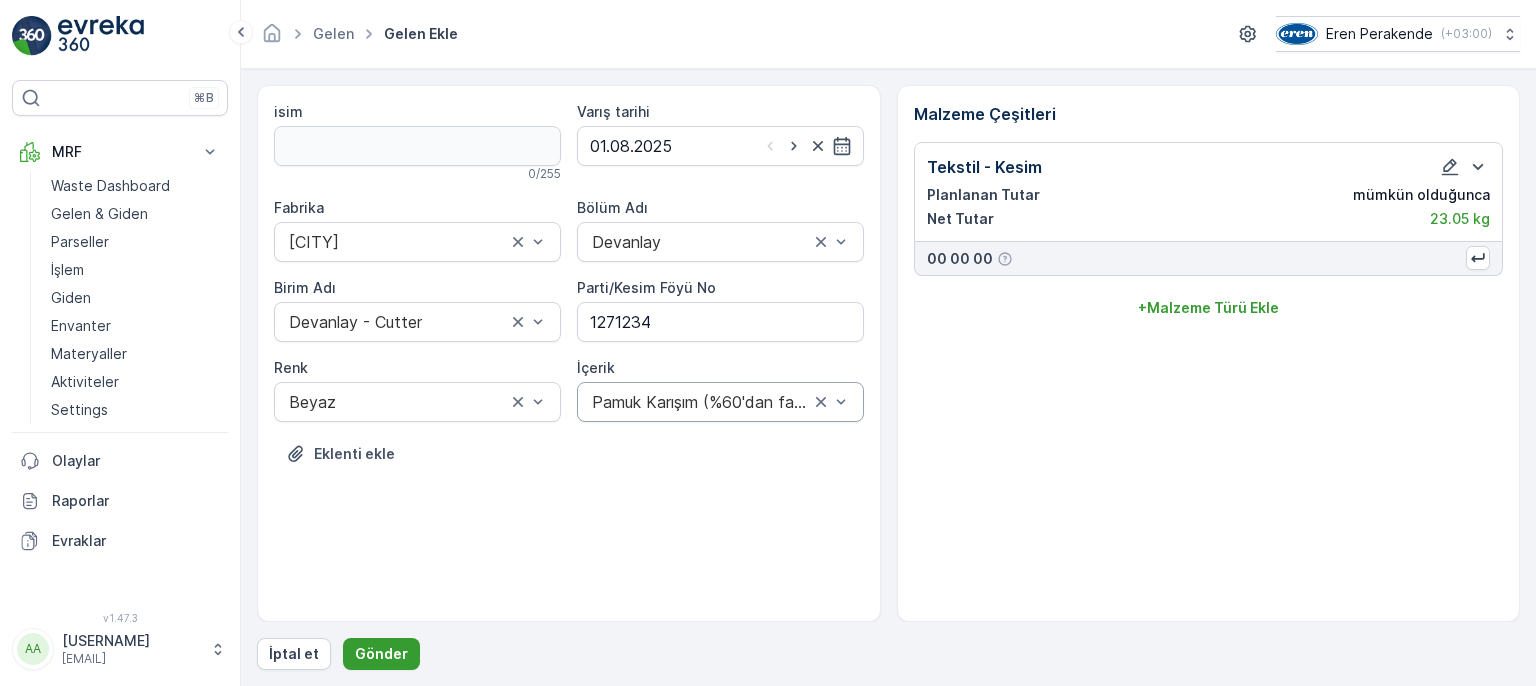 click on "Gönder" at bounding box center [381, 654] 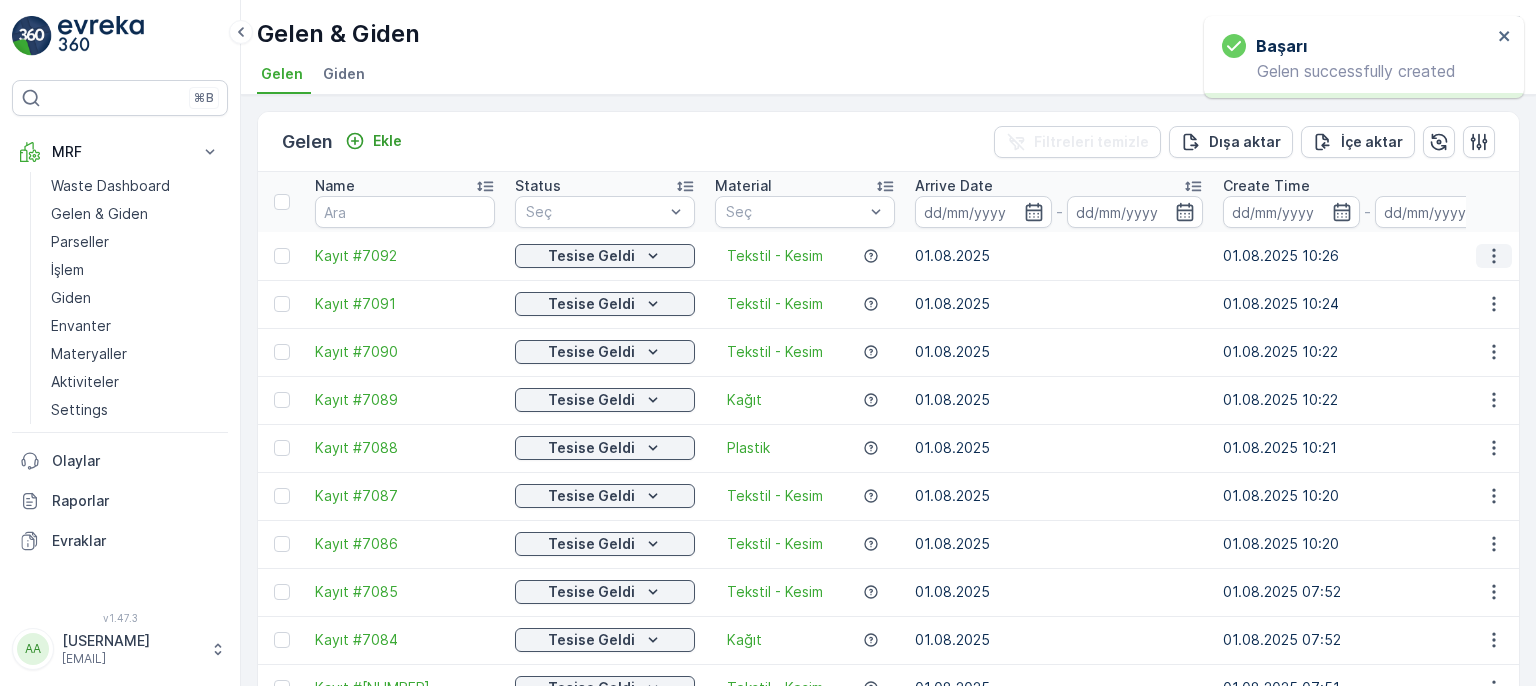 click 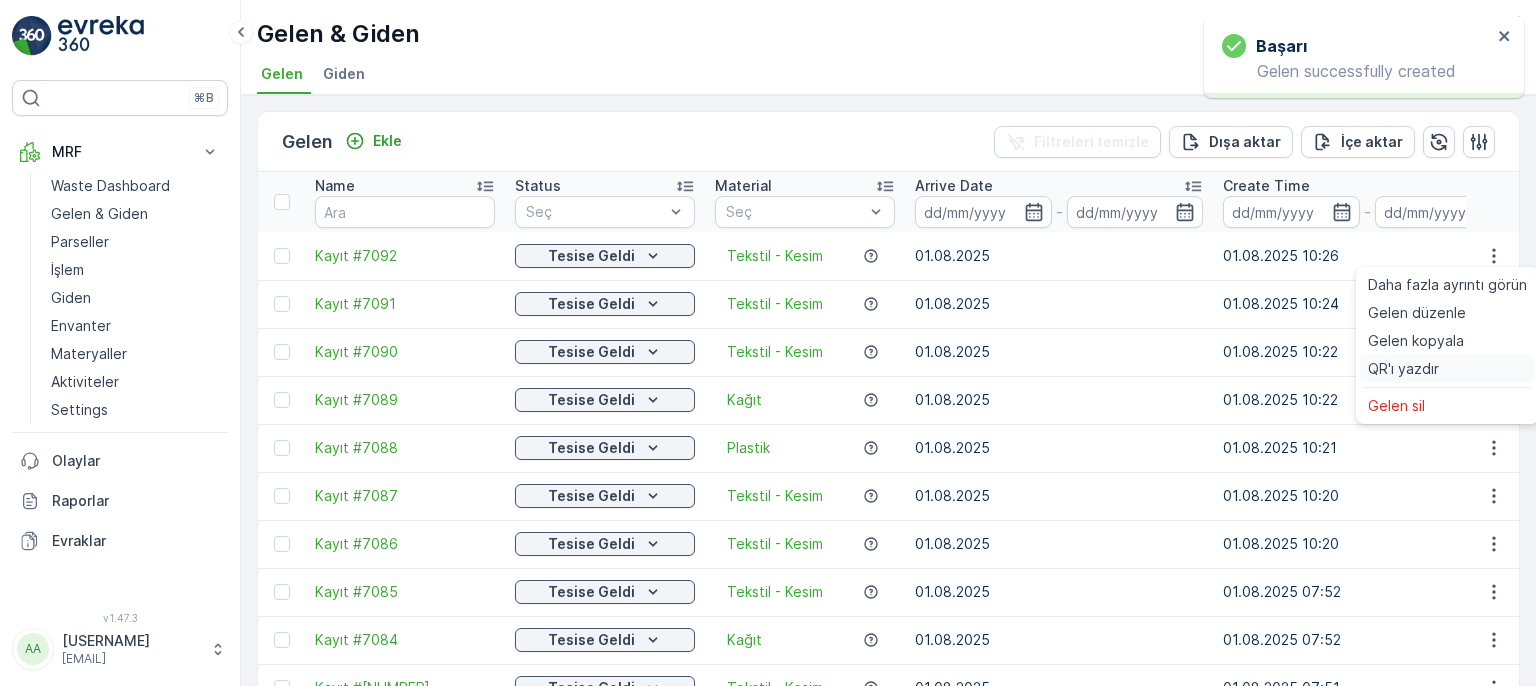 click on "QR'ı yazdır" at bounding box center [1403, 369] 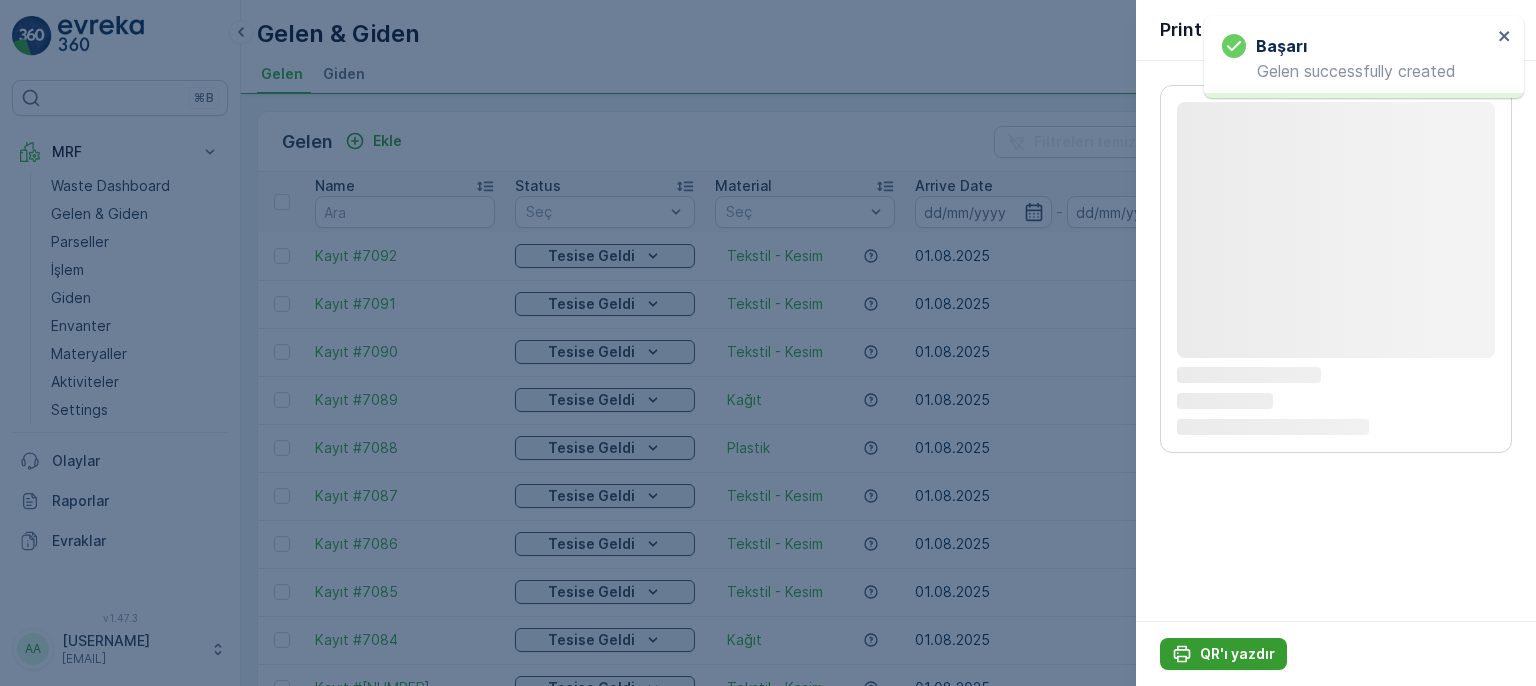 click on "QR'ı yazdır" at bounding box center (1237, 654) 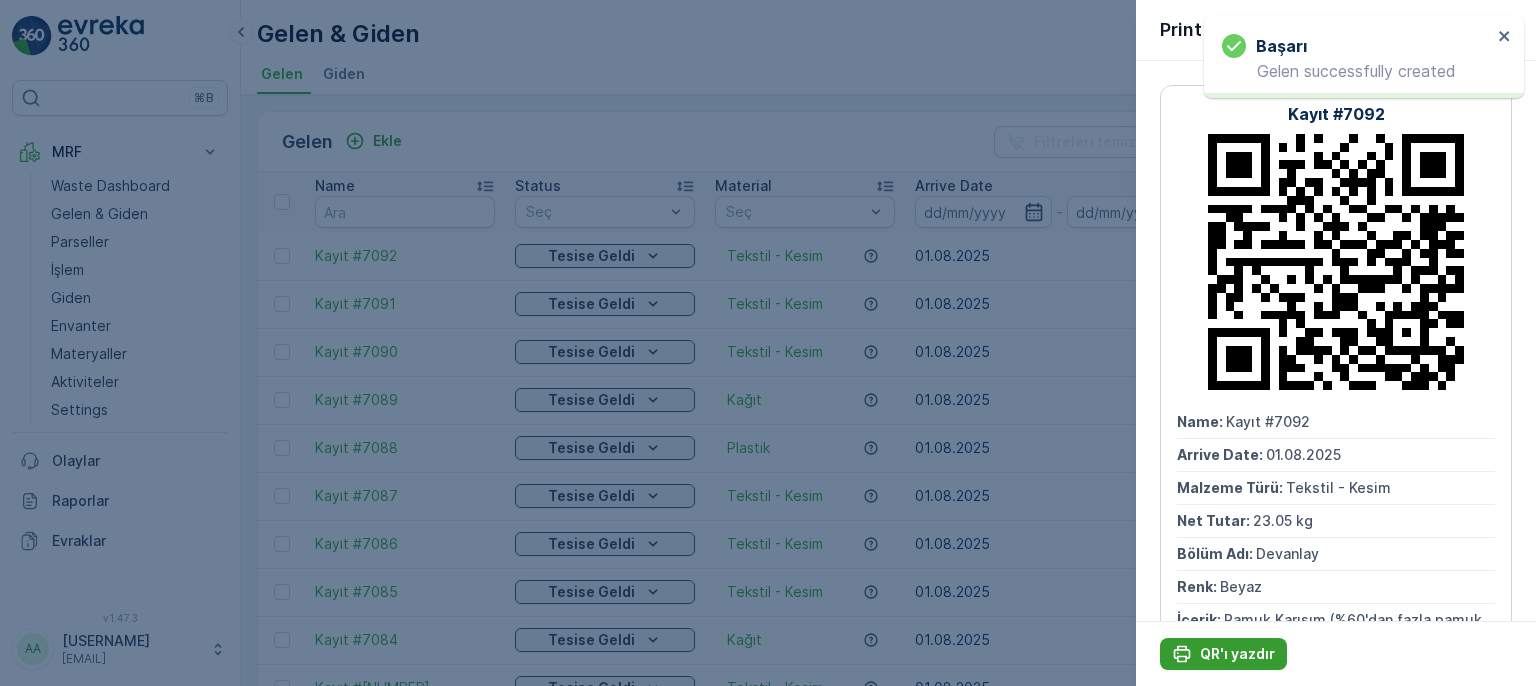 click on "QR'ı yazdır" at bounding box center [1237, 654] 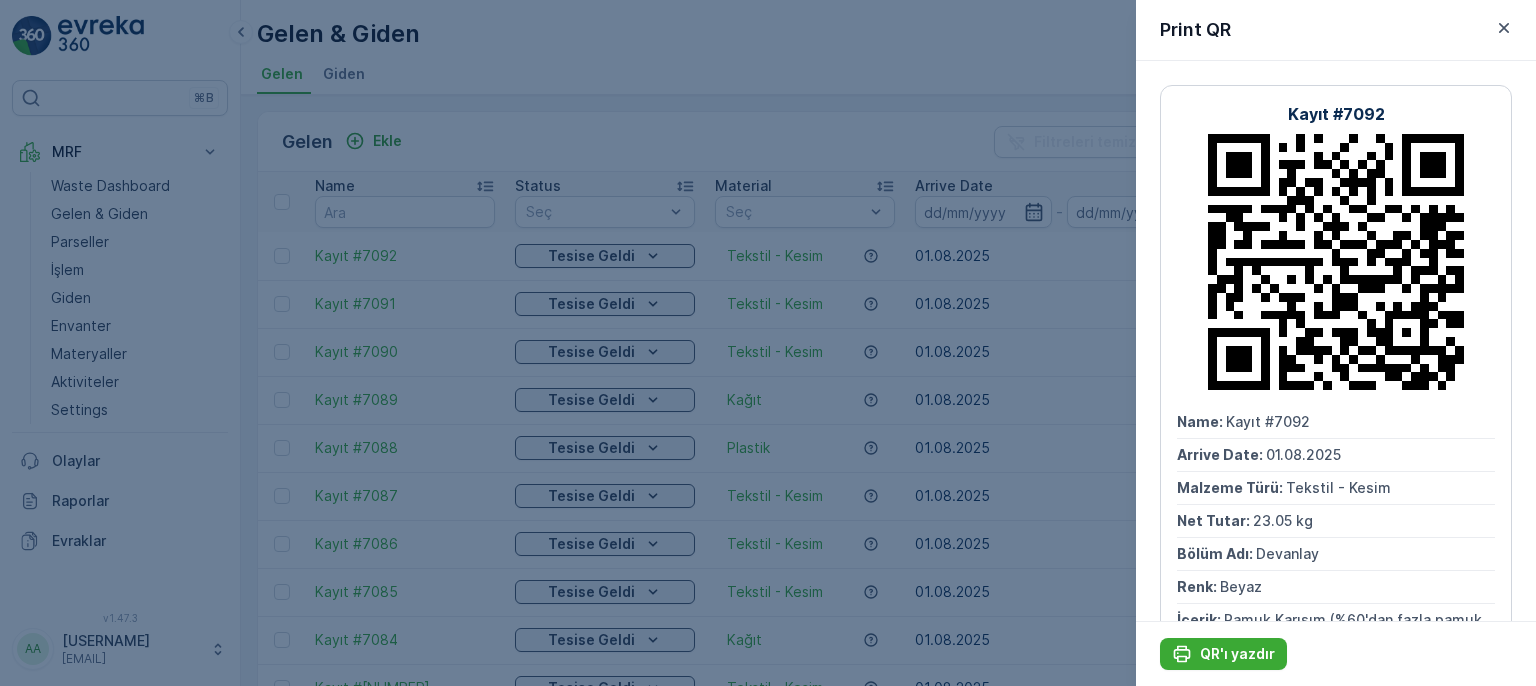 click at bounding box center [768, 343] 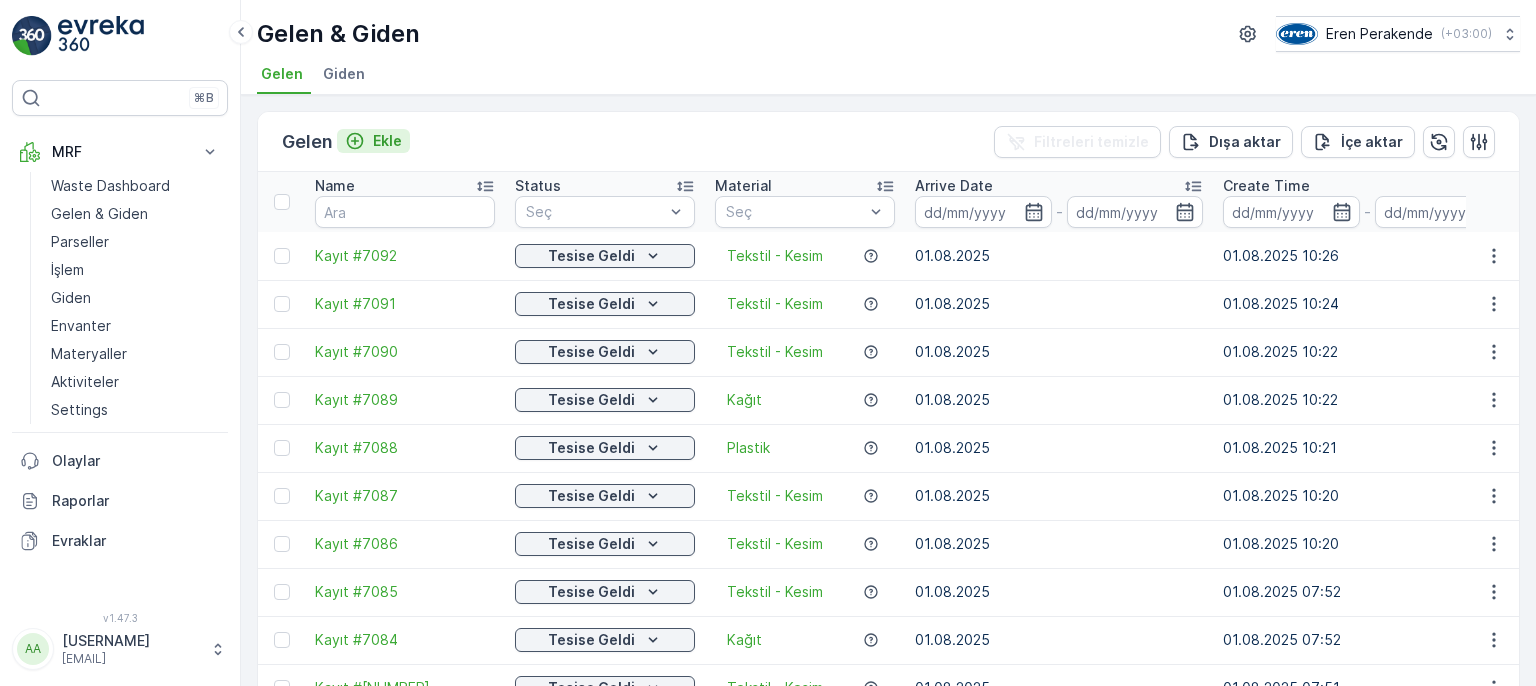 click on "Ekle" at bounding box center (387, 141) 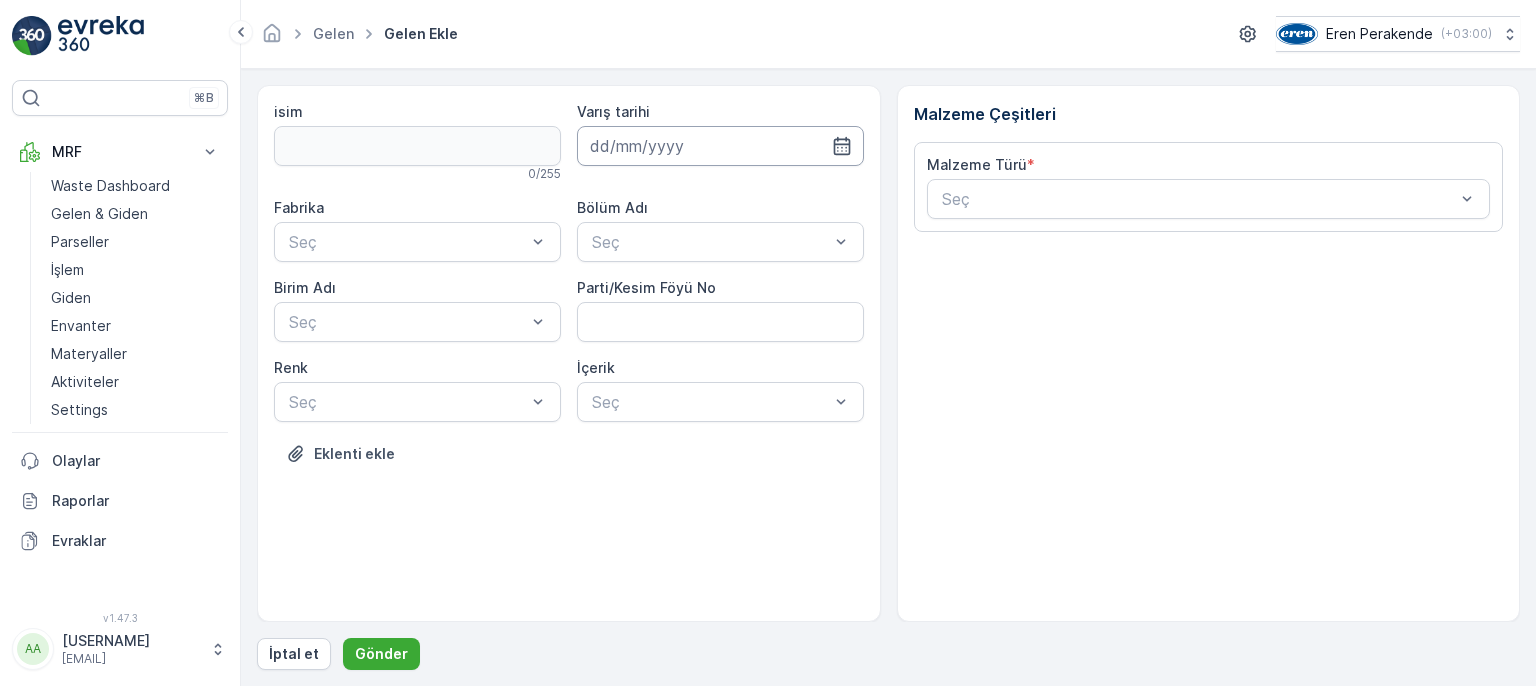 click at bounding box center (720, 146) 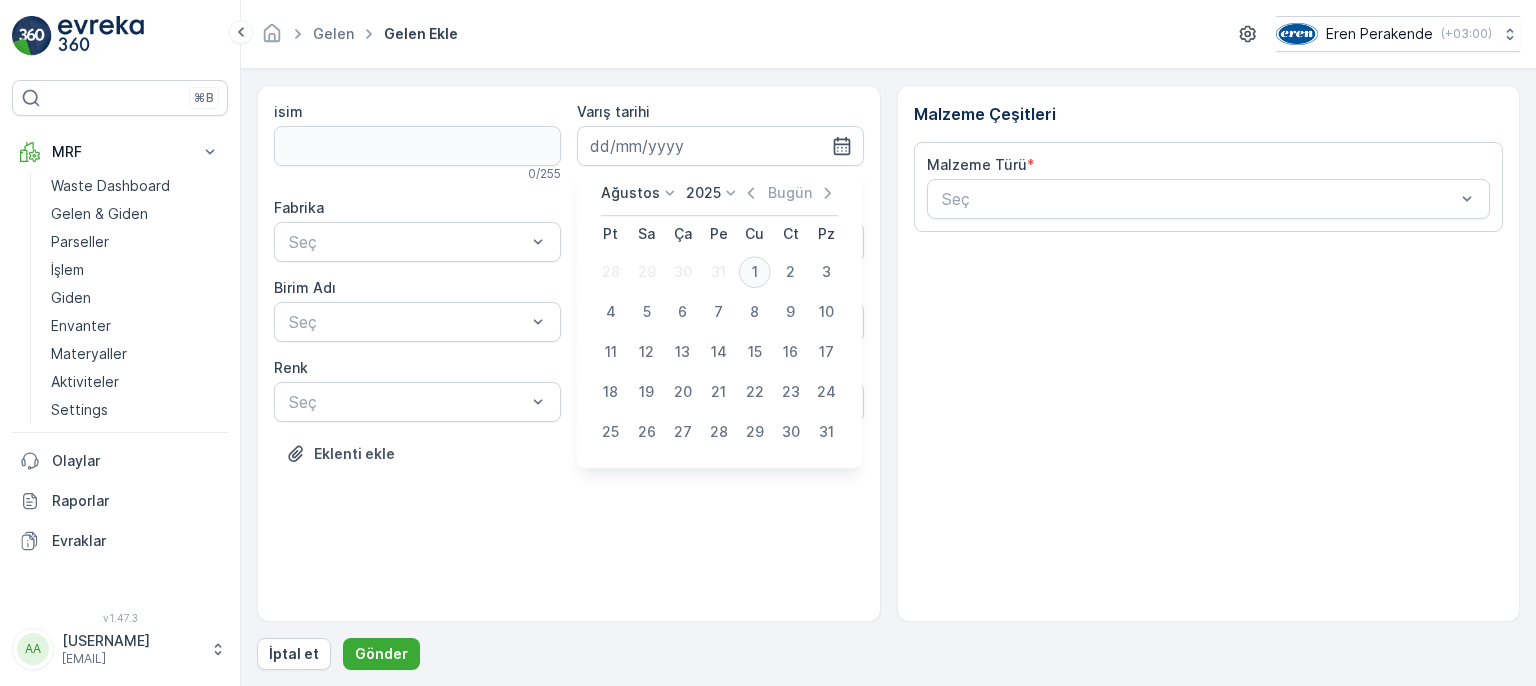 click on "1" at bounding box center (755, 272) 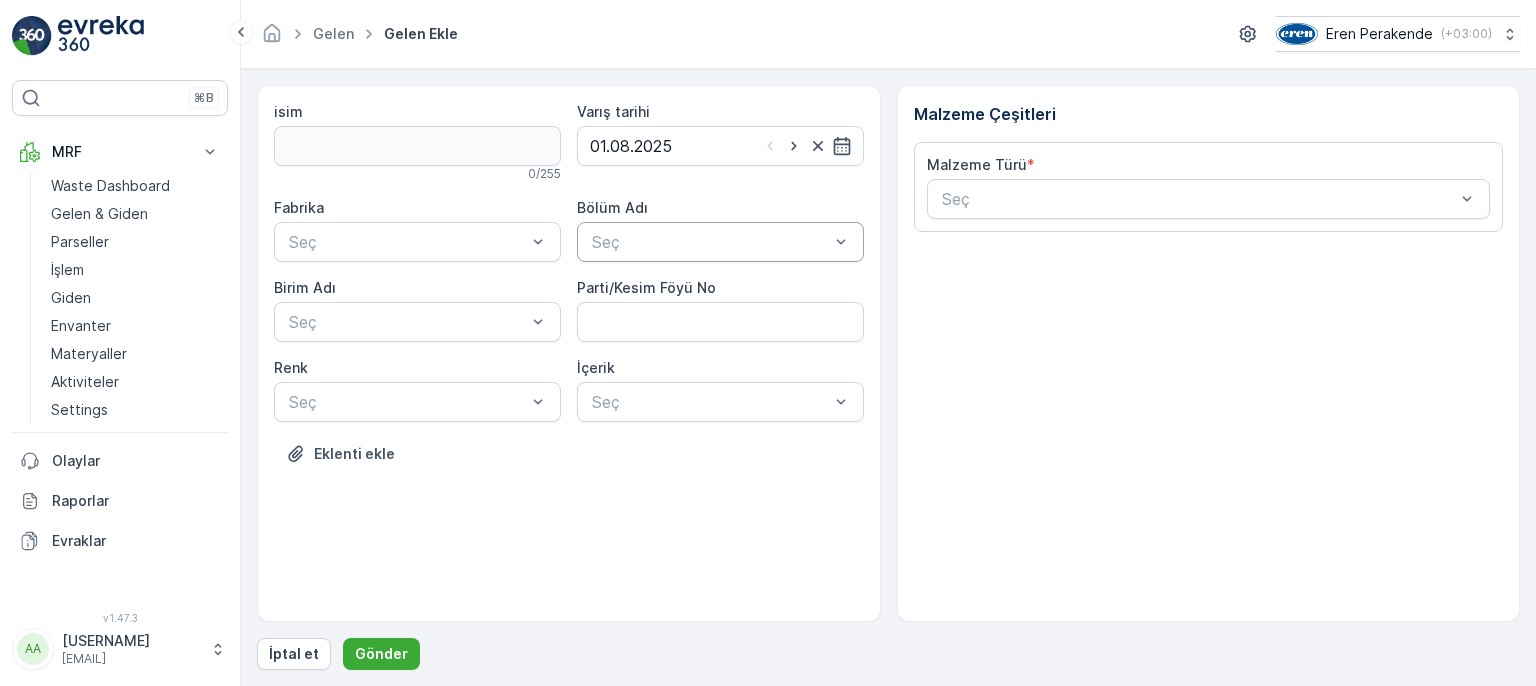 click at bounding box center [710, 242] 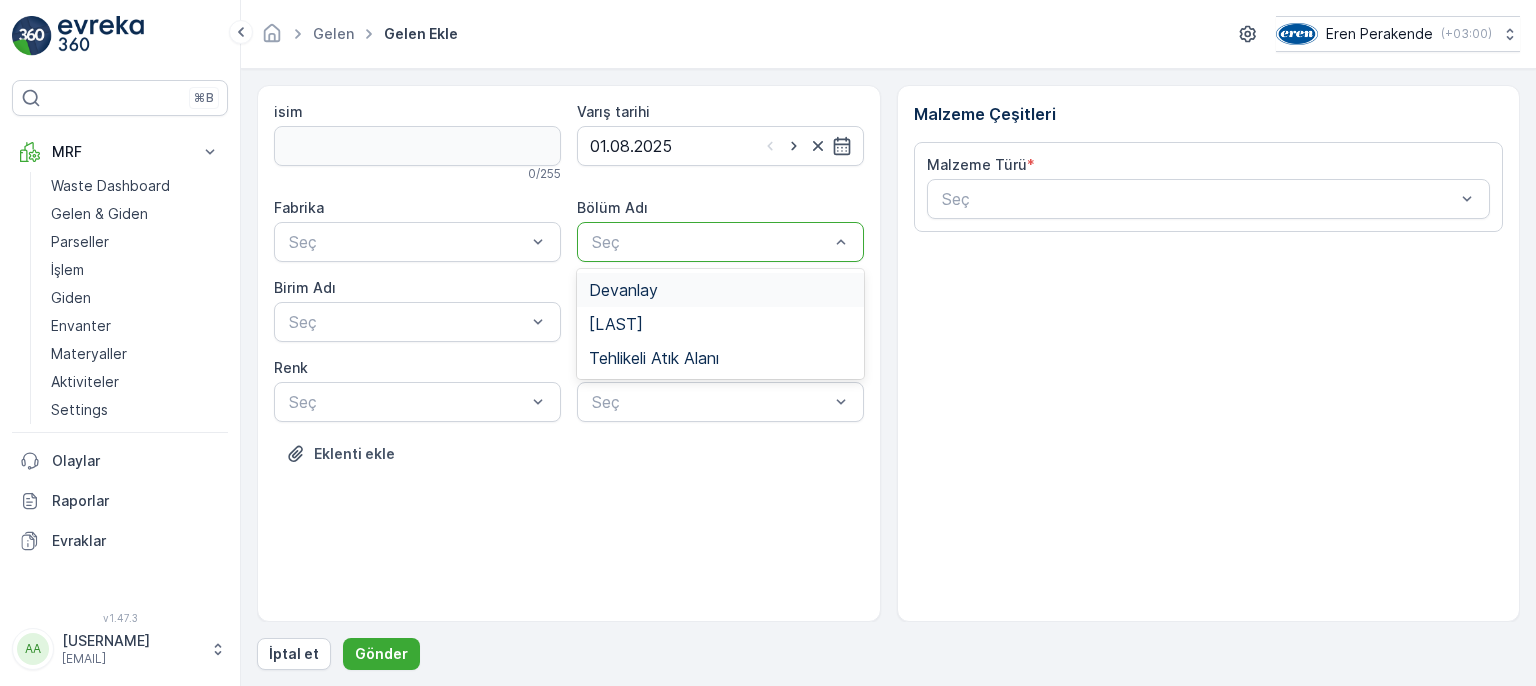 click on "Devanlay" at bounding box center (720, 290) 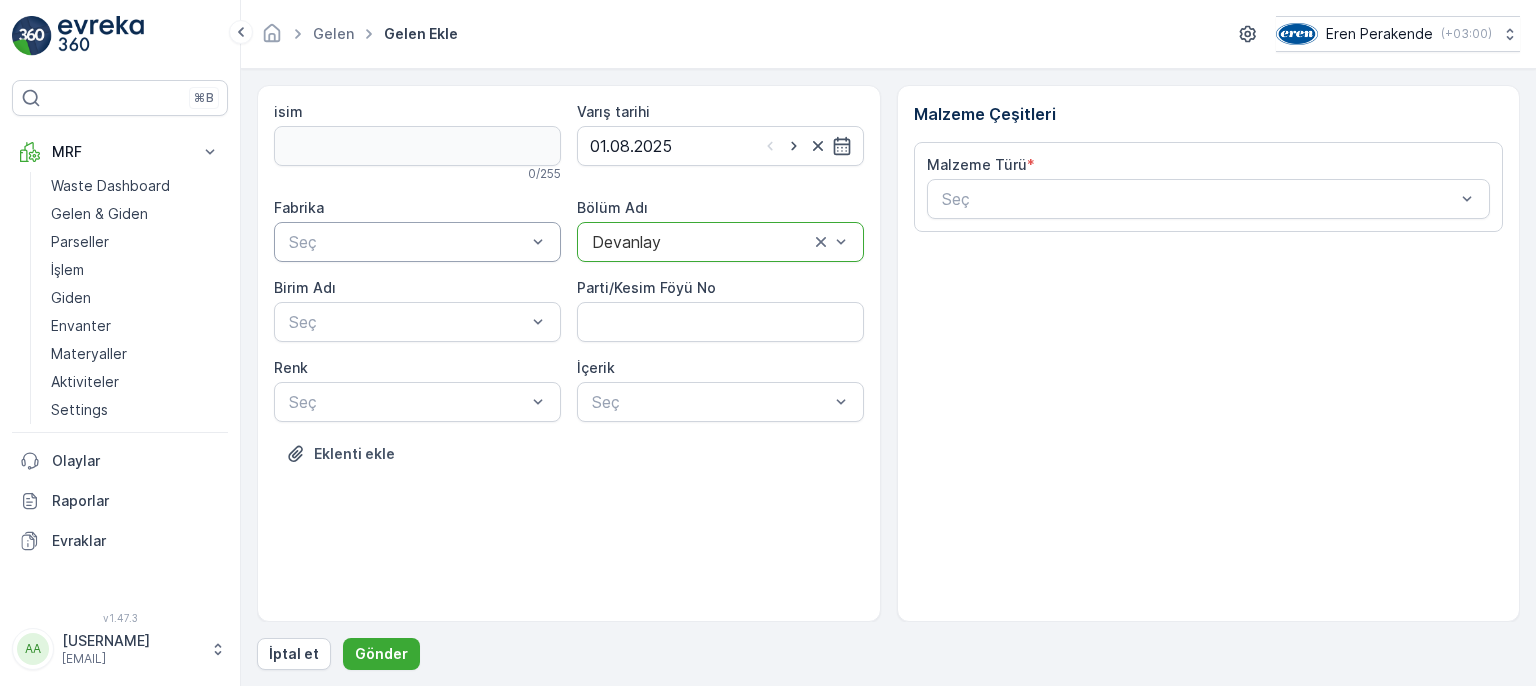 click at bounding box center [407, 242] 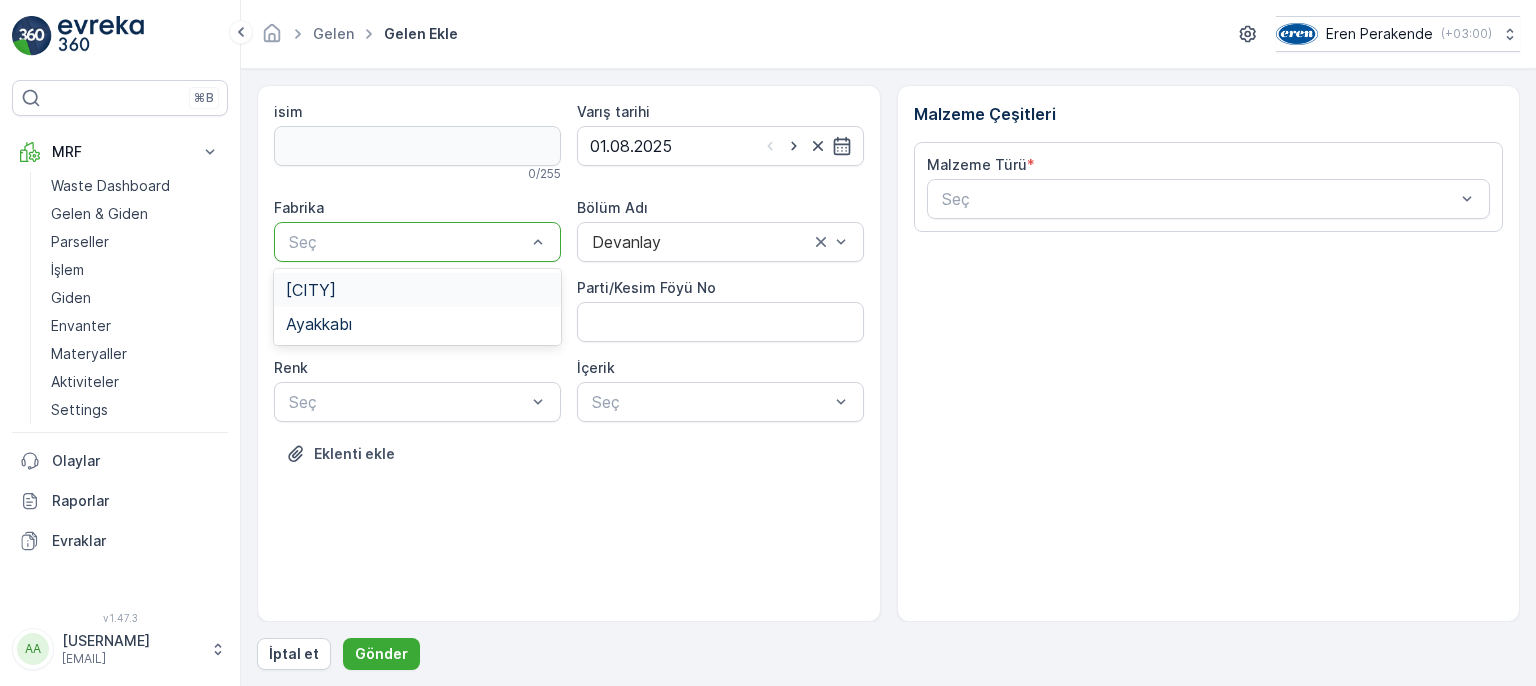 drag, startPoint x: 432, startPoint y: 283, endPoint x: 433, endPoint y: 297, distance: 14.035668 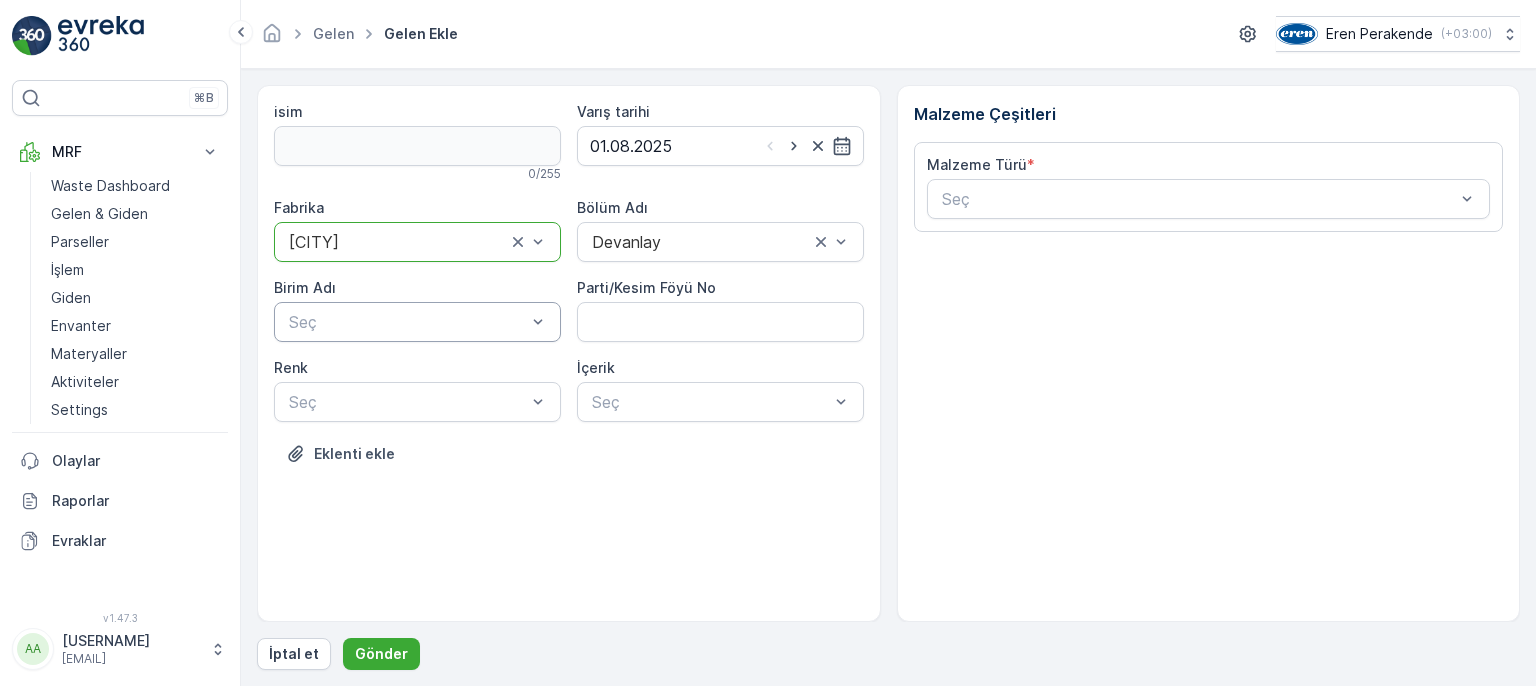 click at bounding box center [407, 322] 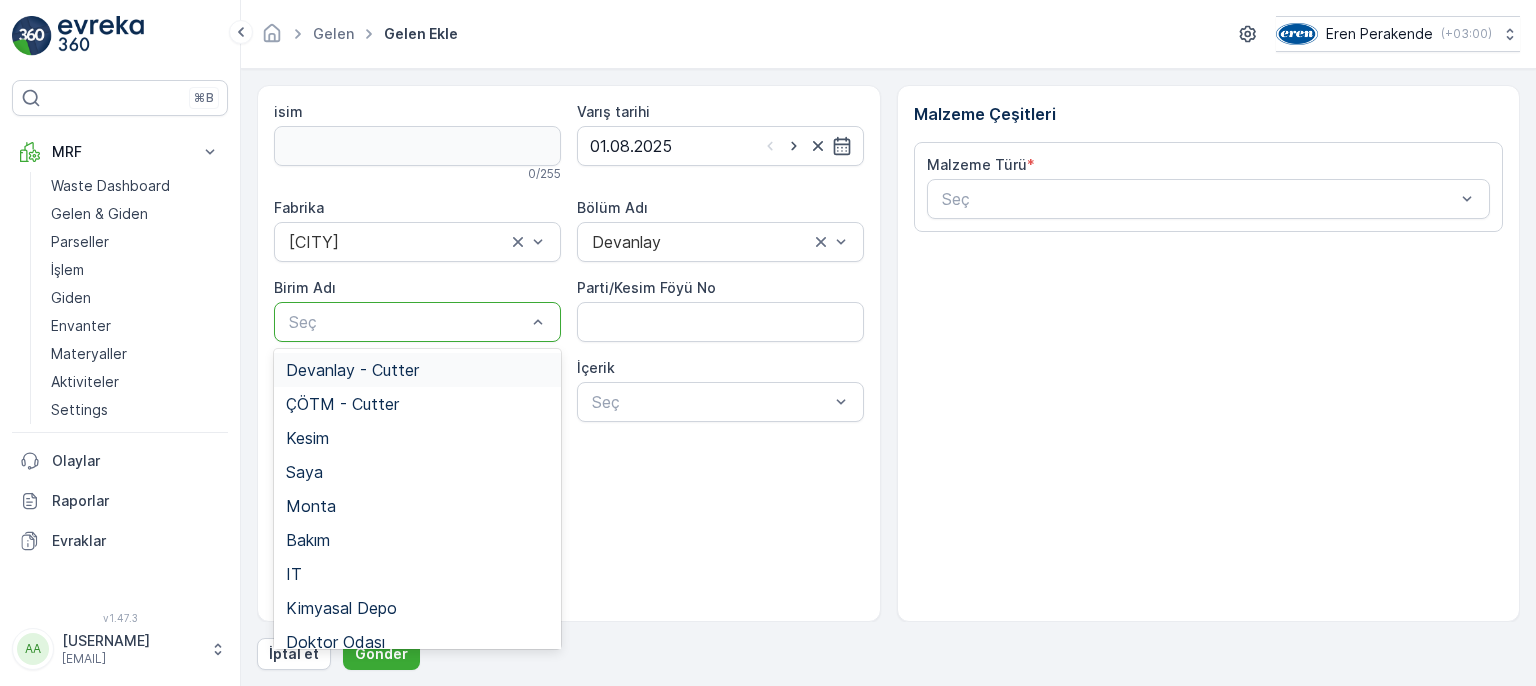 click on "Devanlay  - Cutter" at bounding box center [417, 370] 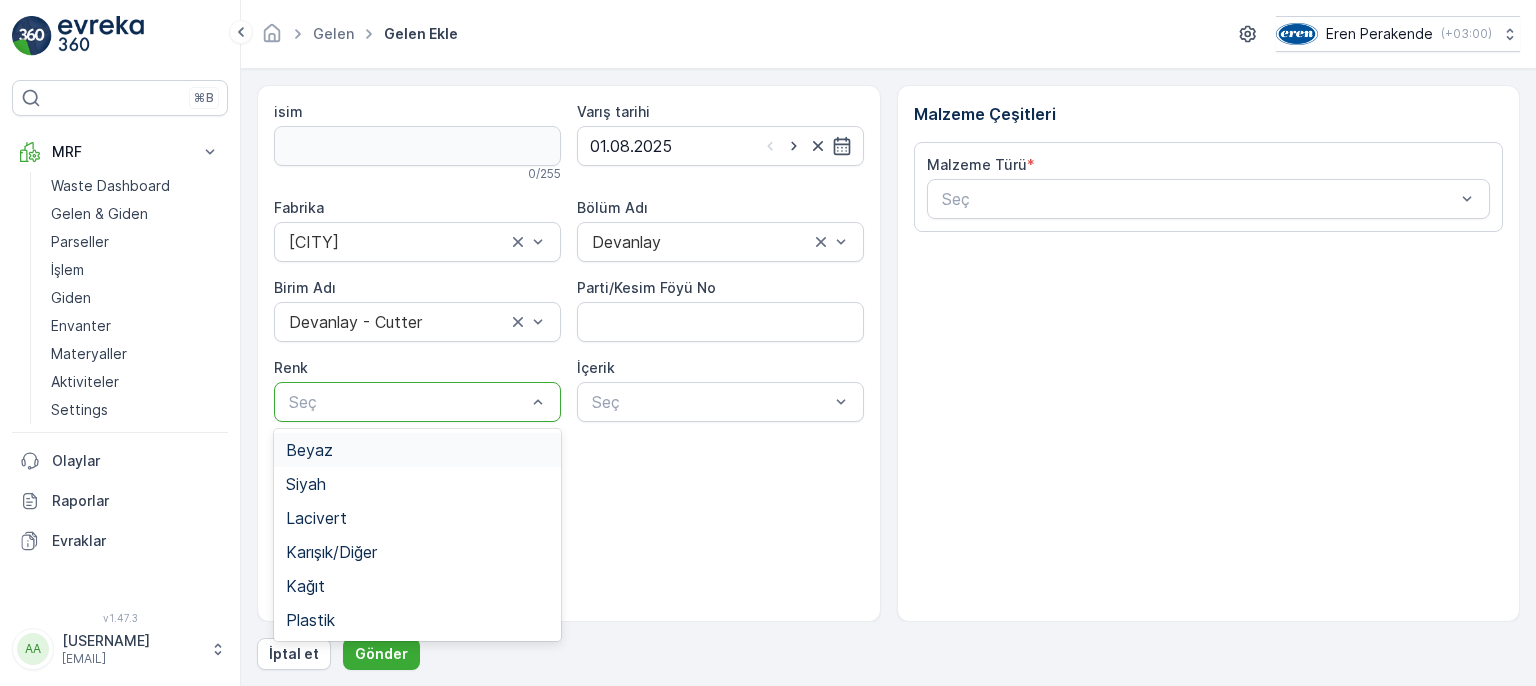 click at bounding box center (407, 402) 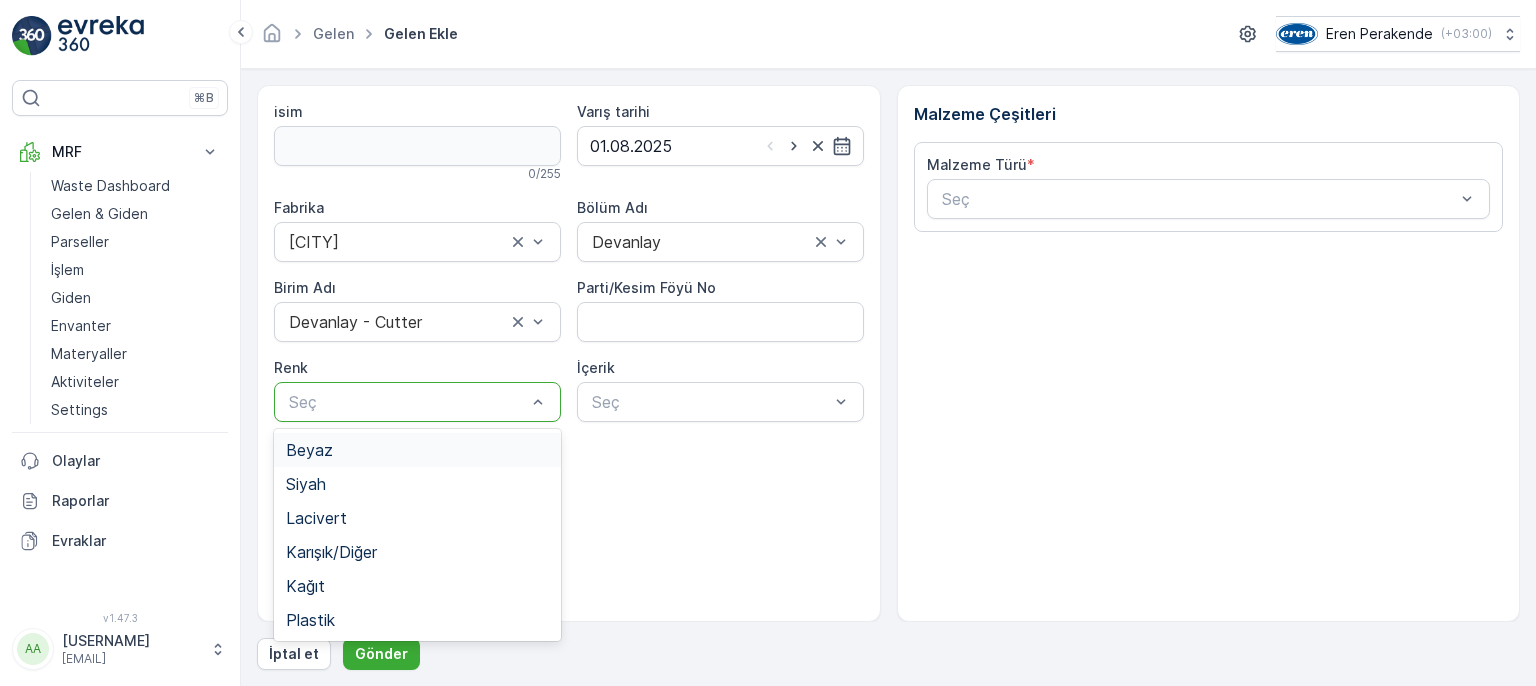 click on "Beyaz" at bounding box center [417, 450] 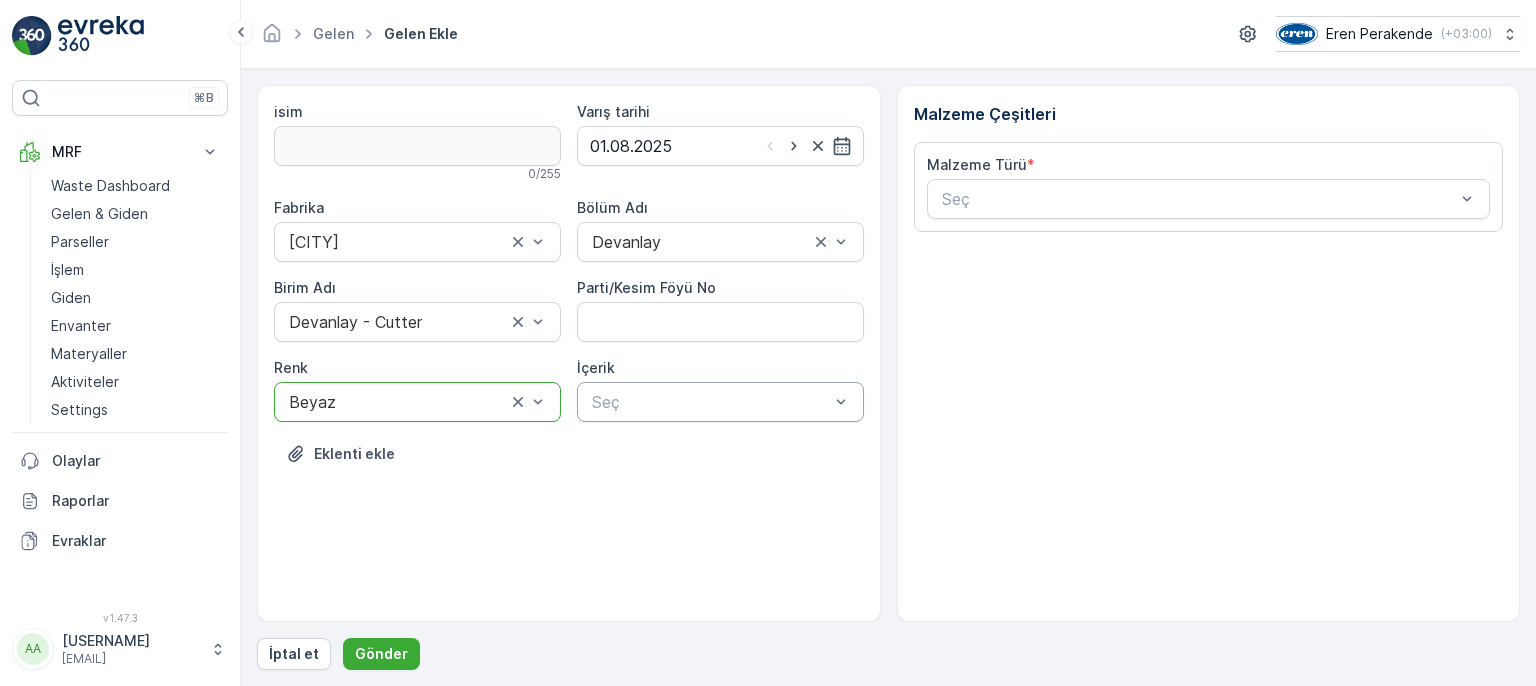click at bounding box center (710, 402) 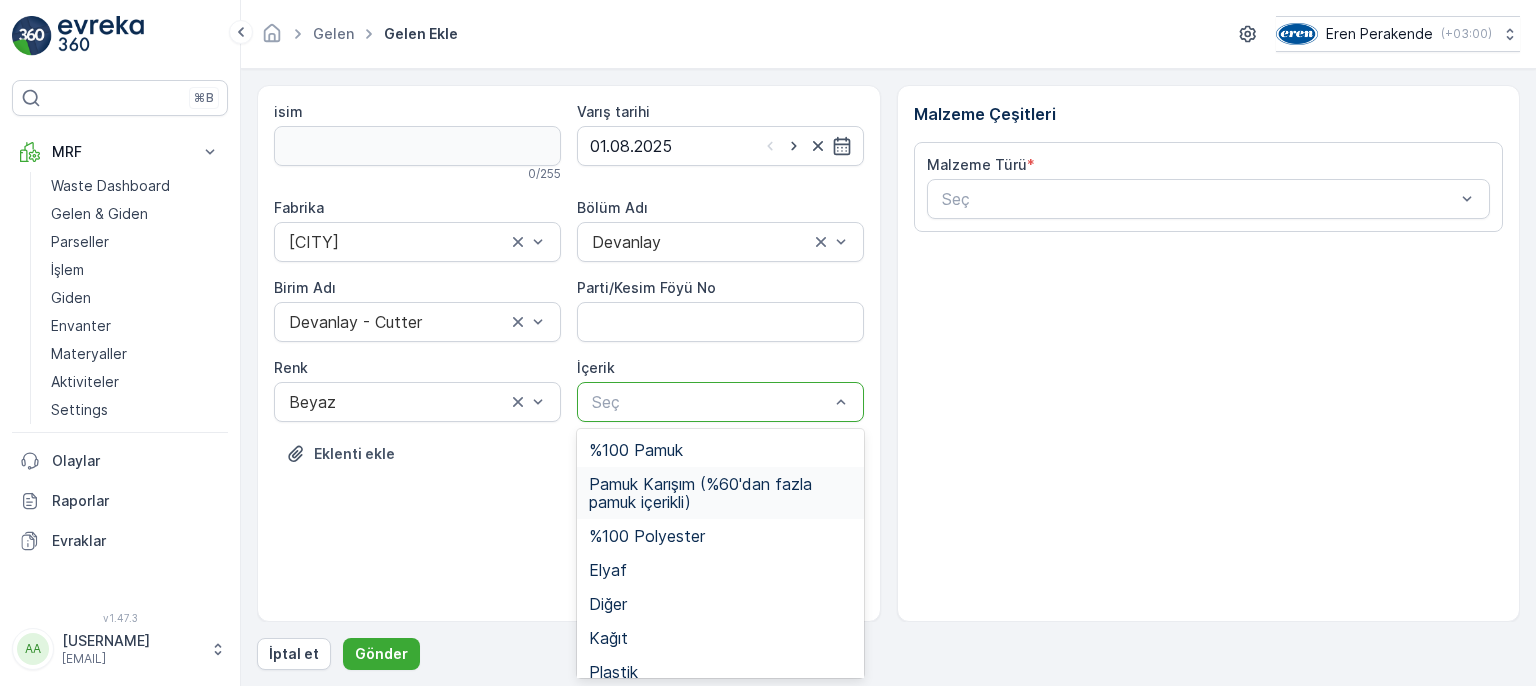 click on "Pamuk Karışım (%60'dan fazla pamuk içerikli)" at bounding box center [720, 493] 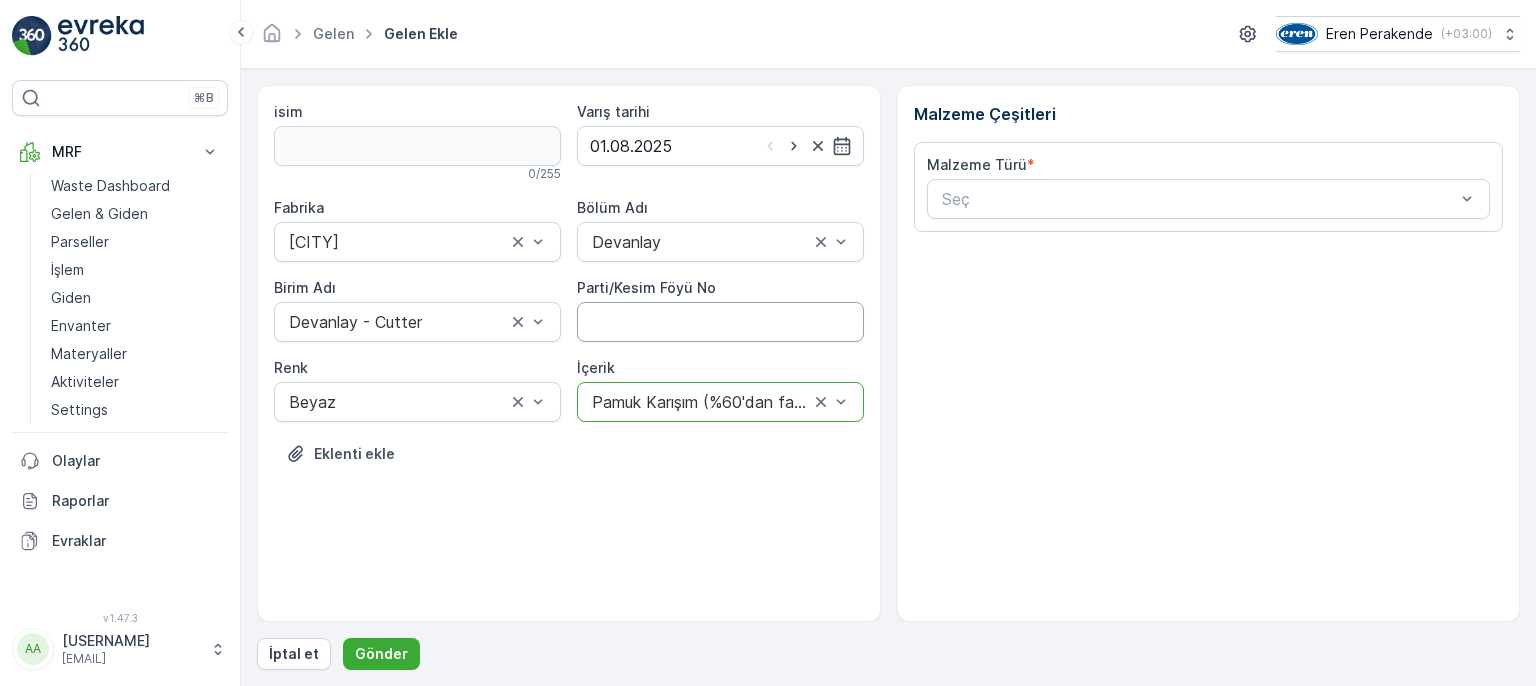 click on "Parti/Kesim Föyü No" at bounding box center (720, 322) 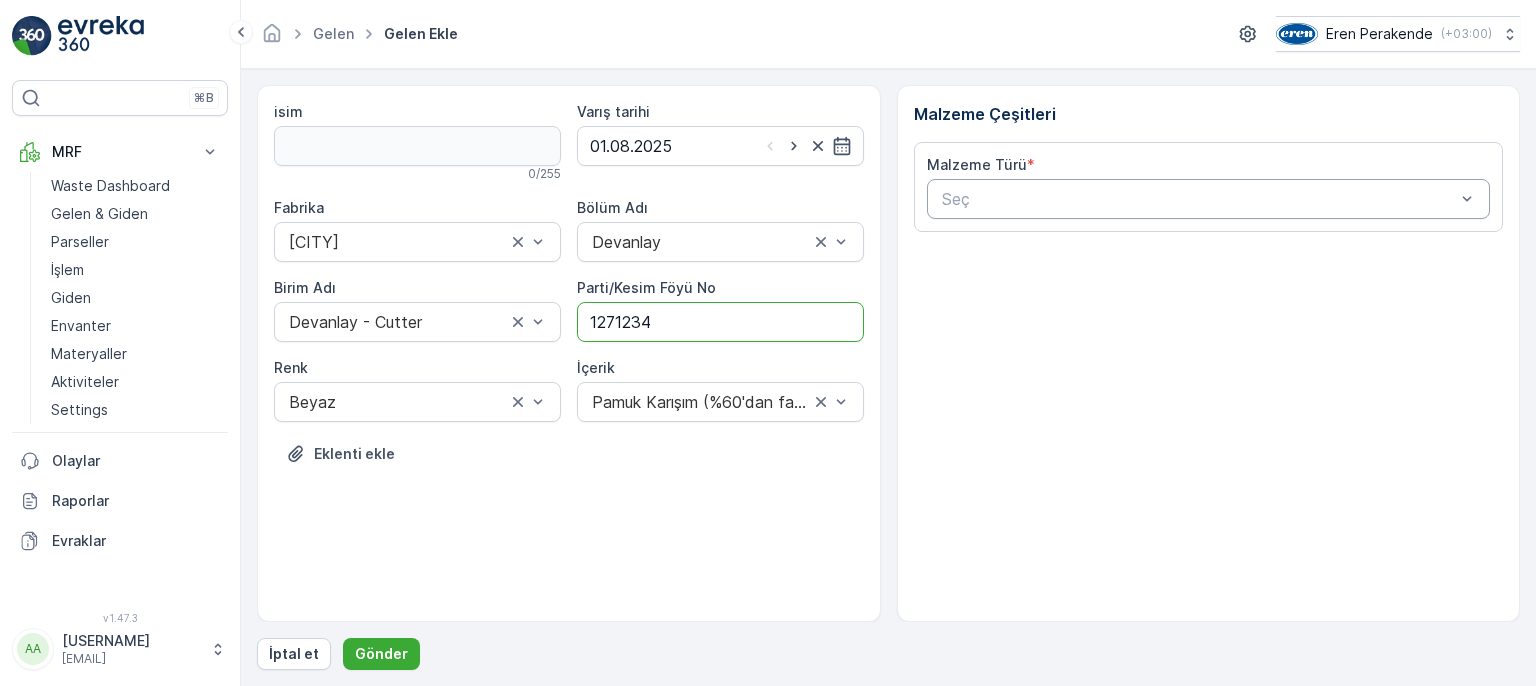type on "1271234" 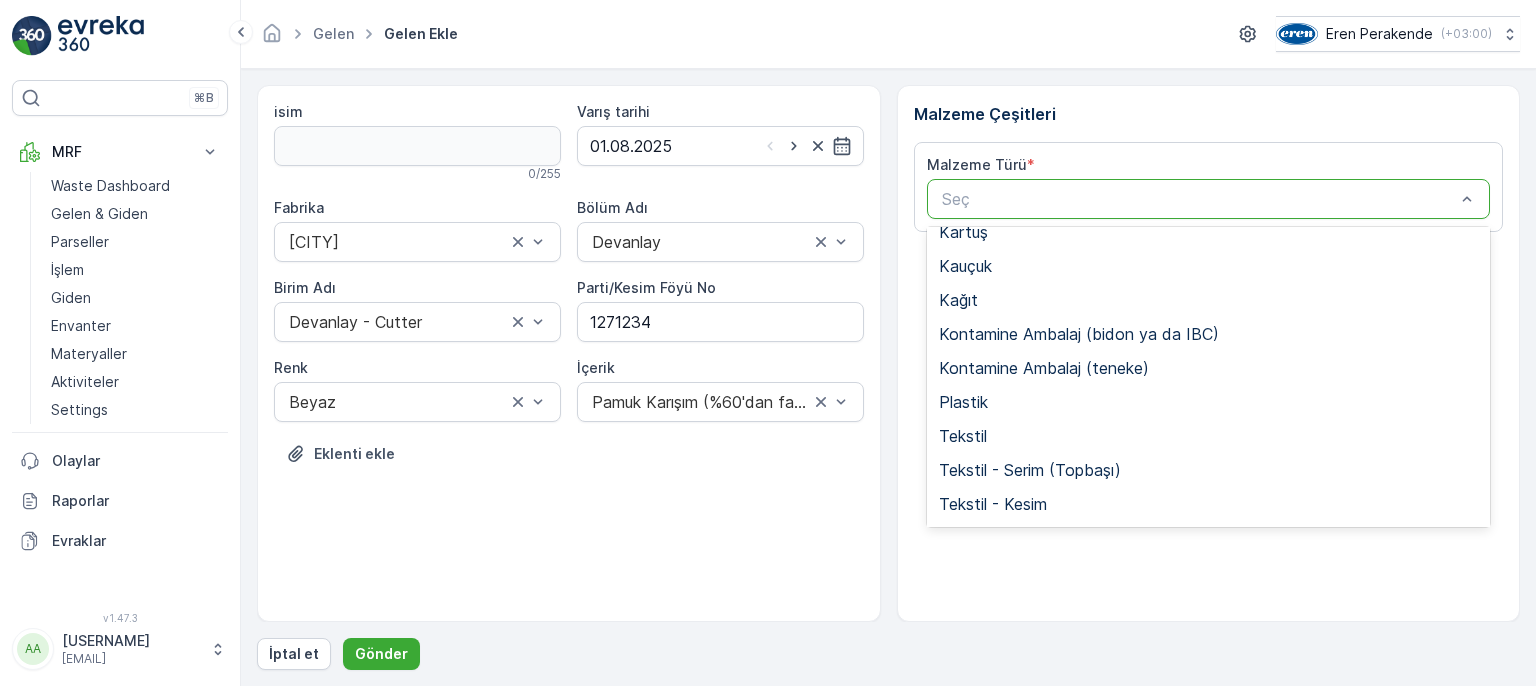 scroll, scrollTop: 388, scrollLeft: 0, axis: vertical 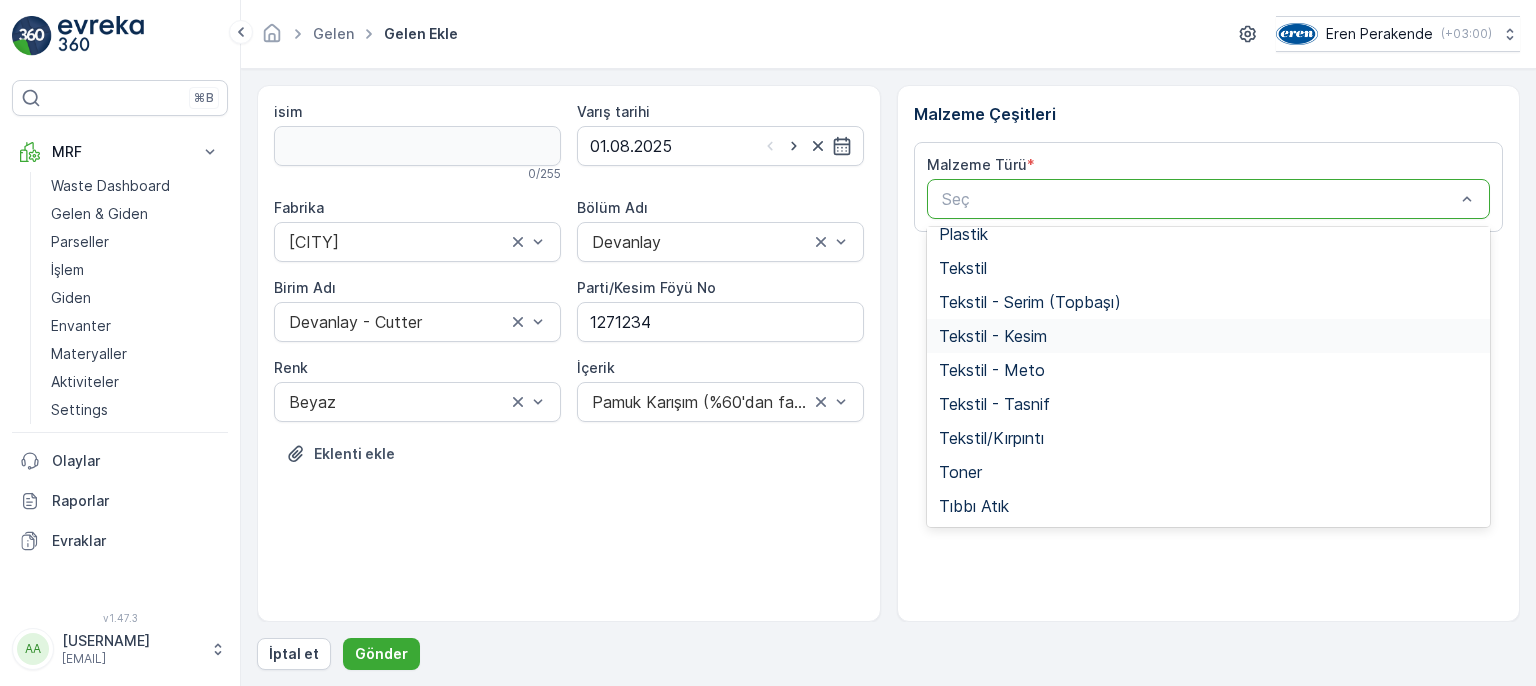 click on "Tekstil - Kesim" at bounding box center [1209, 336] 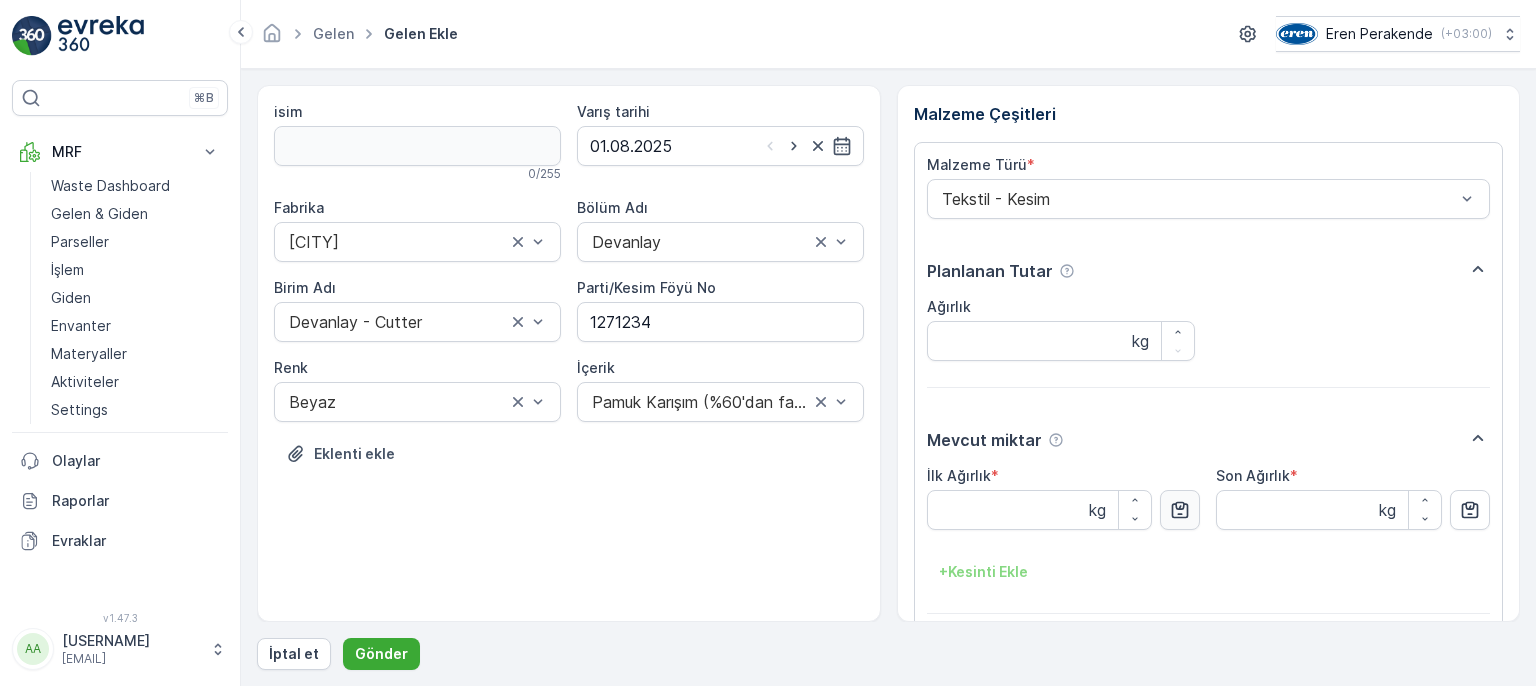 click 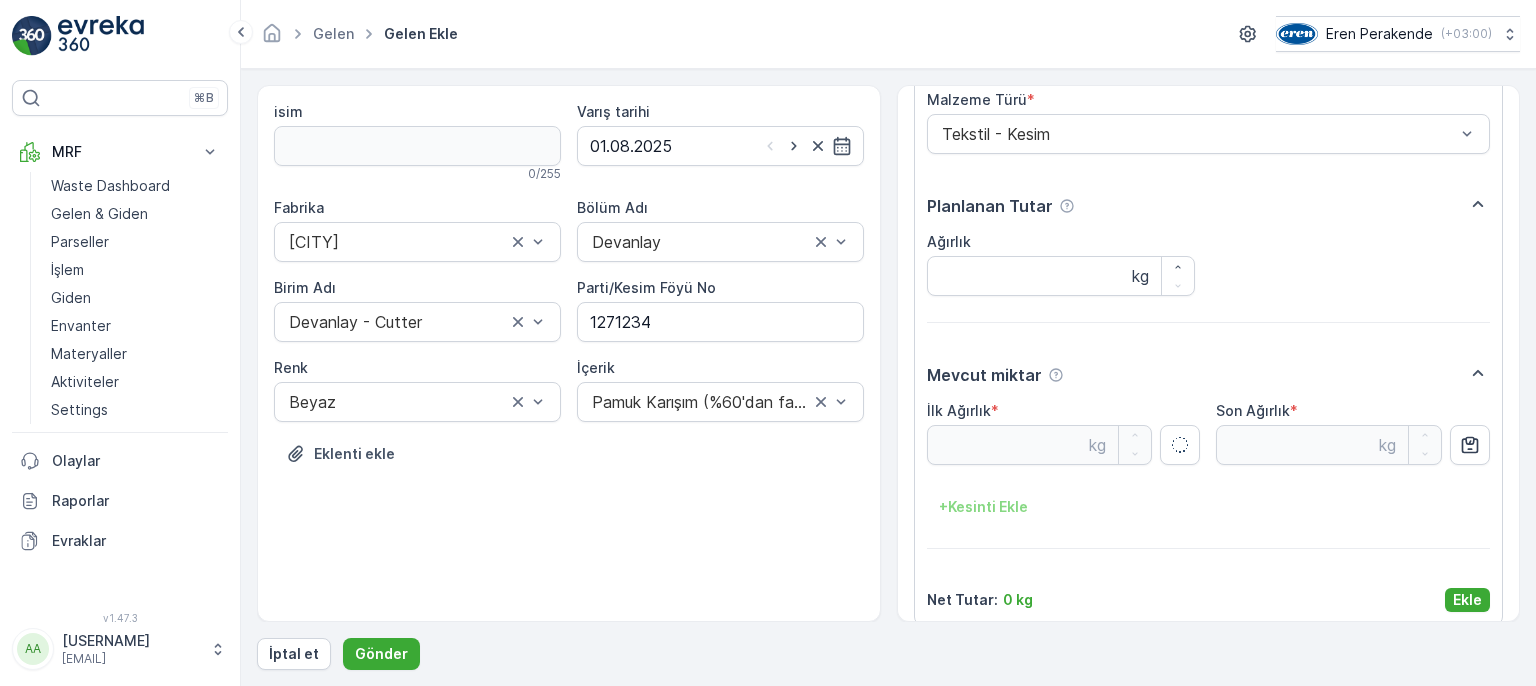 scroll, scrollTop: 84, scrollLeft: 0, axis: vertical 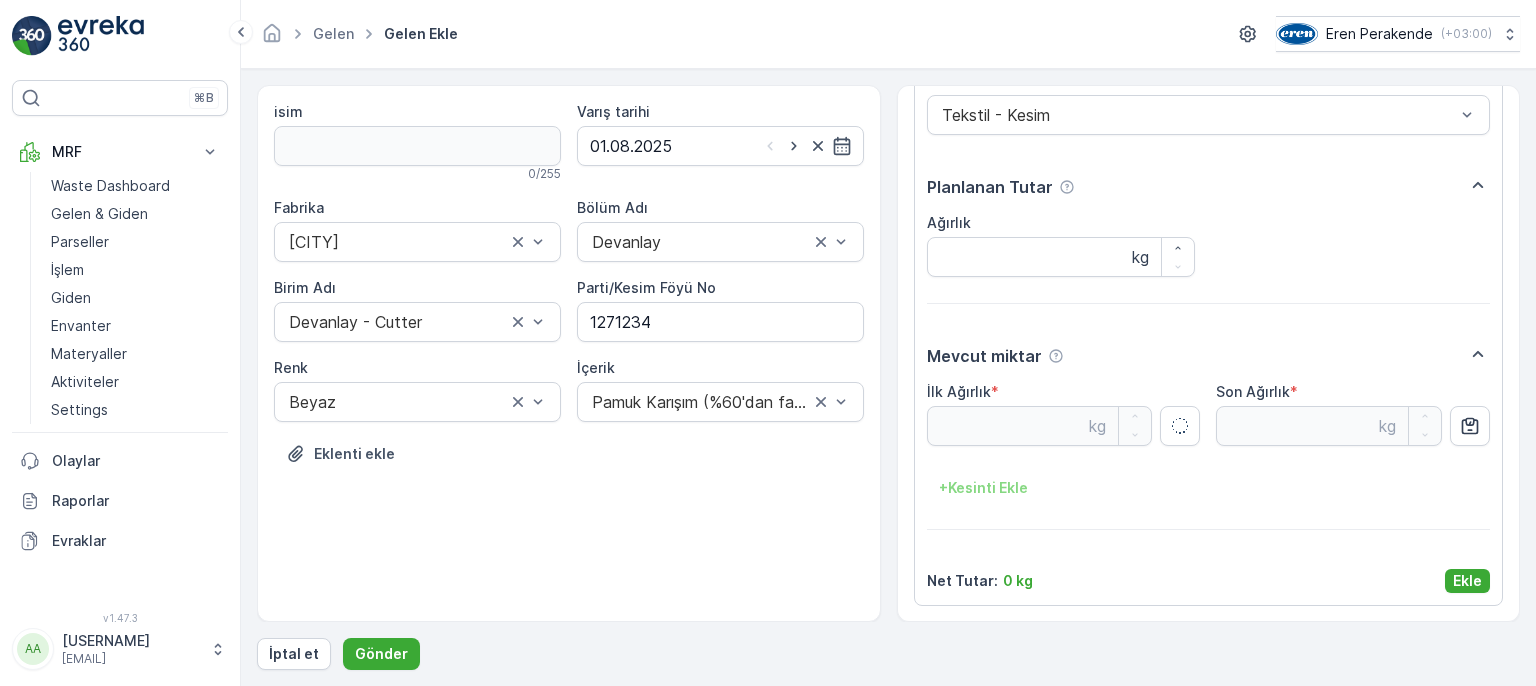 type on "19.85" 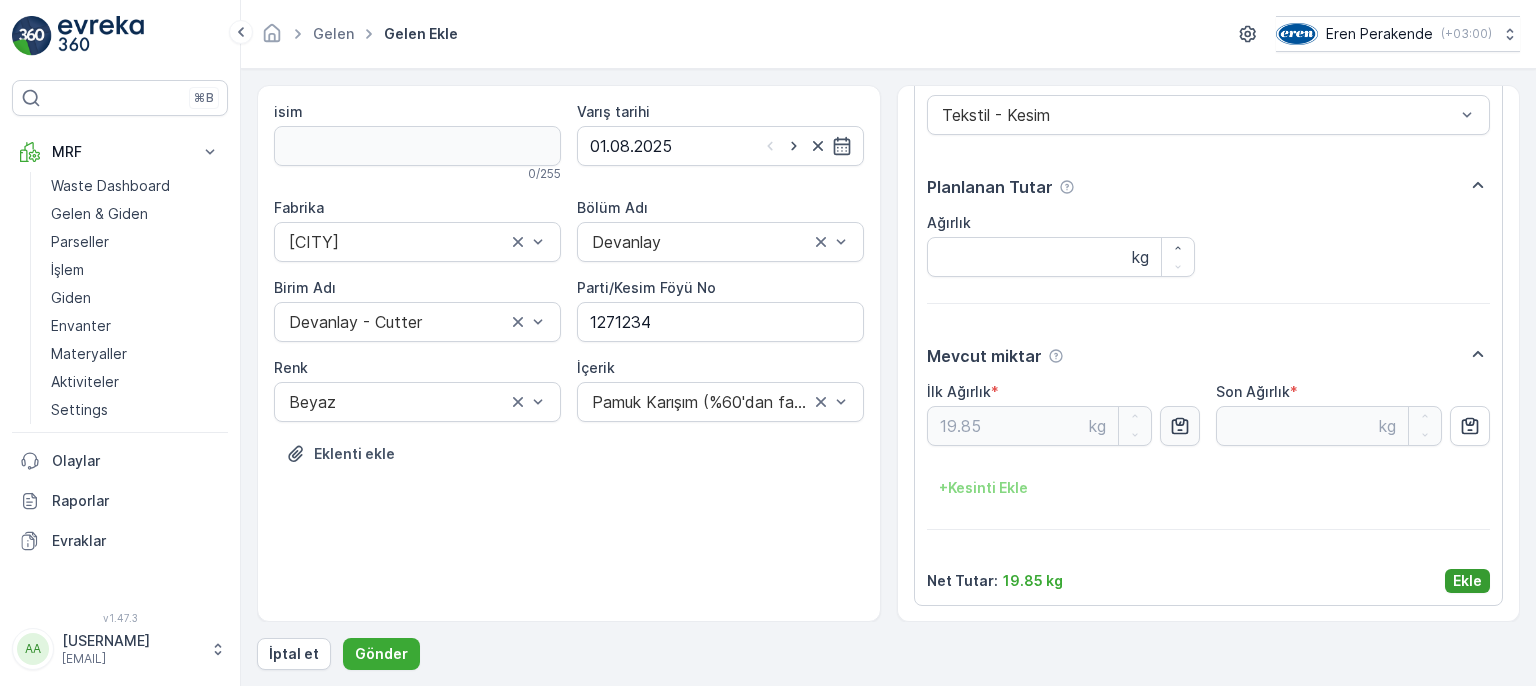 click on "Ekle" at bounding box center (1467, 581) 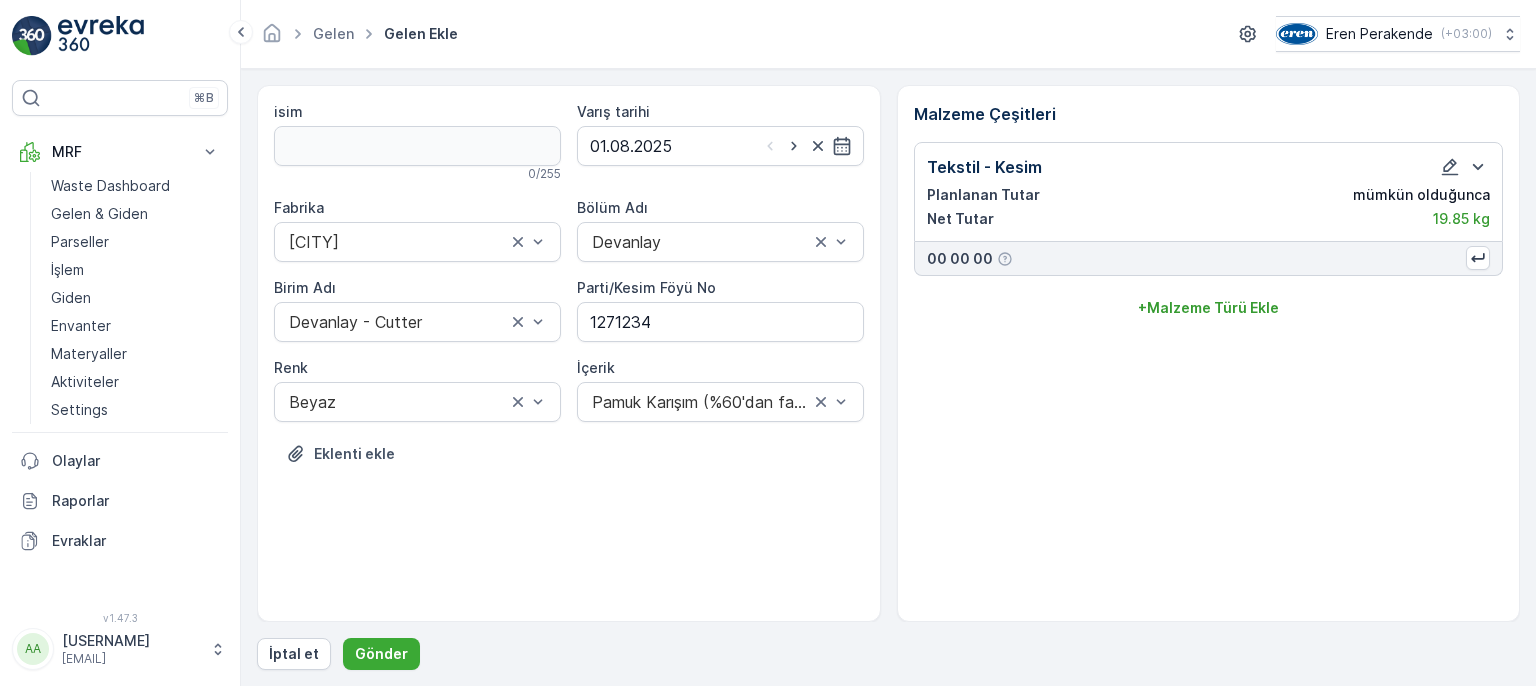 scroll, scrollTop: 0, scrollLeft: 0, axis: both 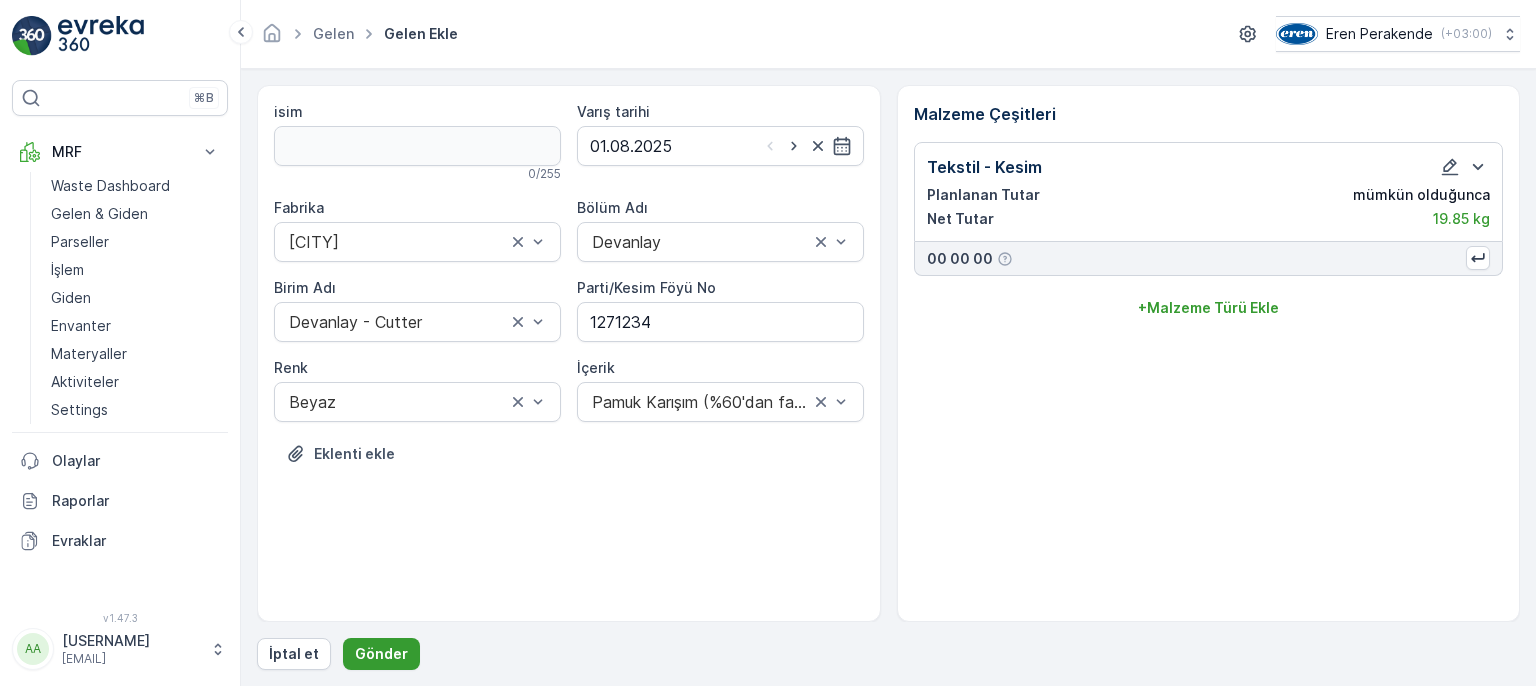 click on "Gönder" at bounding box center (381, 654) 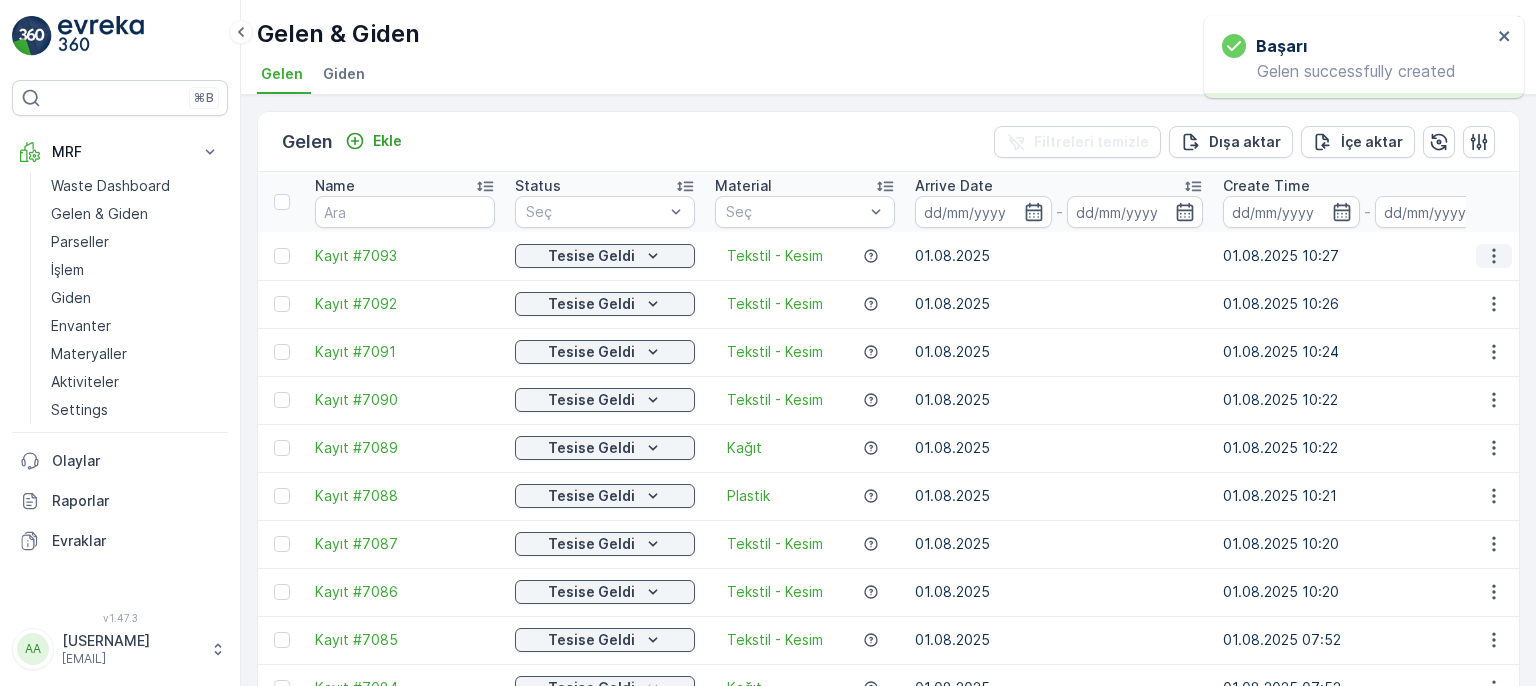 click 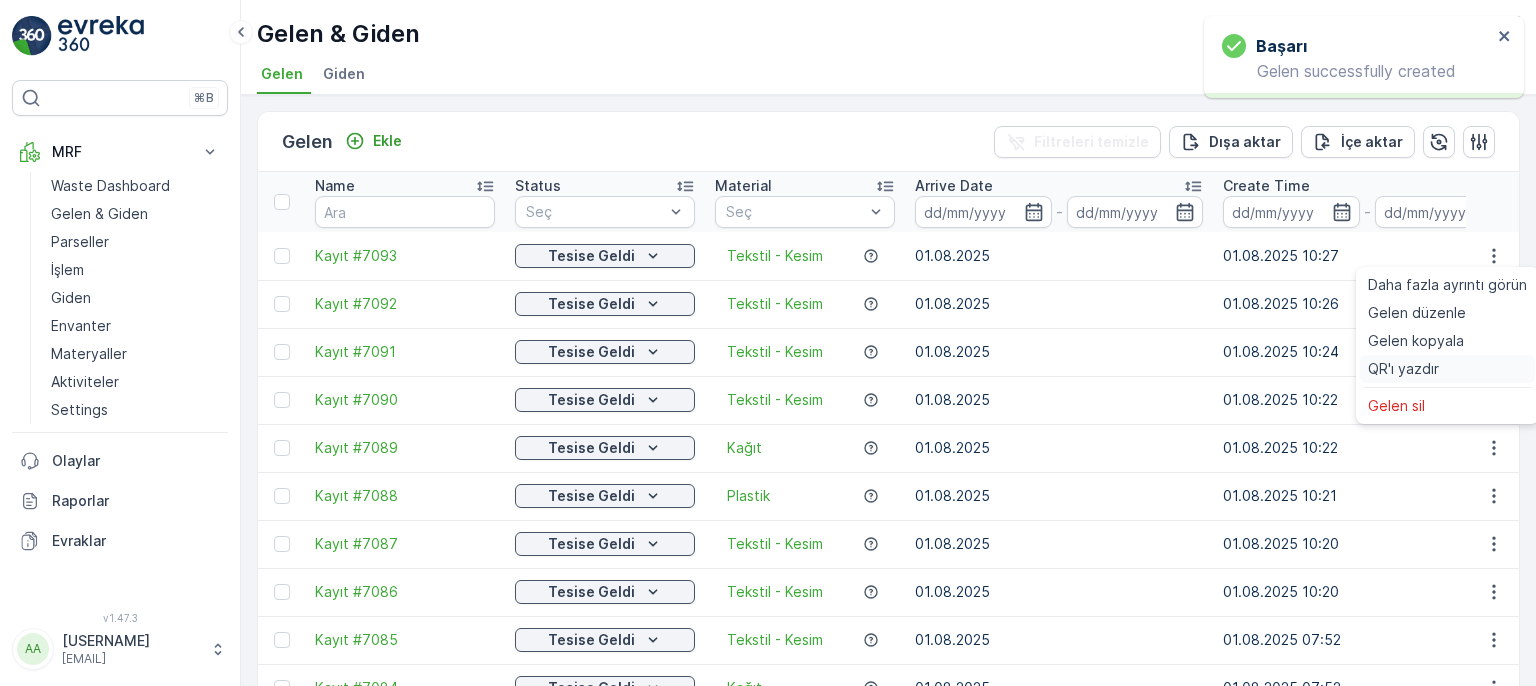 click on "QR'ı yazdır" at bounding box center (1447, 369) 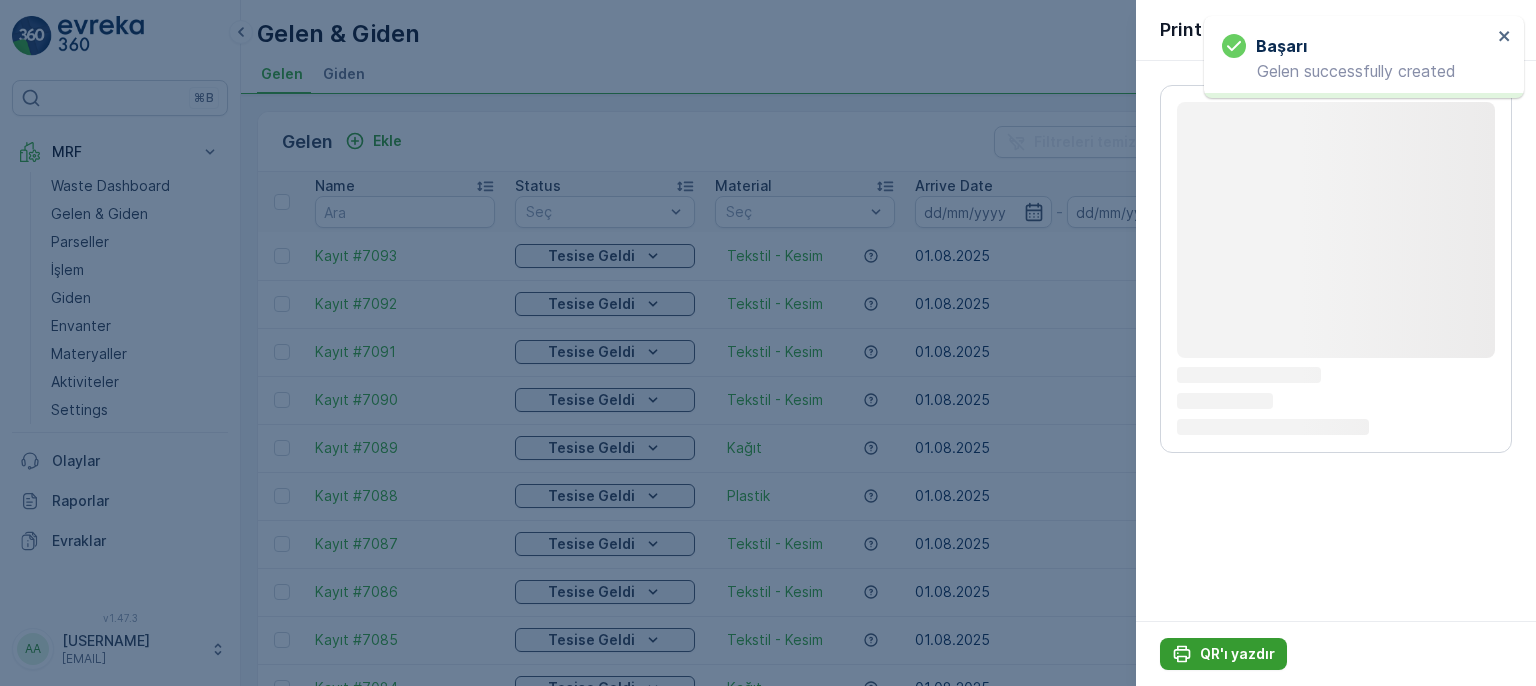 click on "QR'ı yazdır" at bounding box center (1237, 654) 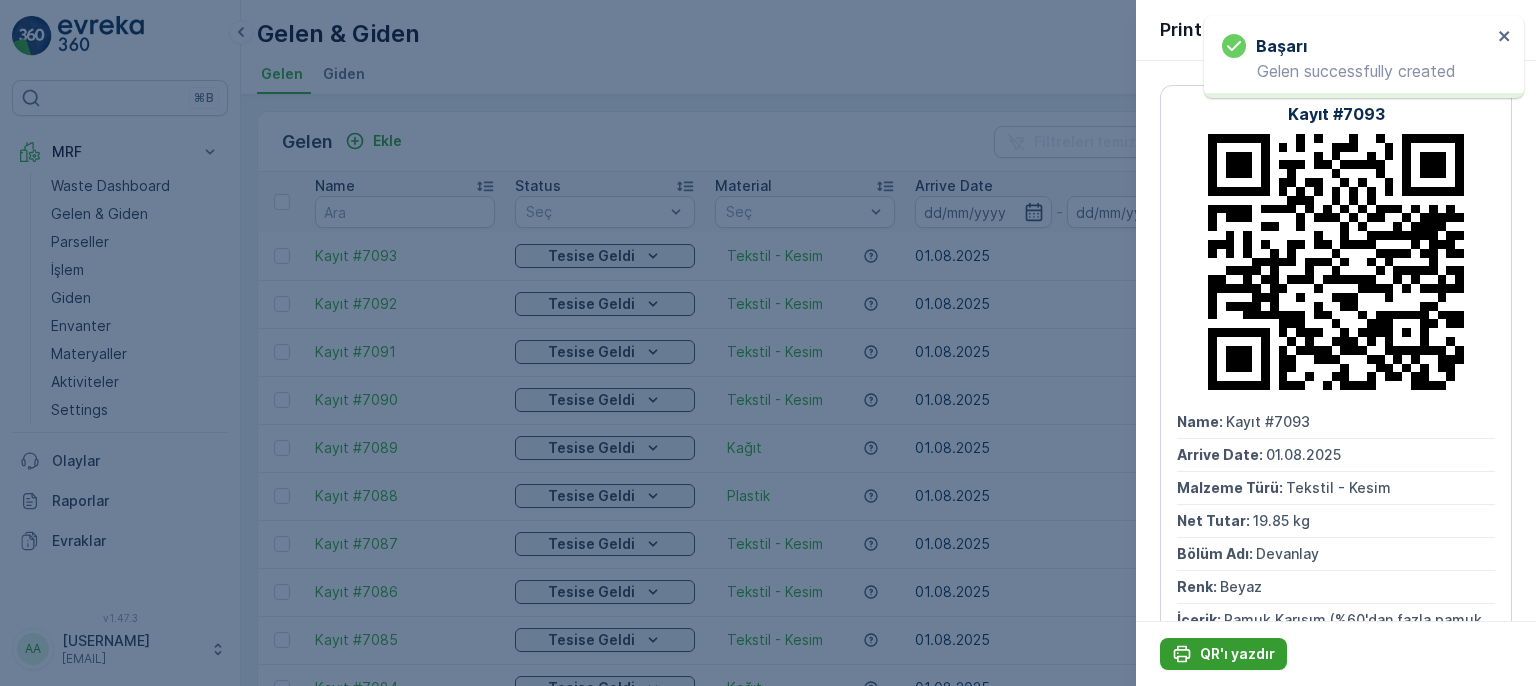 click on "QR'ı yazdır" at bounding box center (1237, 654) 